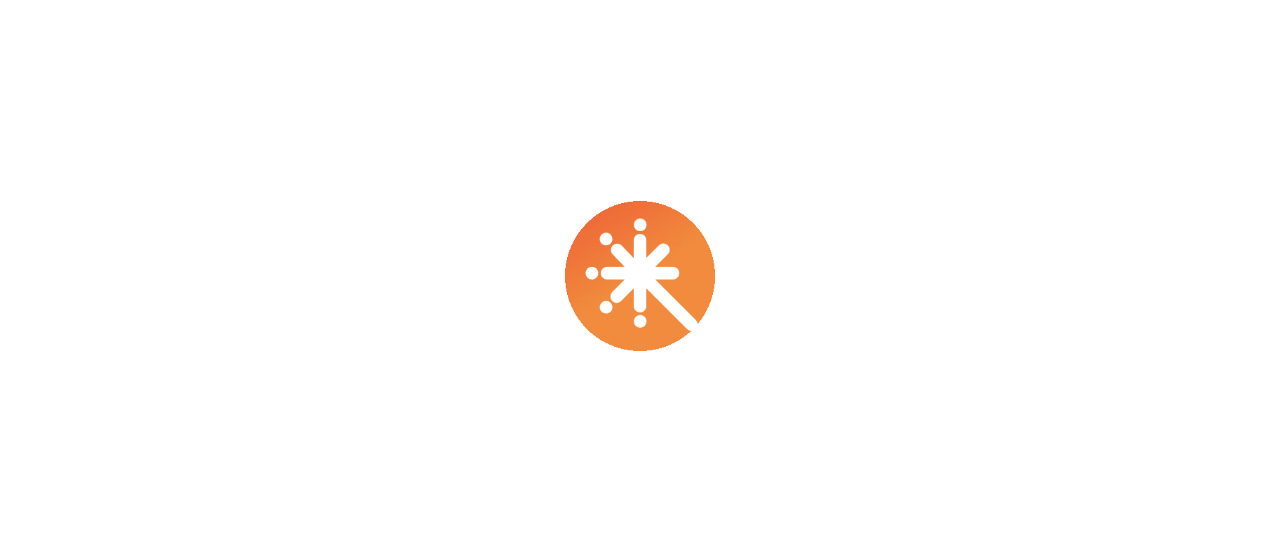 scroll, scrollTop: 0, scrollLeft: 0, axis: both 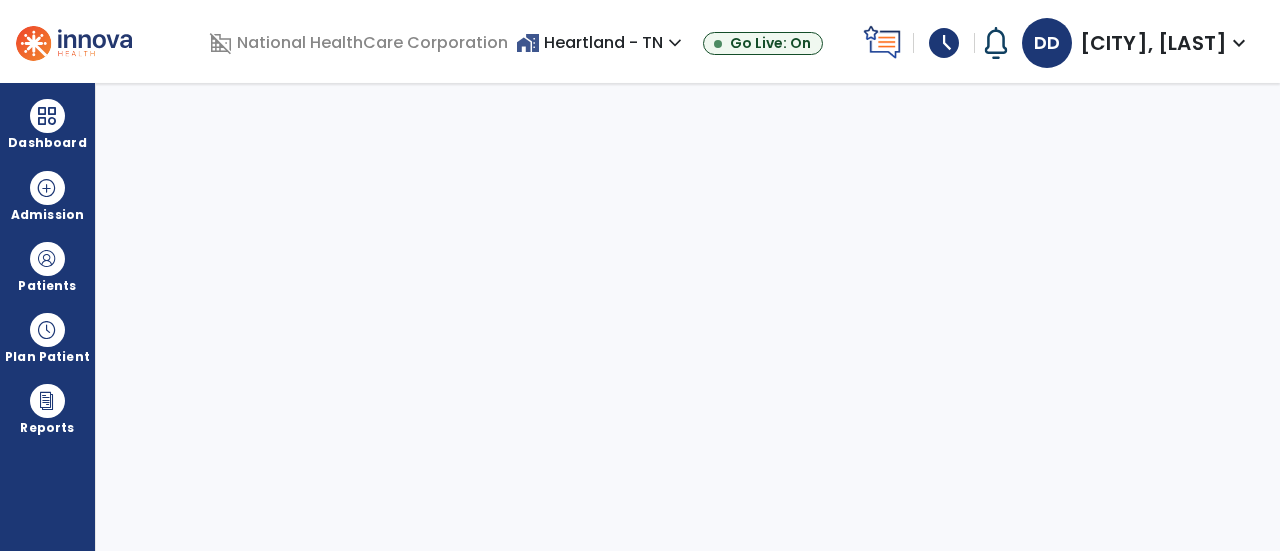 select on "****" 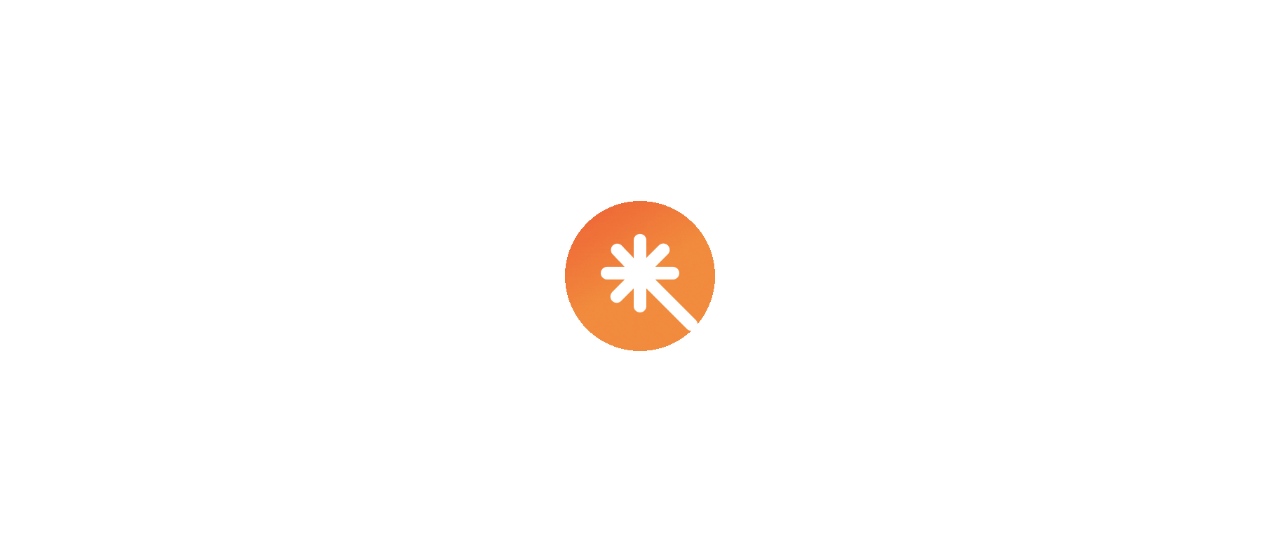 scroll, scrollTop: 0, scrollLeft: 0, axis: both 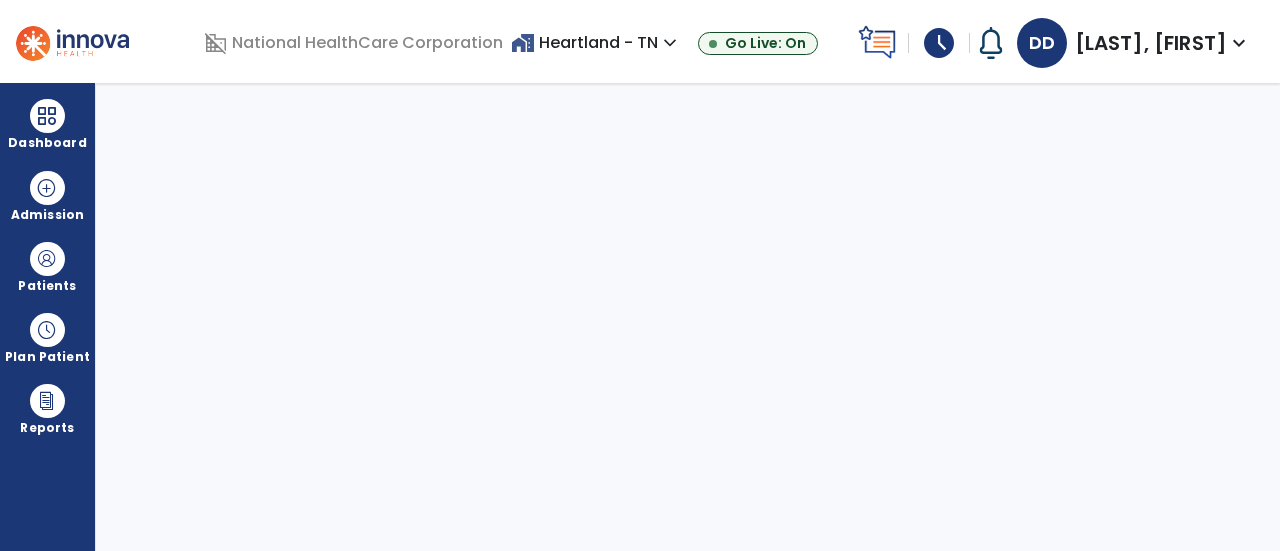 select on "****" 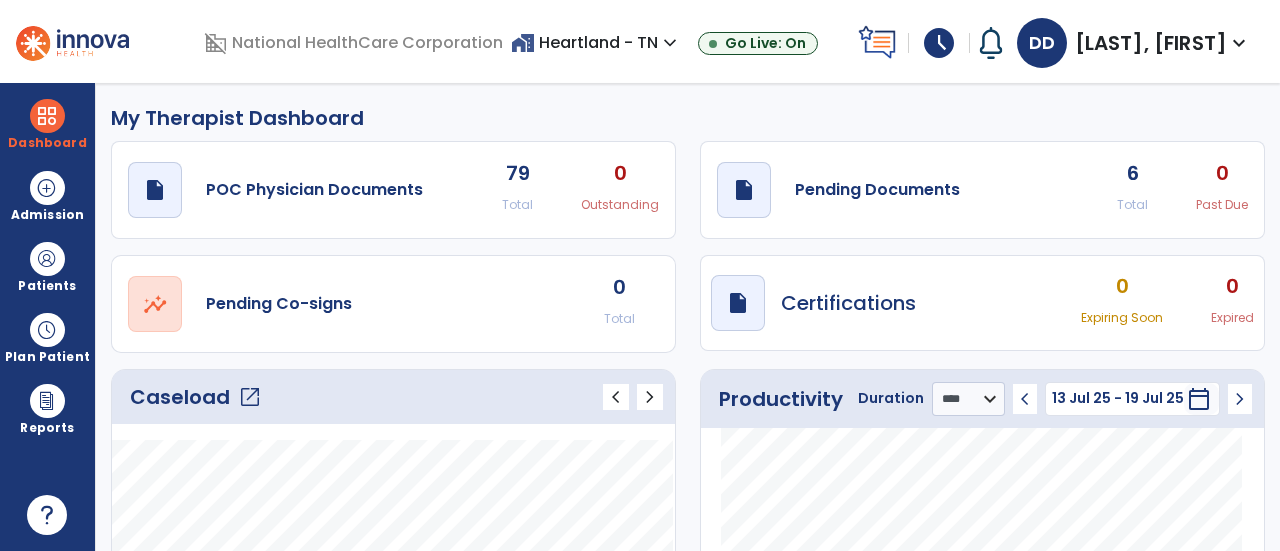 click on "My Therapist Dashboard" 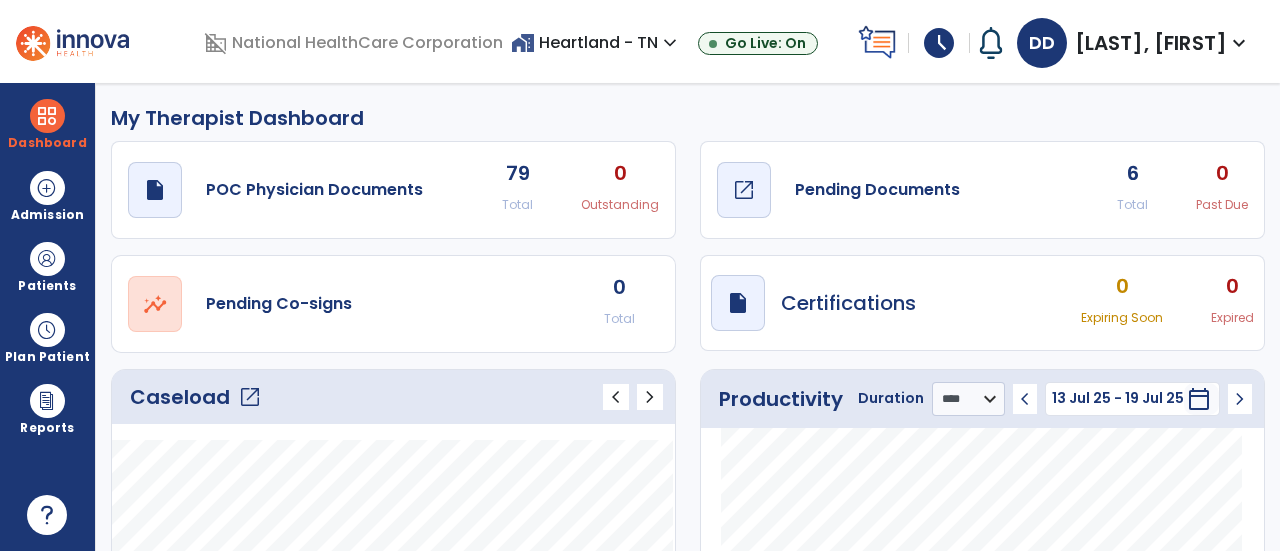 click on "draft   open_in_new  Pending Documents" 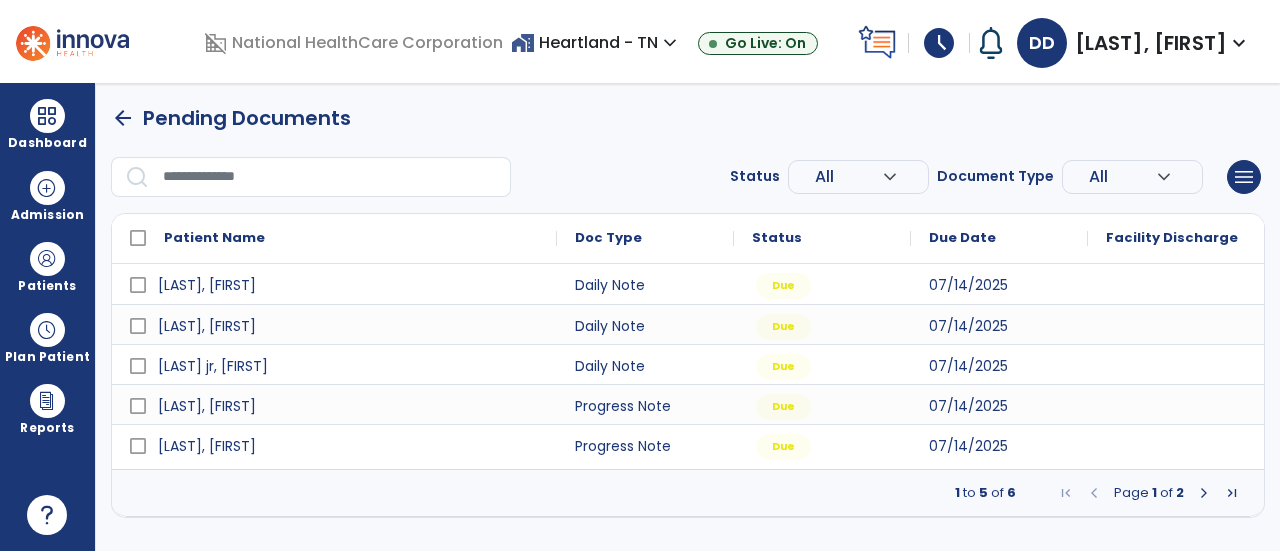 click on "Status" at bounding box center [822, 238] 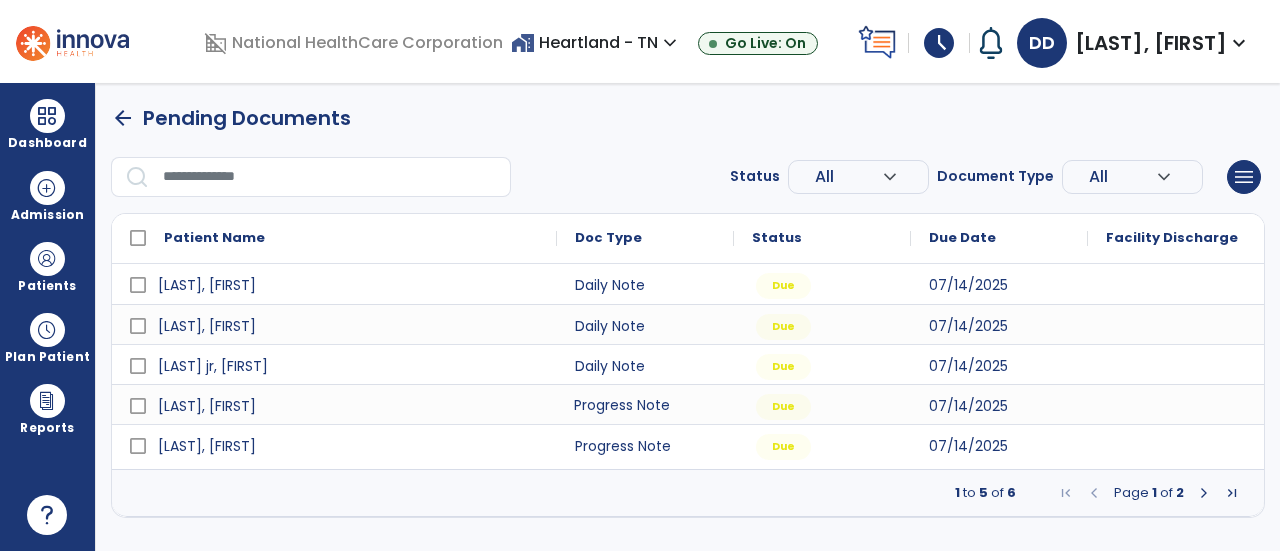 click on "Progress Note" at bounding box center [645, 404] 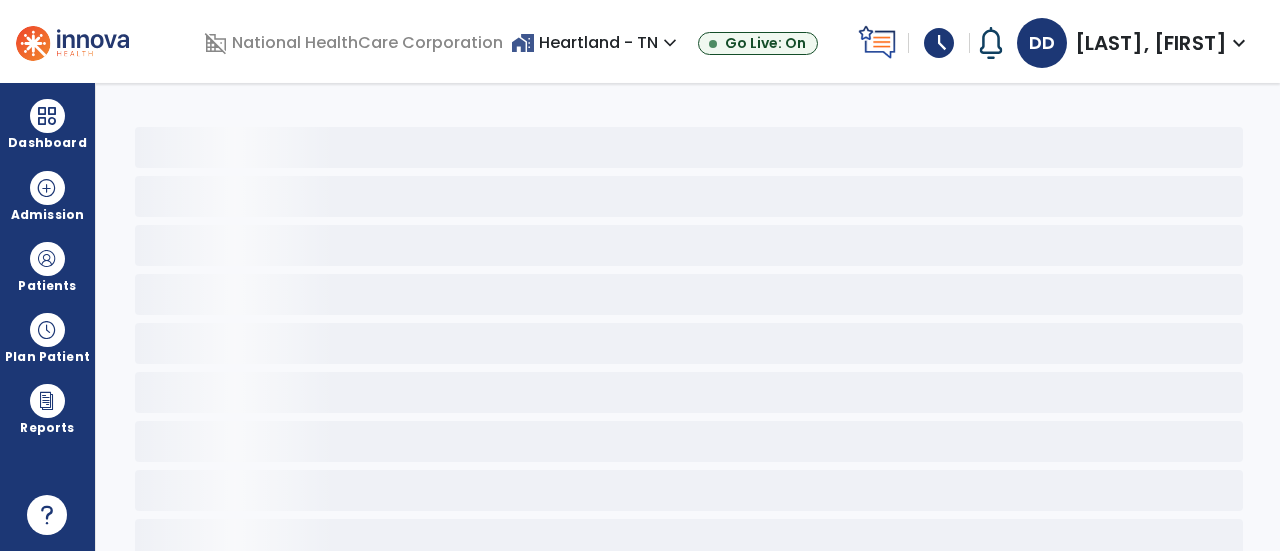 click 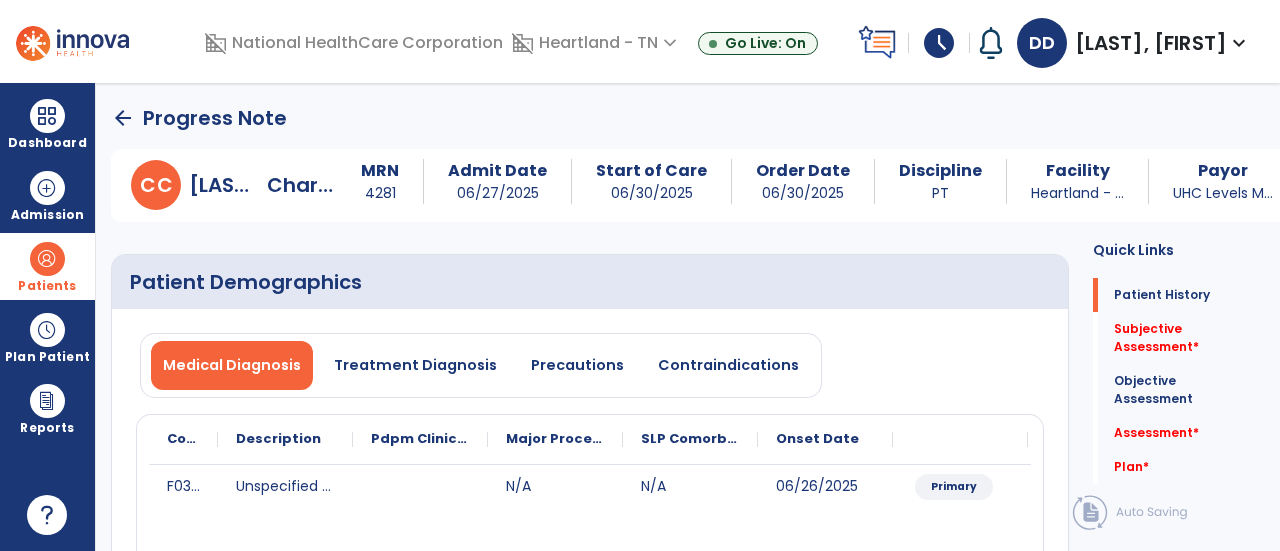 click at bounding box center (47, 259) 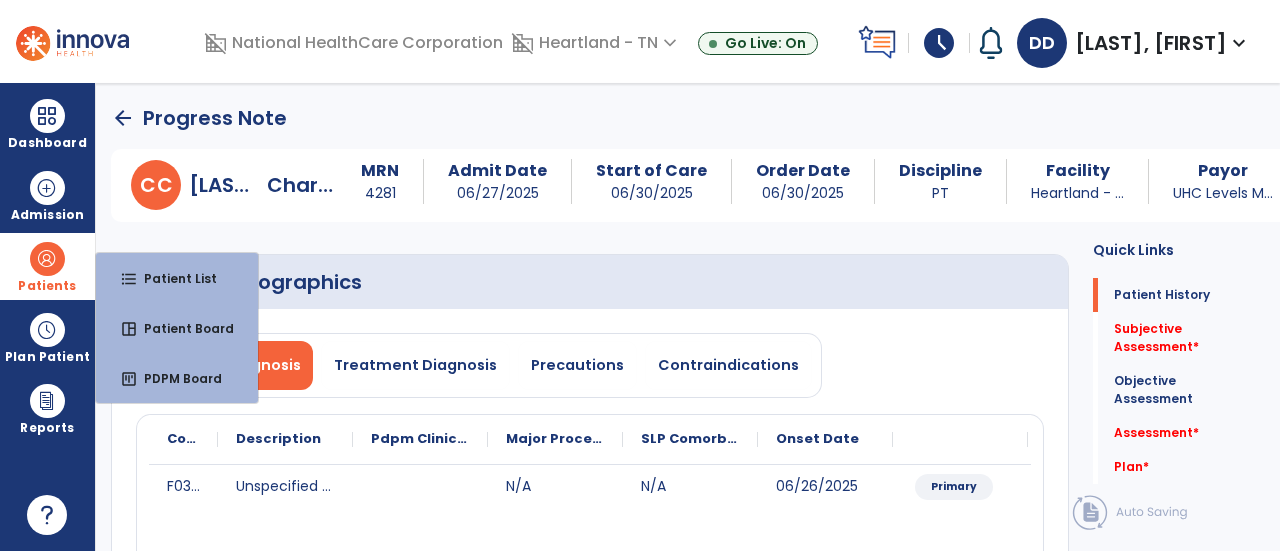 click at bounding box center (47, 259) 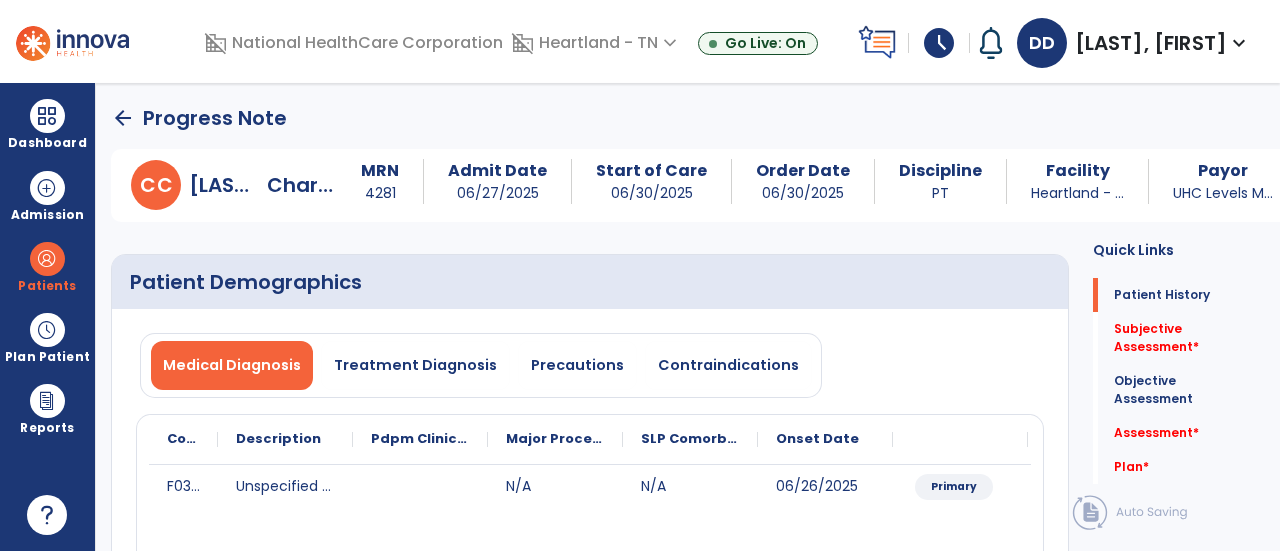 click on "arrow_back   Progress Note   C  C  [LAST],   [FIRST]  MRN [NUMBER] Admit Date [DATE] Start of Care [DATE] Order Date [DATE] Discipline PT Facility Heartland - ... Payor UHC Levels M... Service Date [DATE] Patient Demographics  Medical Diagnosis   Treatment Diagnosis   Precautions   Contraindications
Code
Description" at bounding box center (688, 317) 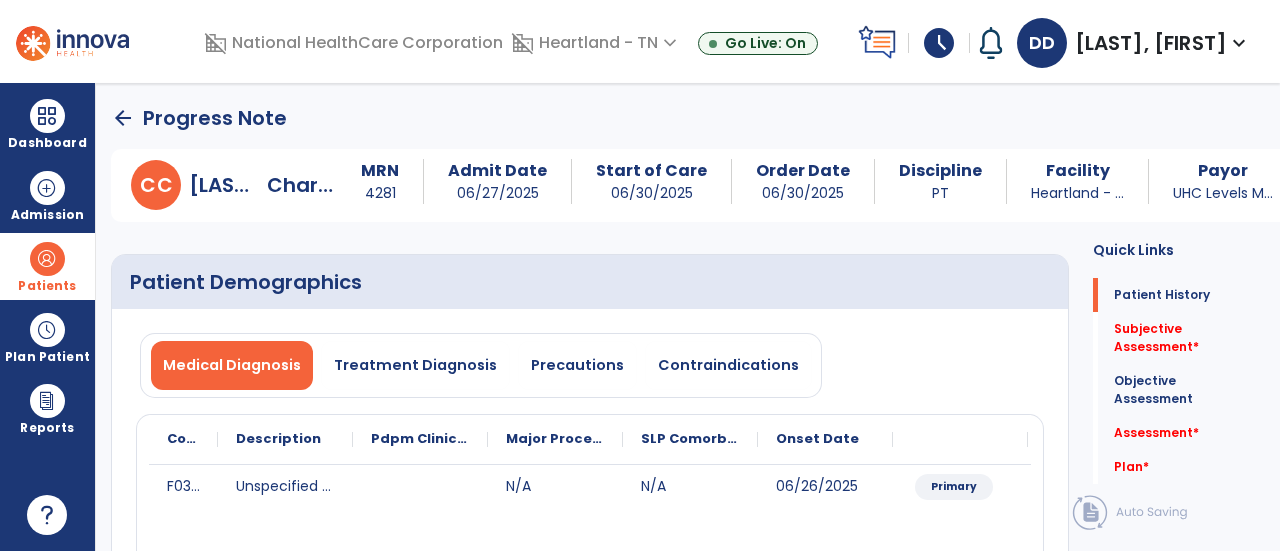 click on "Patients" at bounding box center [47, 266] 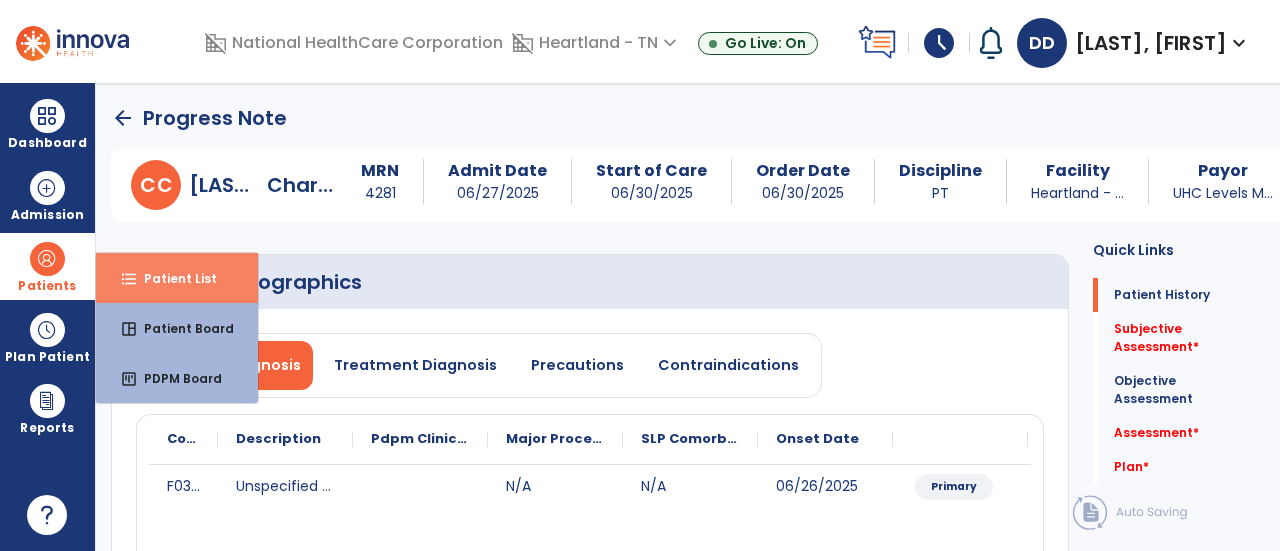 click on "format_list_bulleted  Patient List" at bounding box center (177, 278) 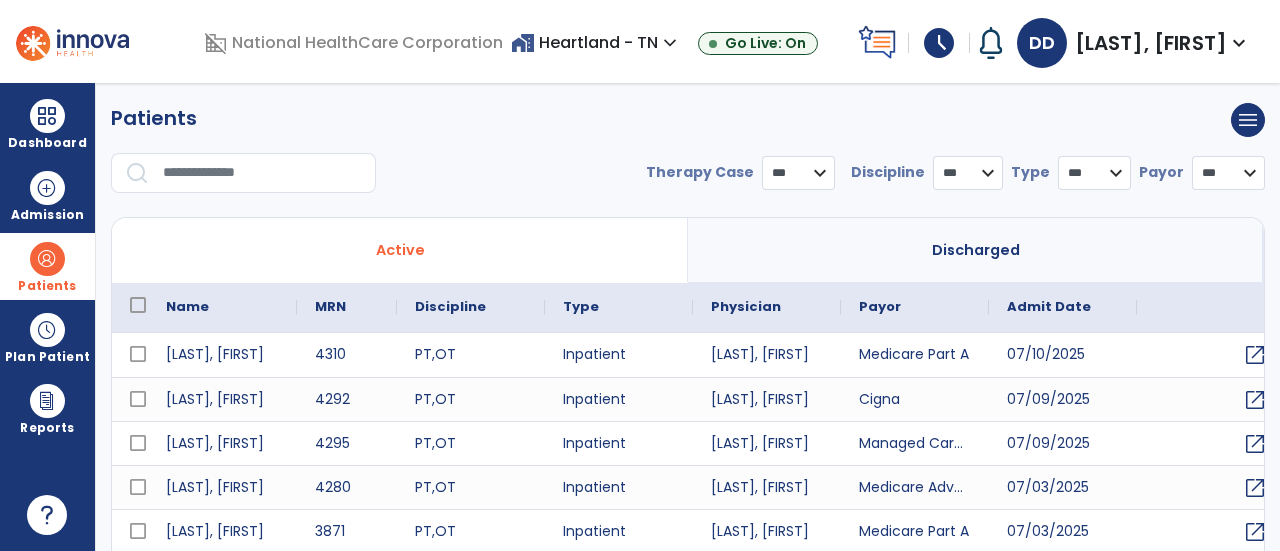 select on "***" 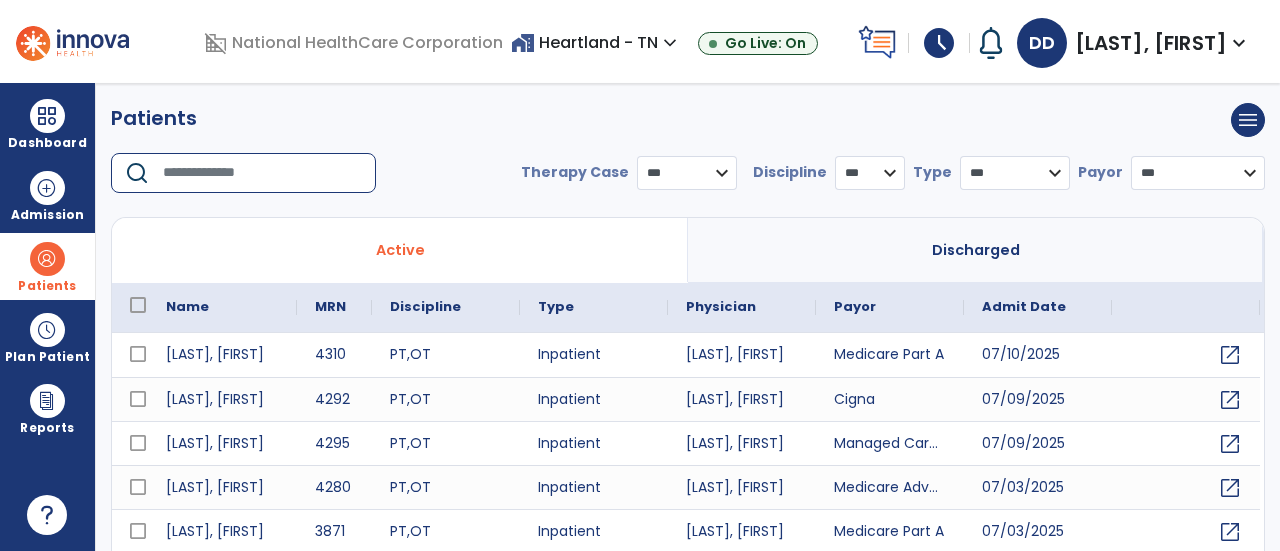 click at bounding box center (262, 173) 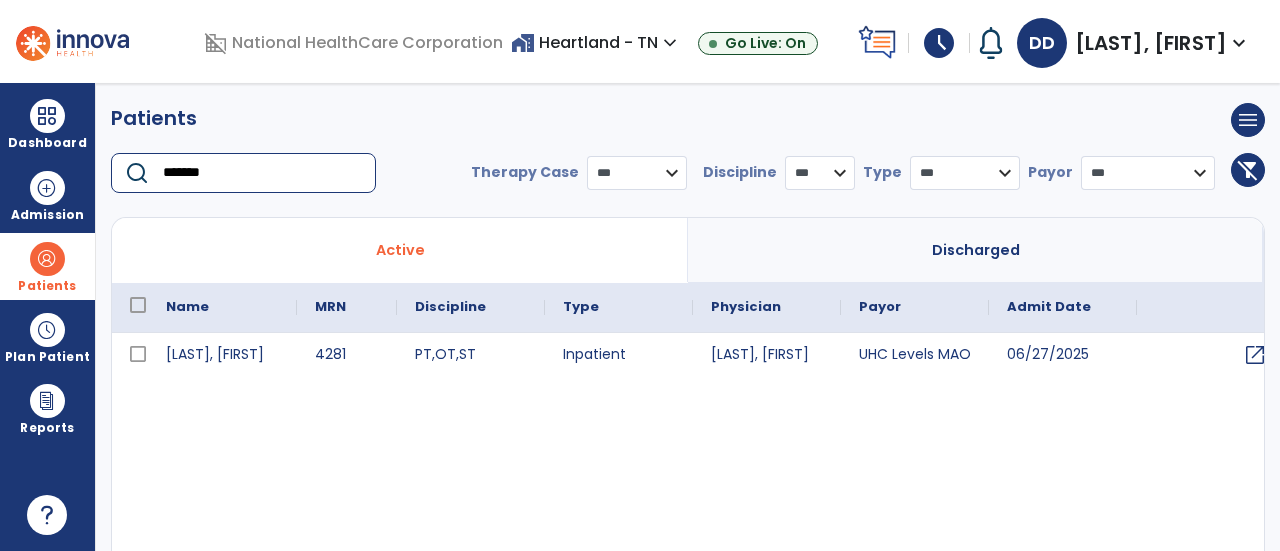 type on "*******" 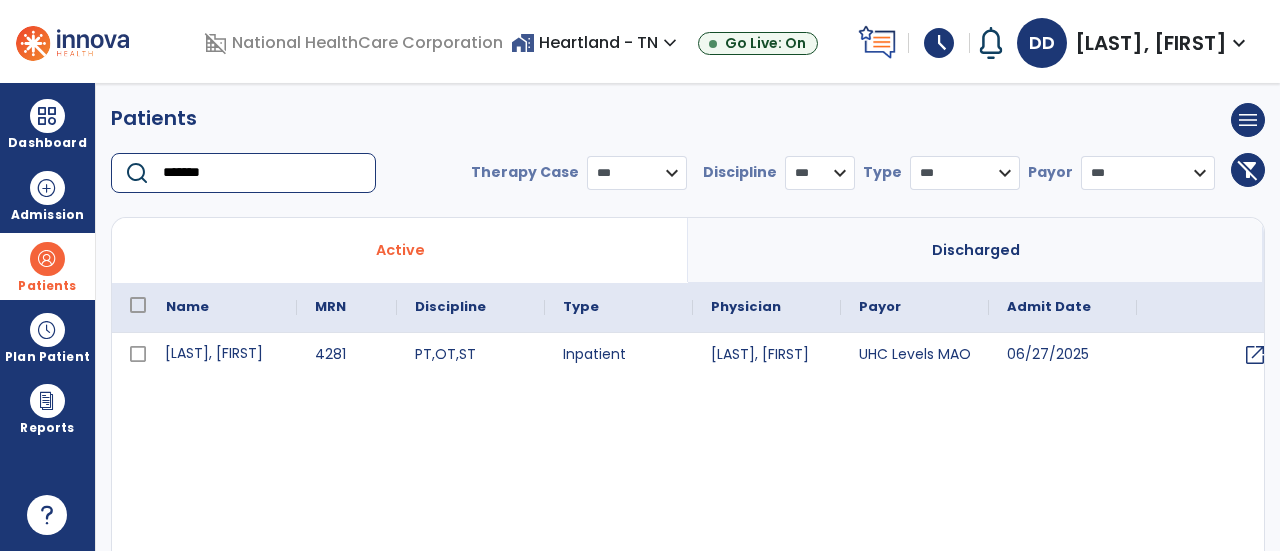 click on "[LAST], [FIRST]" at bounding box center (222, 355) 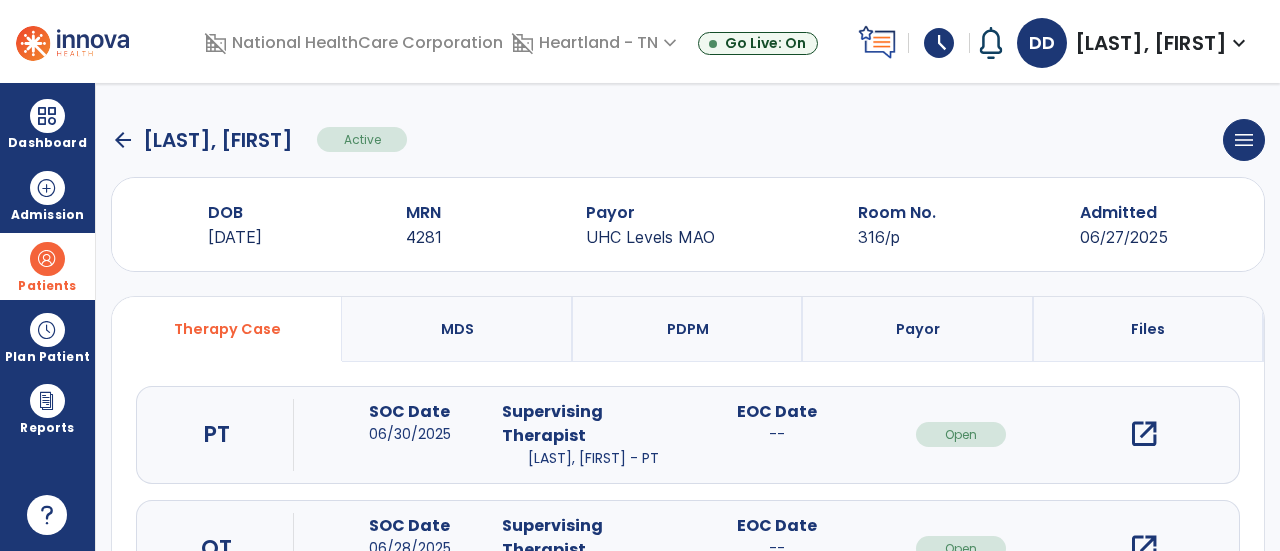 click on "open_in_new" at bounding box center [1144, 434] 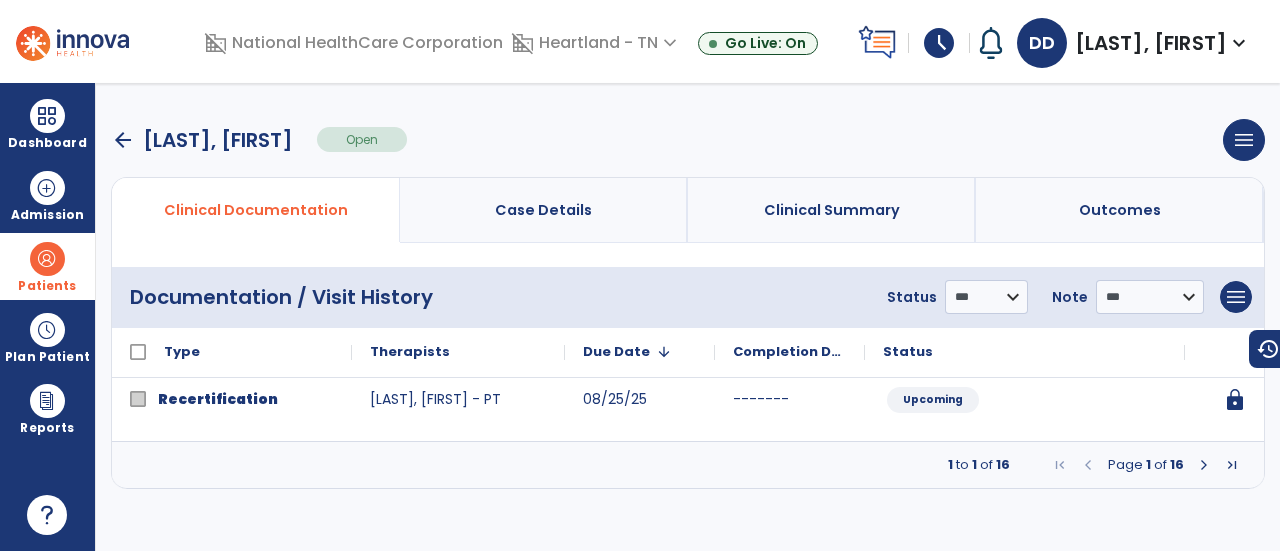 click at bounding box center (1204, 465) 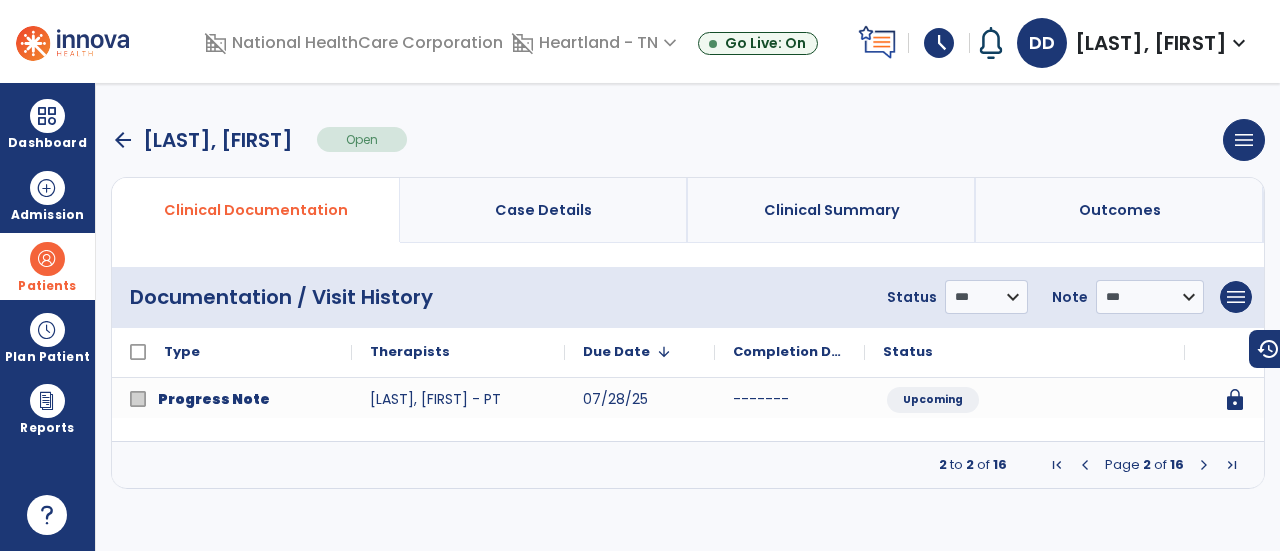 click at bounding box center (1204, 465) 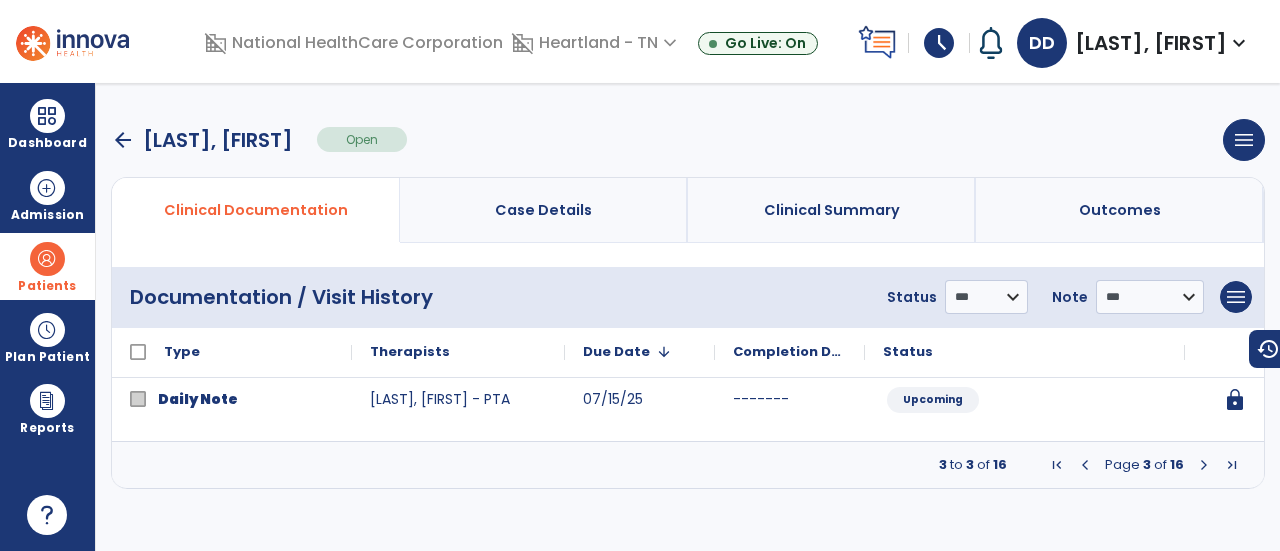 click at bounding box center (1204, 465) 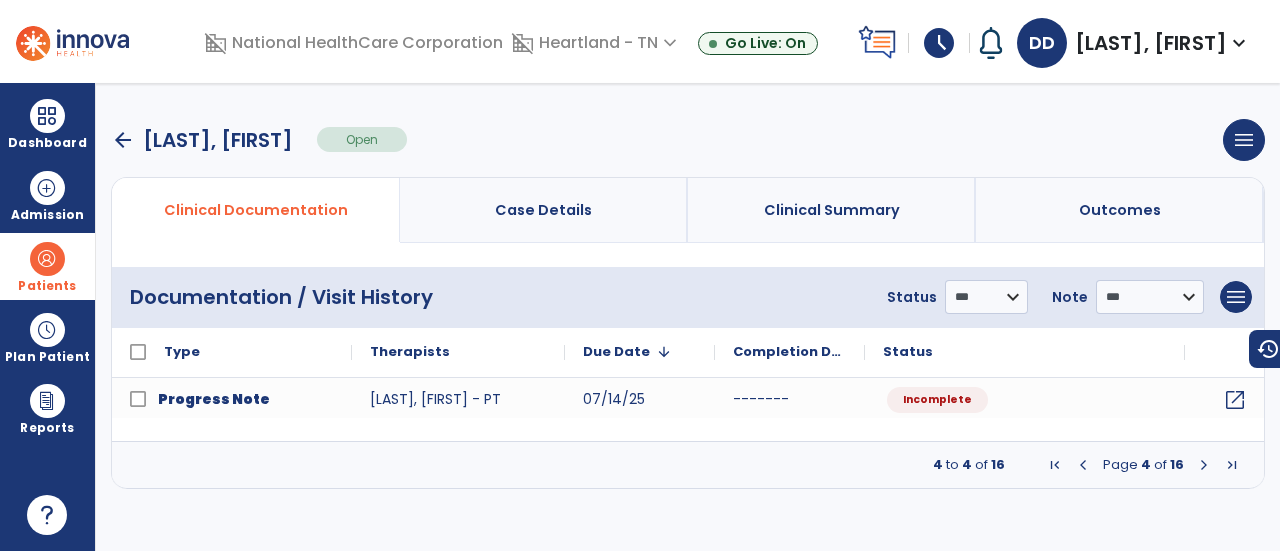 click at bounding box center [1204, 465] 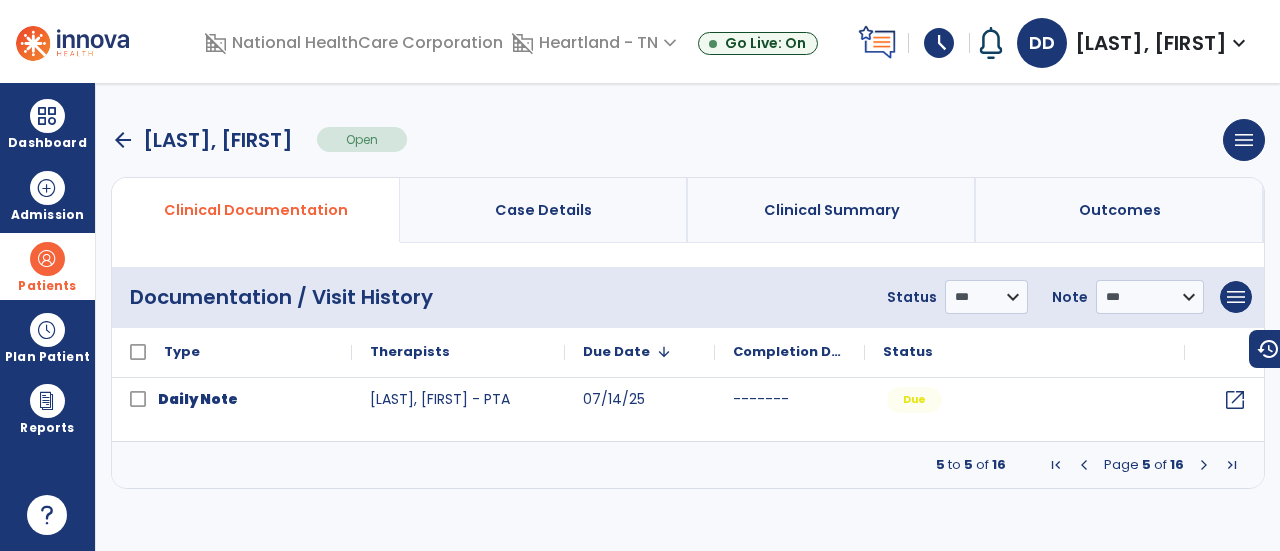 click at bounding box center [1204, 465] 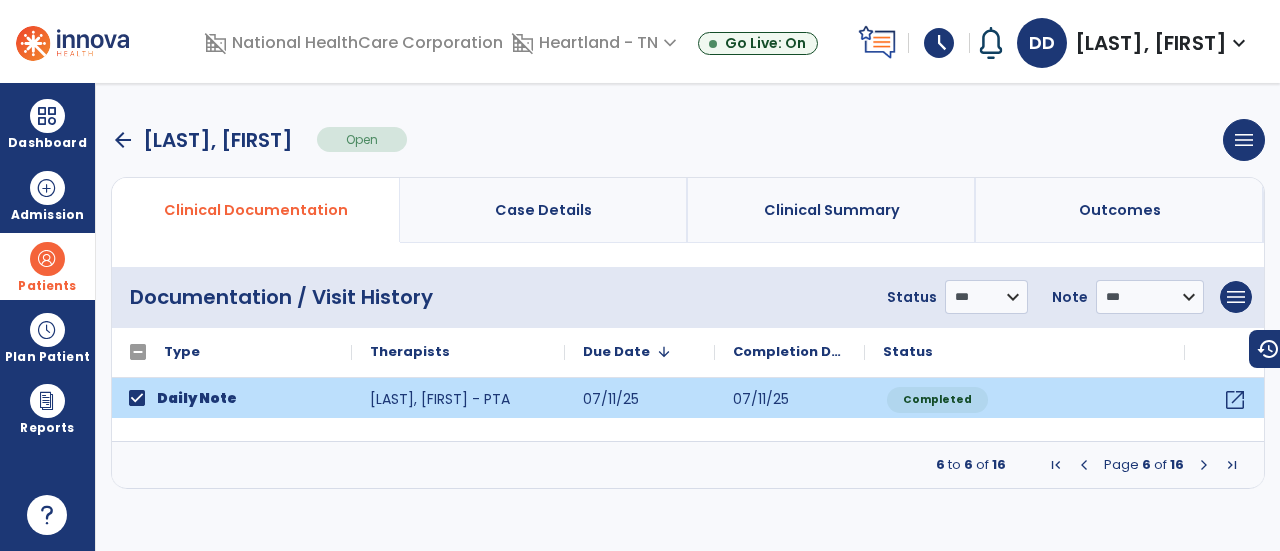 click at bounding box center [1204, 465] 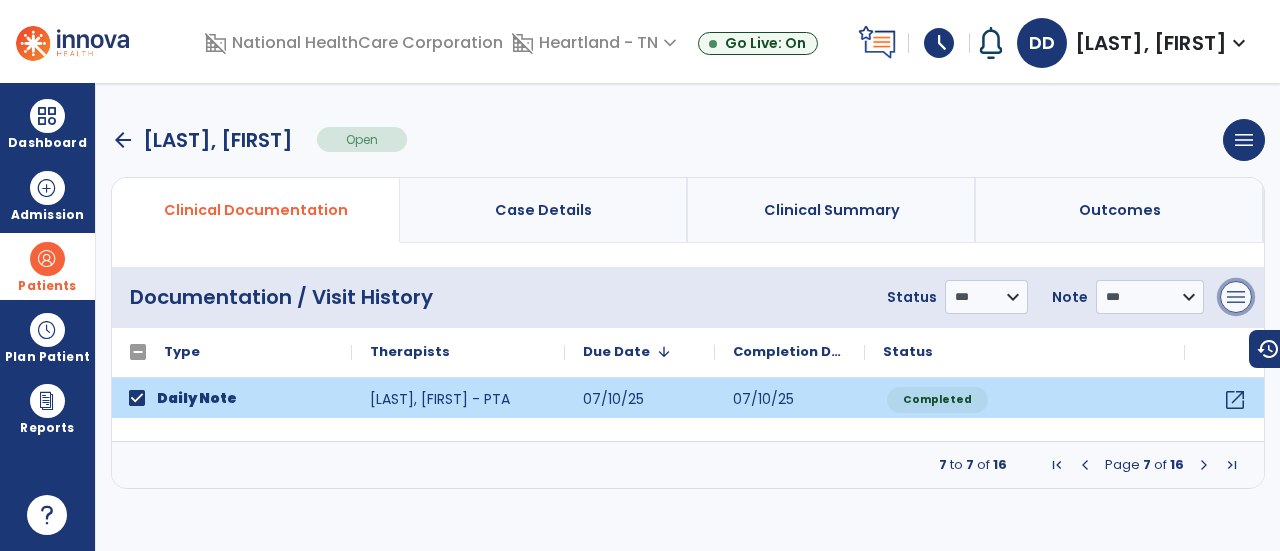 click on "menu" at bounding box center (1236, 297) 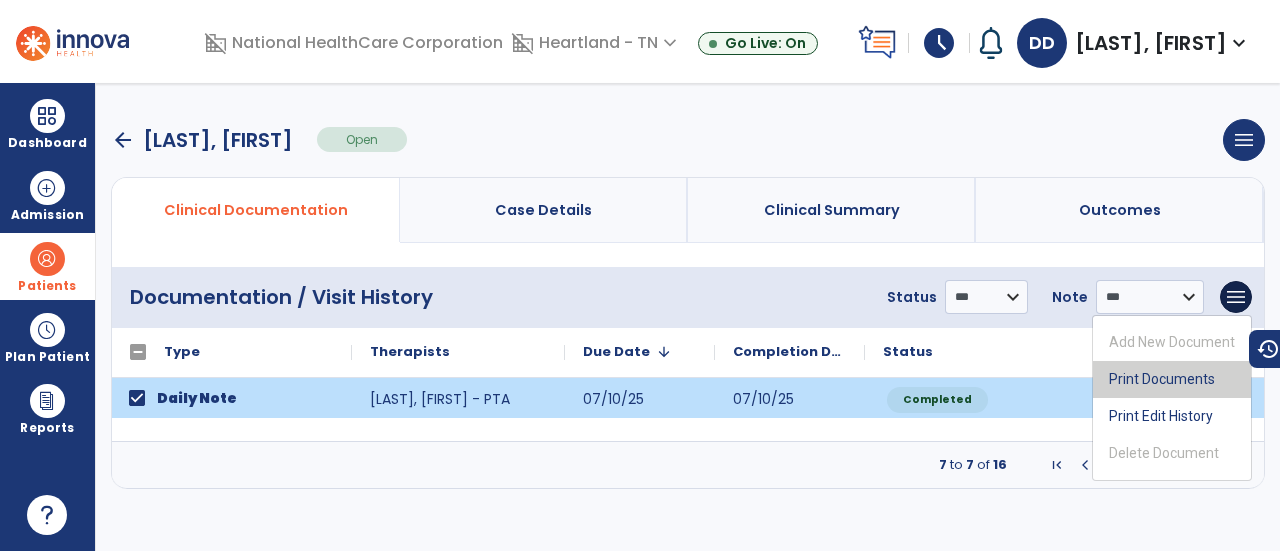 click on "Print Documents" at bounding box center [1172, 379] 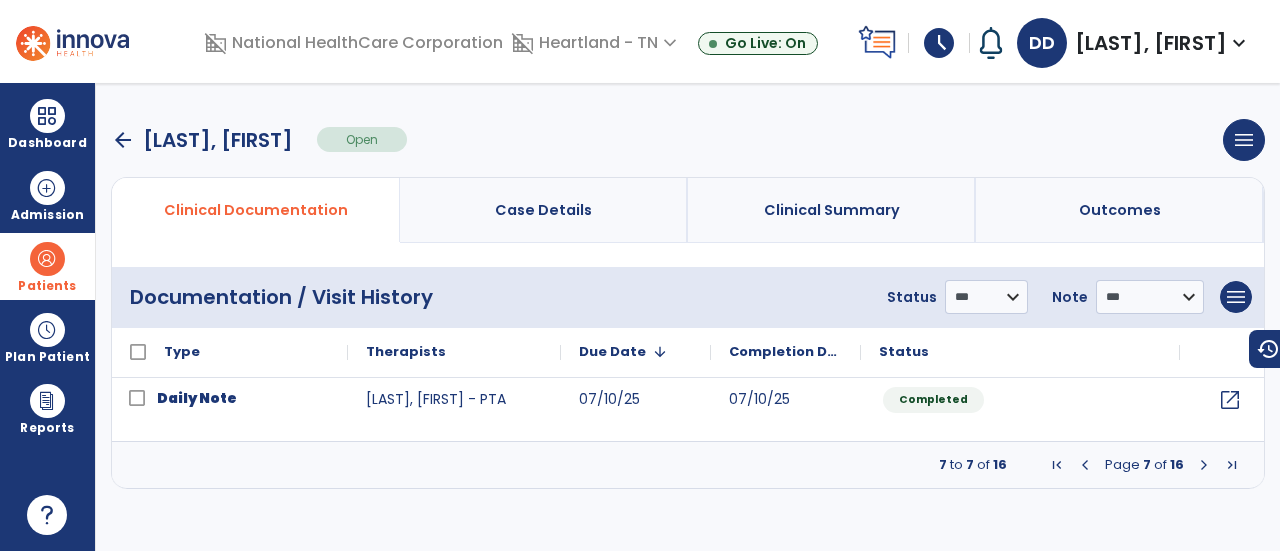 click at bounding box center (1085, 465) 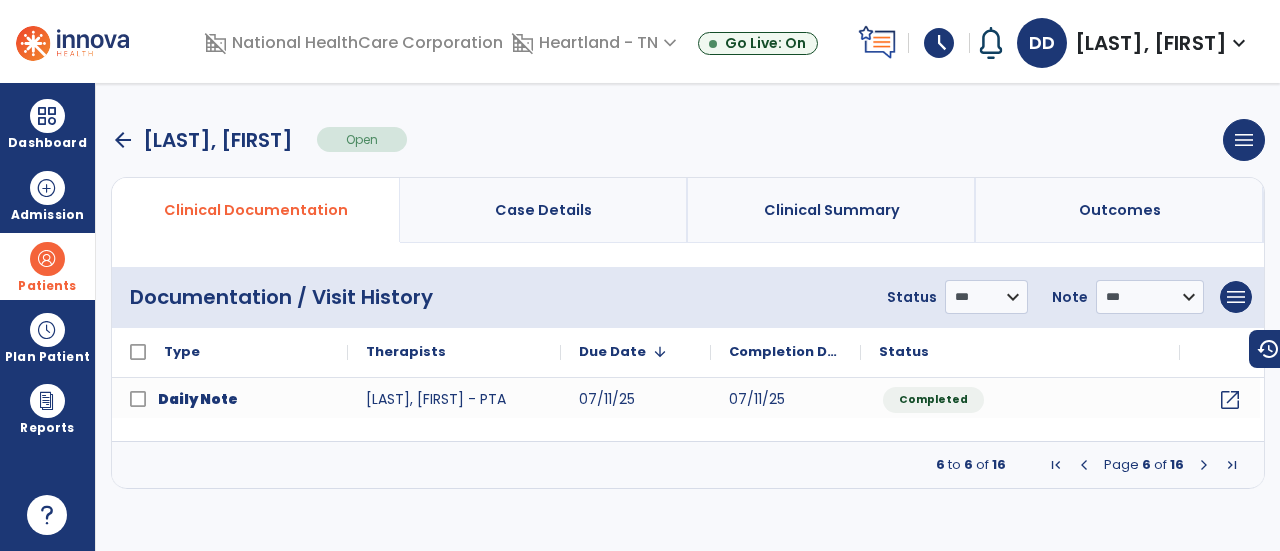 click at bounding box center (1084, 465) 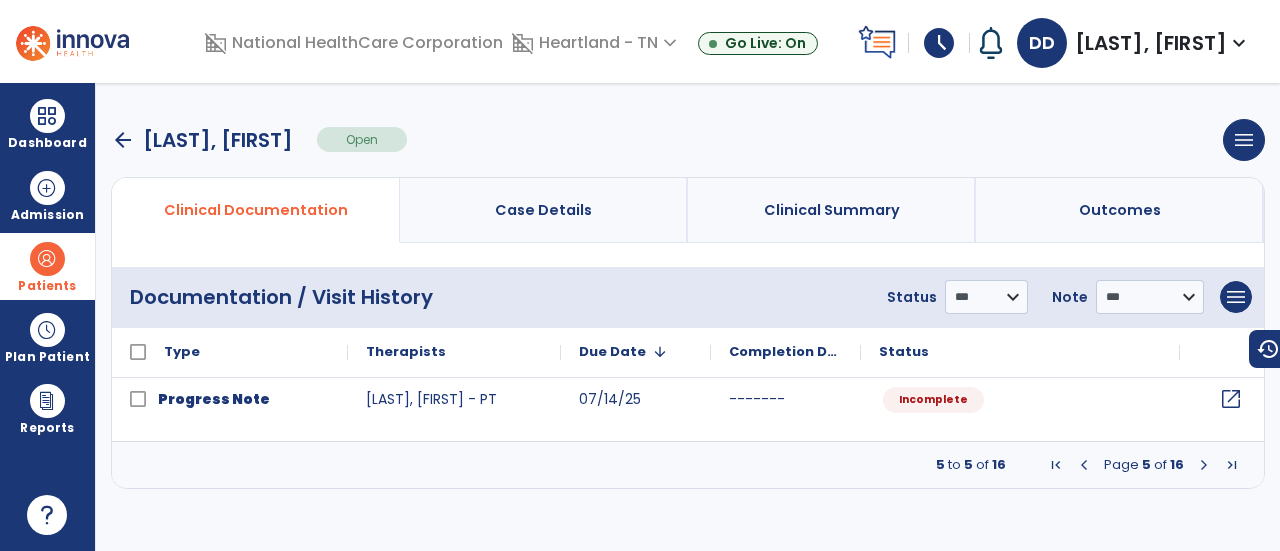 click on "open_in_new" 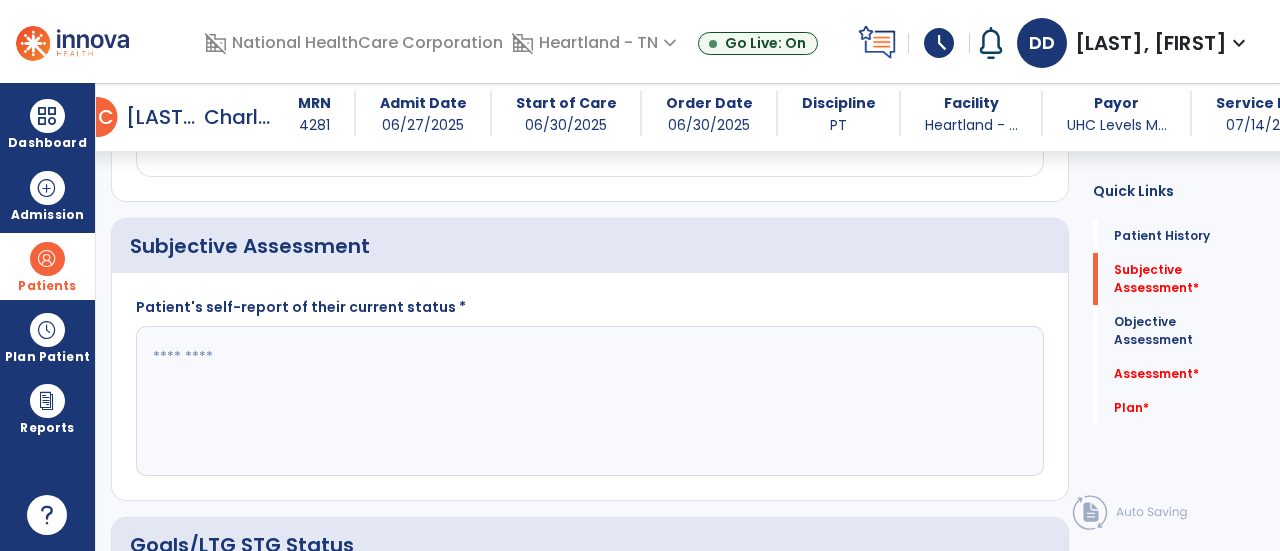 scroll, scrollTop: 440, scrollLeft: 0, axis: vertical 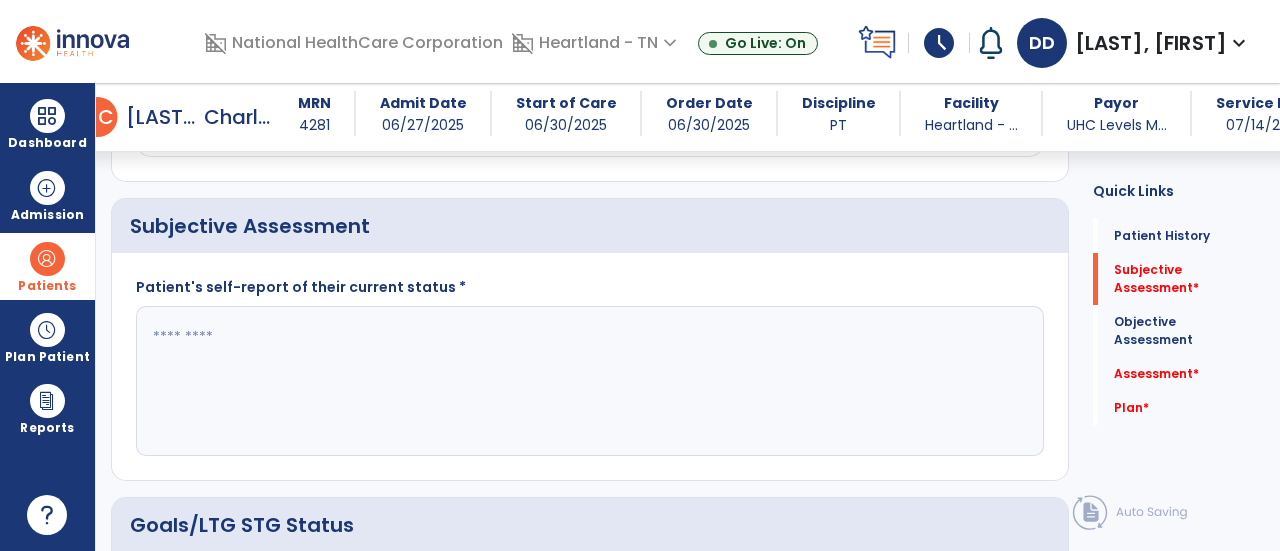 click 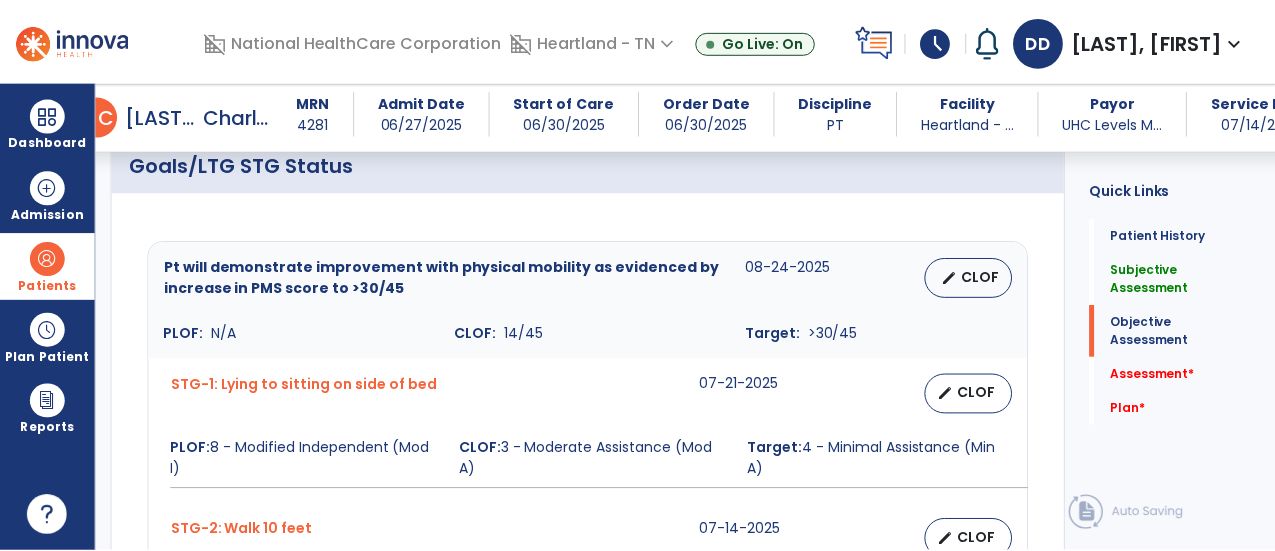 scroll, scrollTop: 800, scrollLeft: 0, axis: vertical 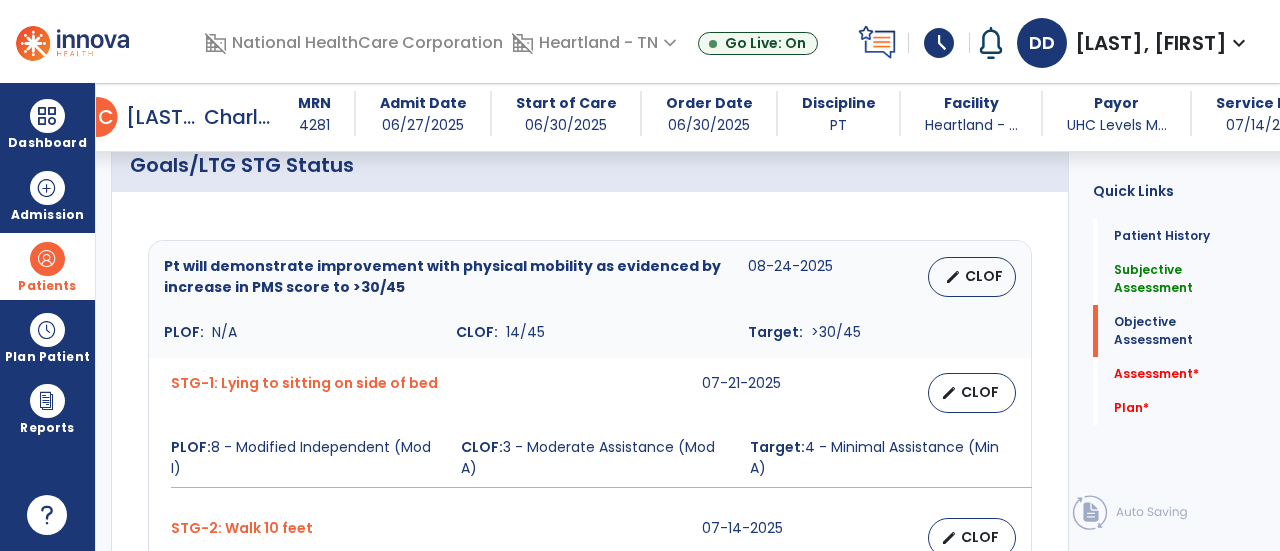 type on "**********" 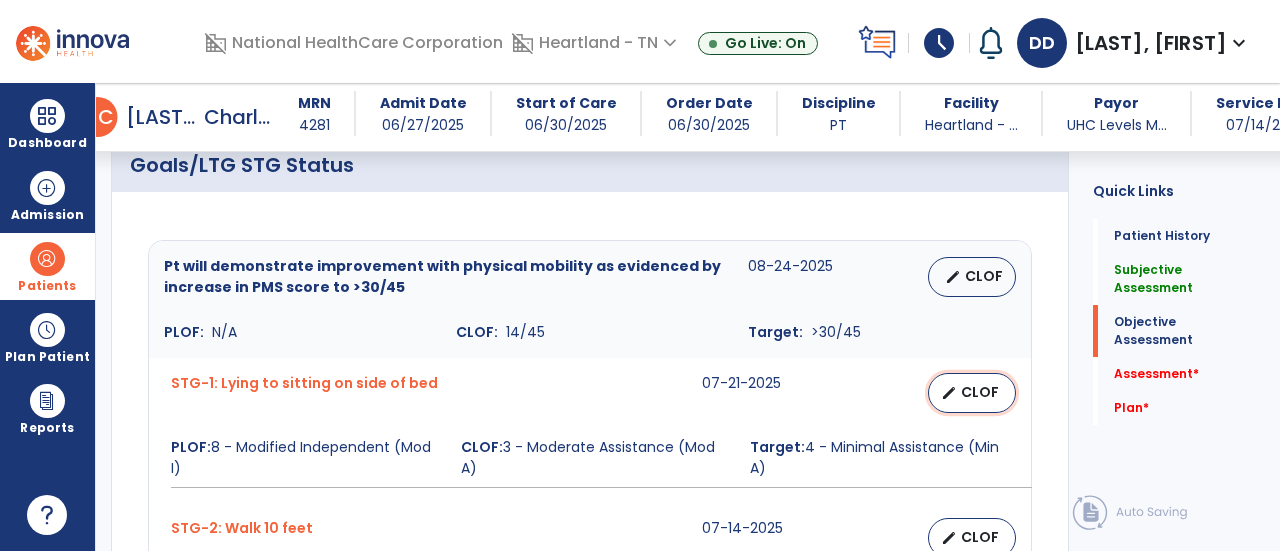click on "CLOF" at bounding box center (980, 392) 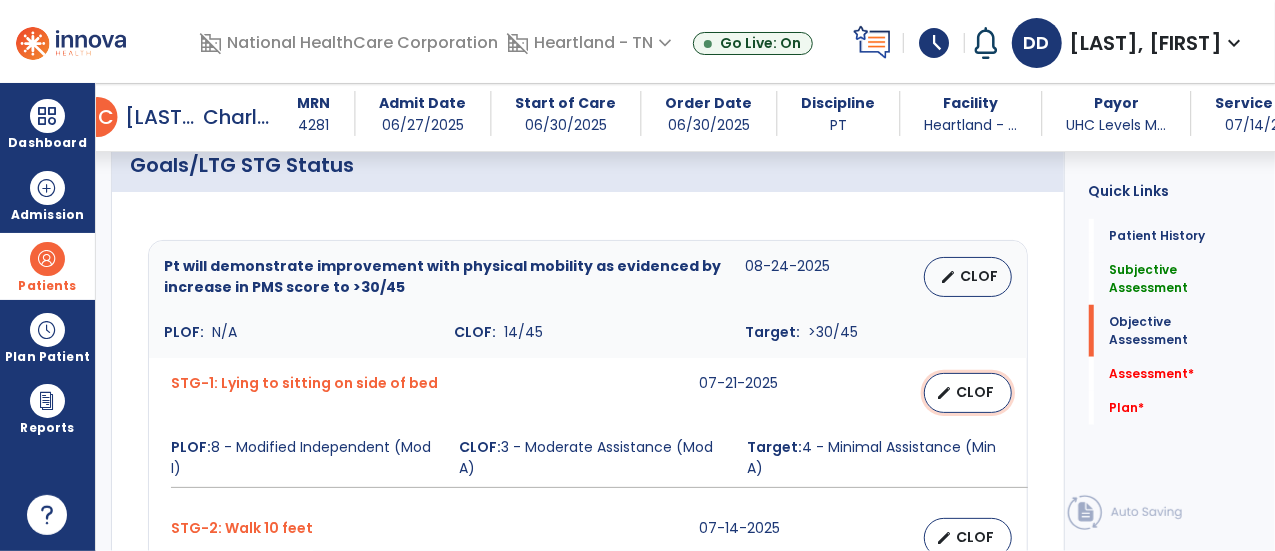 select on "********" 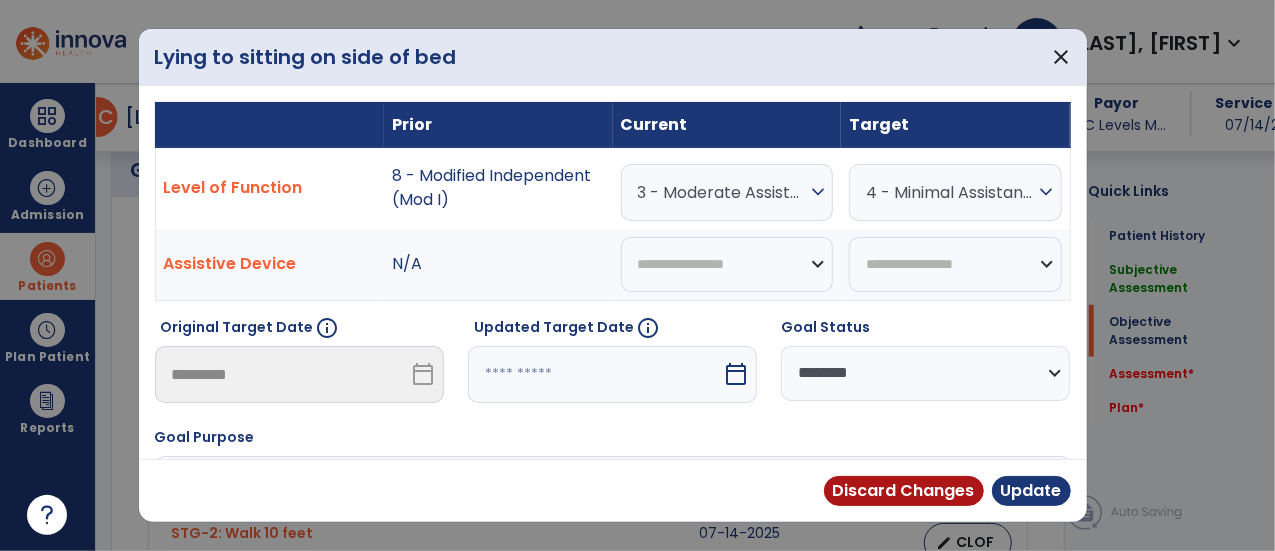 scroll, scrollTop: 800, scrollLeft: 0, axis: vertical 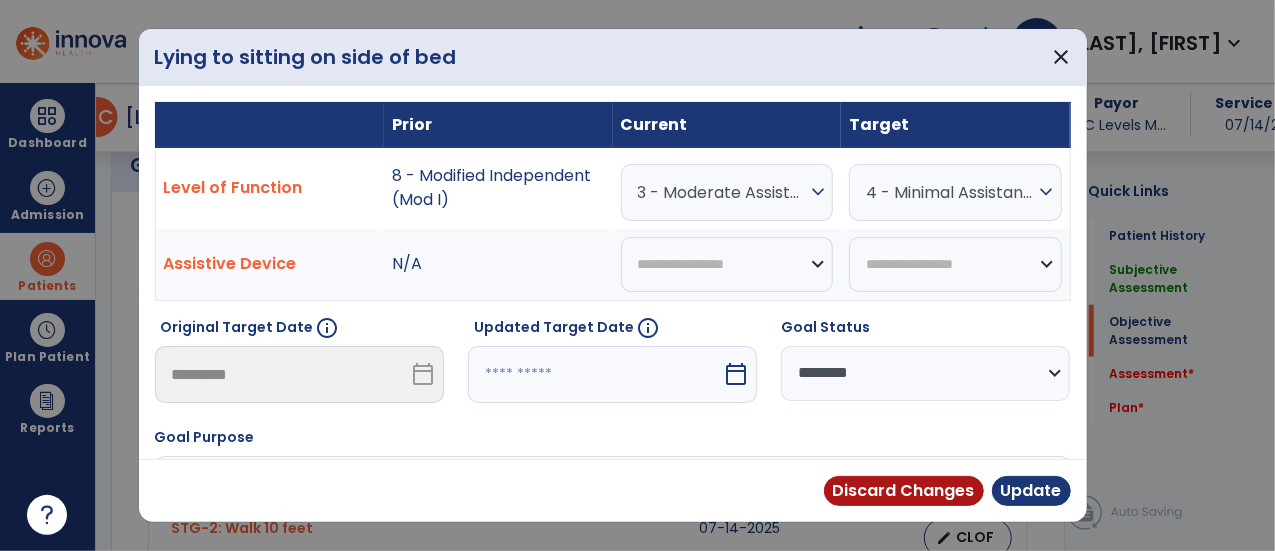 click on "3 - Moderate Assistance (Mod A)" at bounding box center [722, 192] 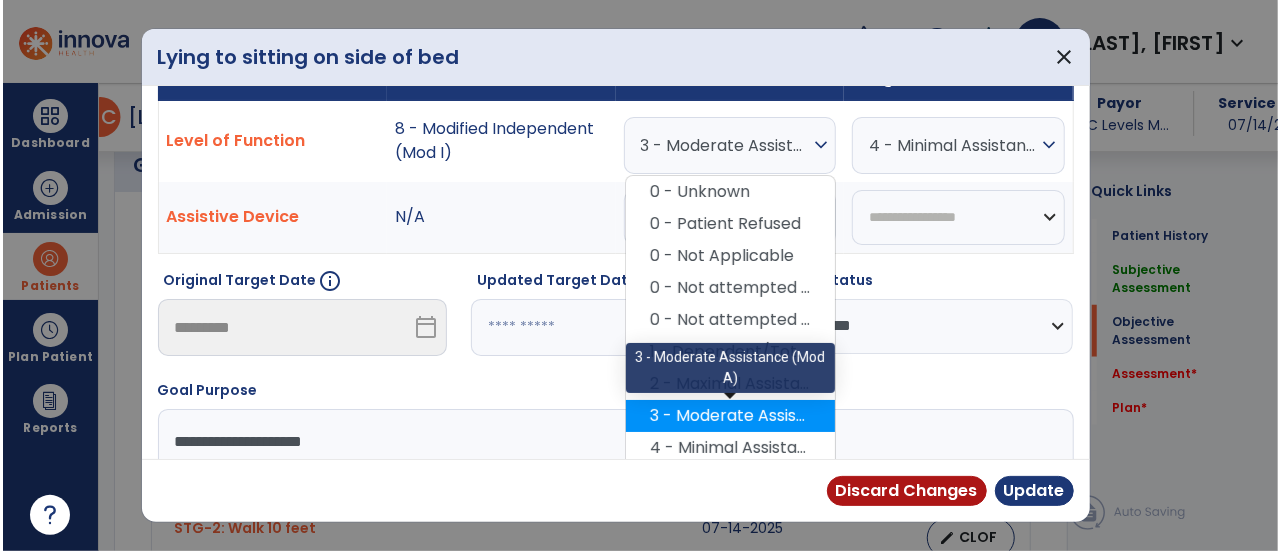 scroll, scrollTop: 49, scrollLeft: 0, axis: vertical 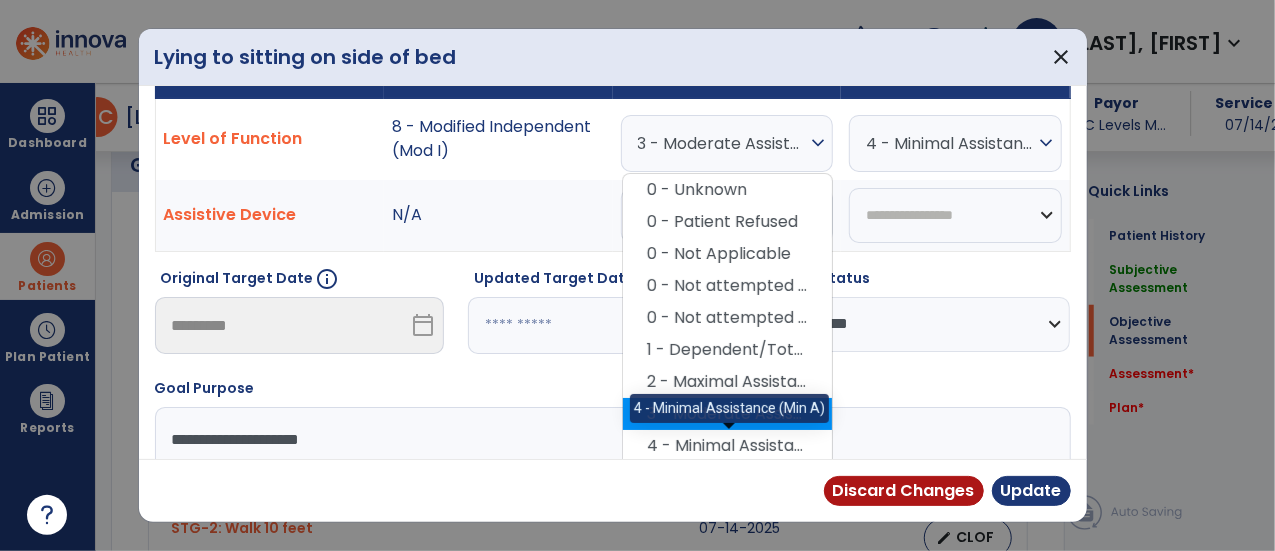 click on "4 - Minimal Assistance (Min A)" at bounding box center [727, 446] 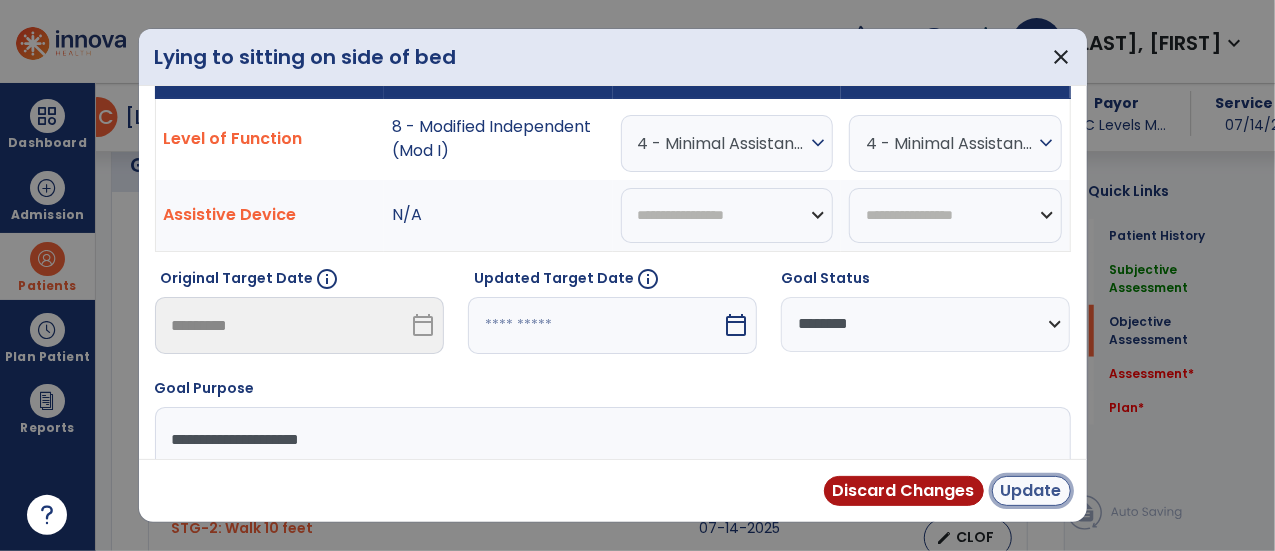 click on "Update" at bounding box center (1031, 491) 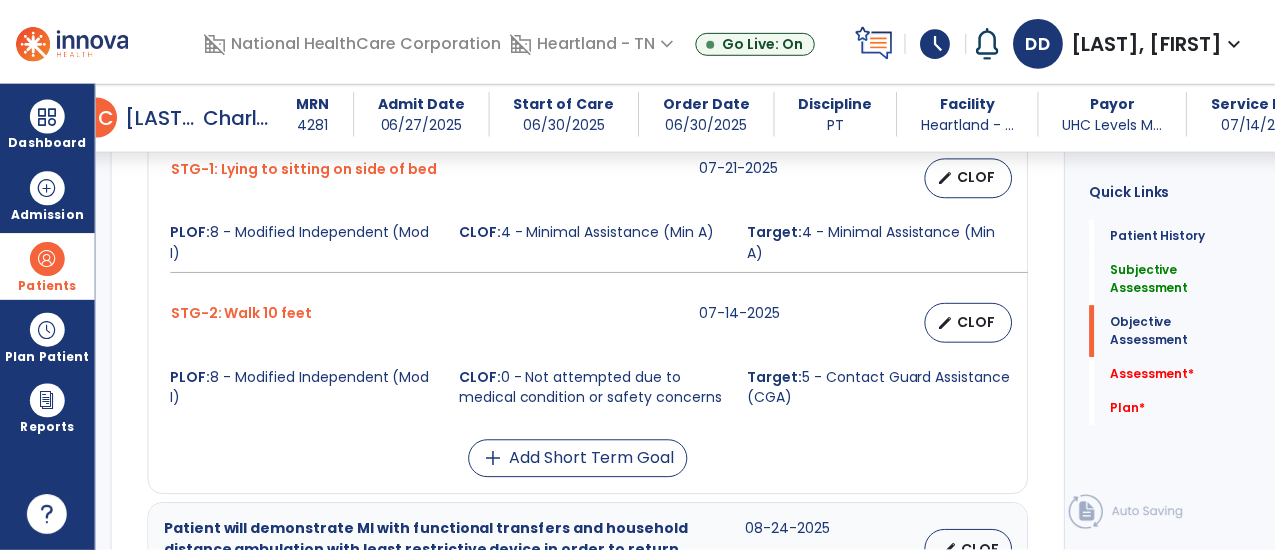 scroll, scrollTop: 1054, scrollLeft: 0, axis: vertical 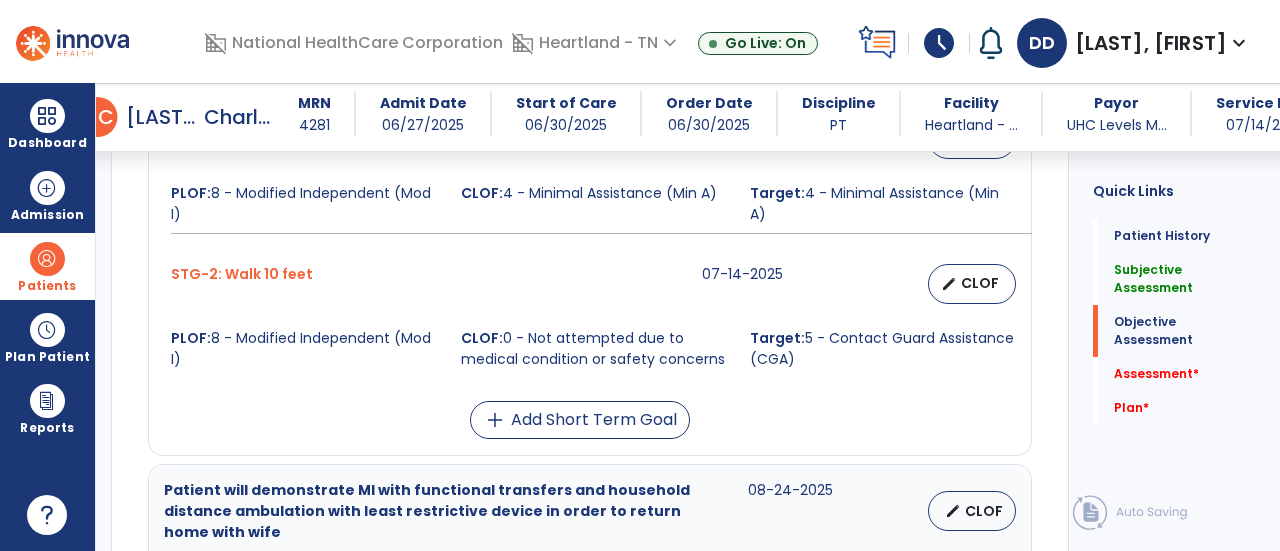 click on "CLOF" at bounding box center [980, 283] 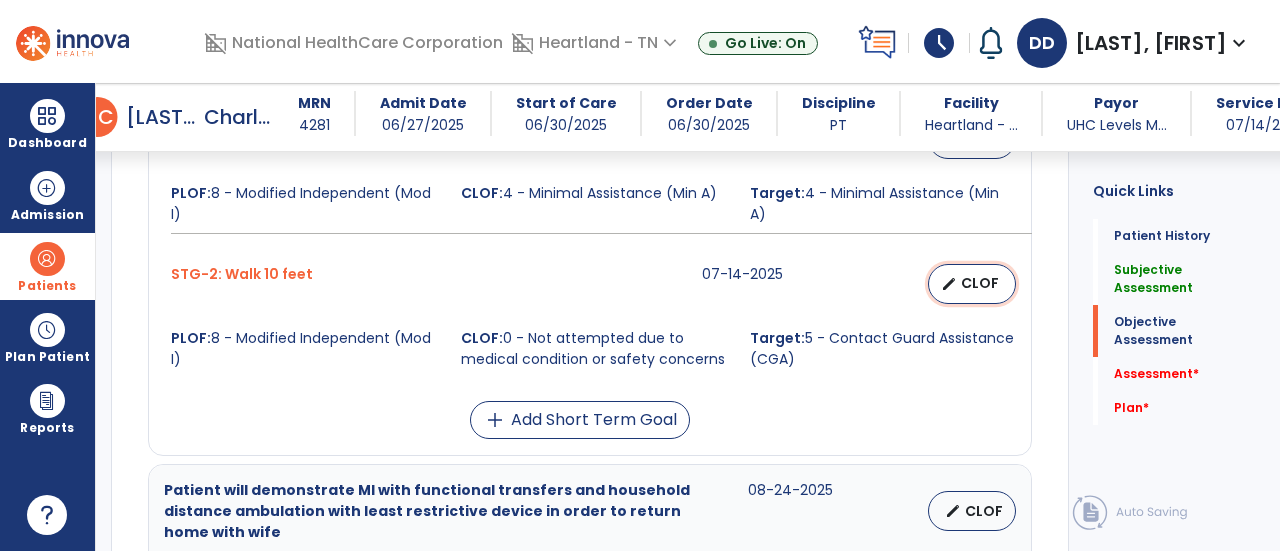 select on "********" 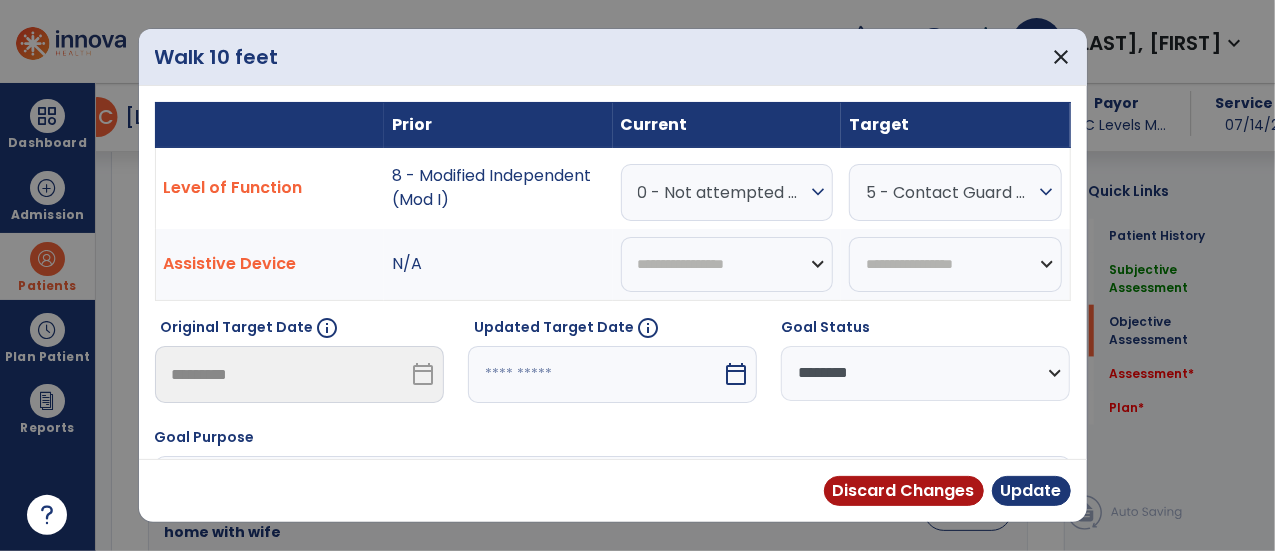 scroll, scrollTop: 1054, scrollLeft: 0, axis: vertical 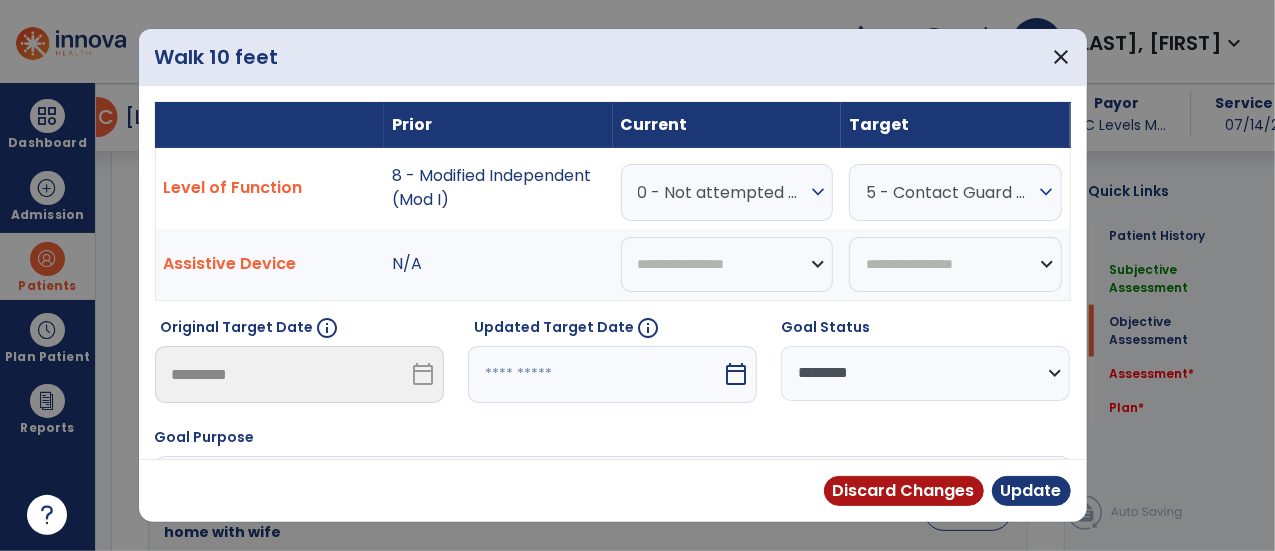 click on "0 - Not attempted due to medical condition or safety concerns" at bounding box center [722, 192] 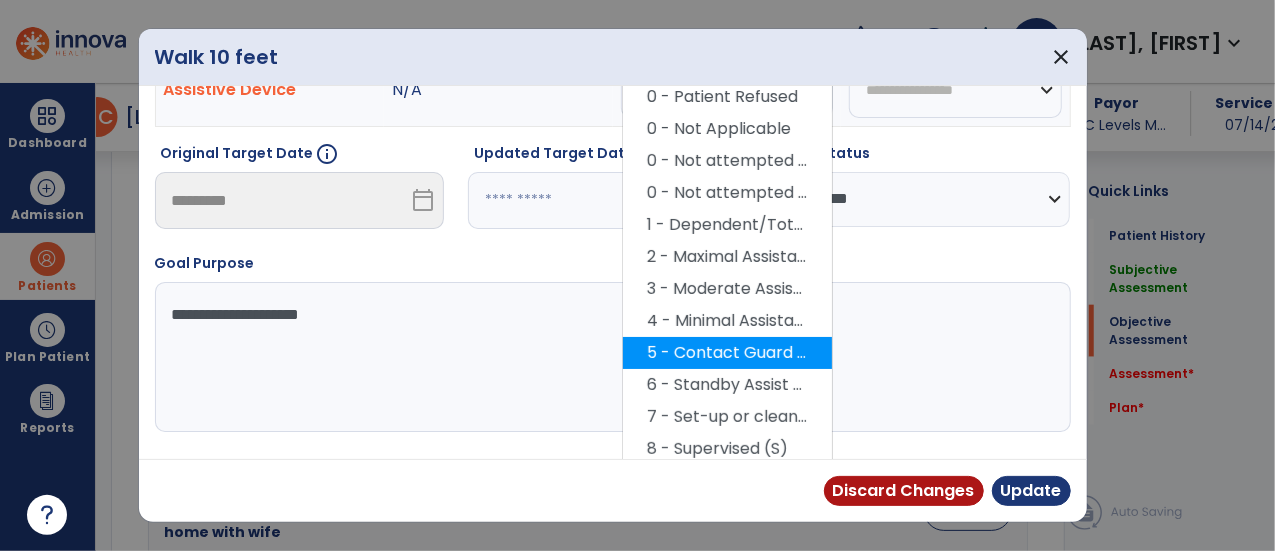 click on "5 - Contact Guard Assistance (CGA)" at bounding box center (727, 353) 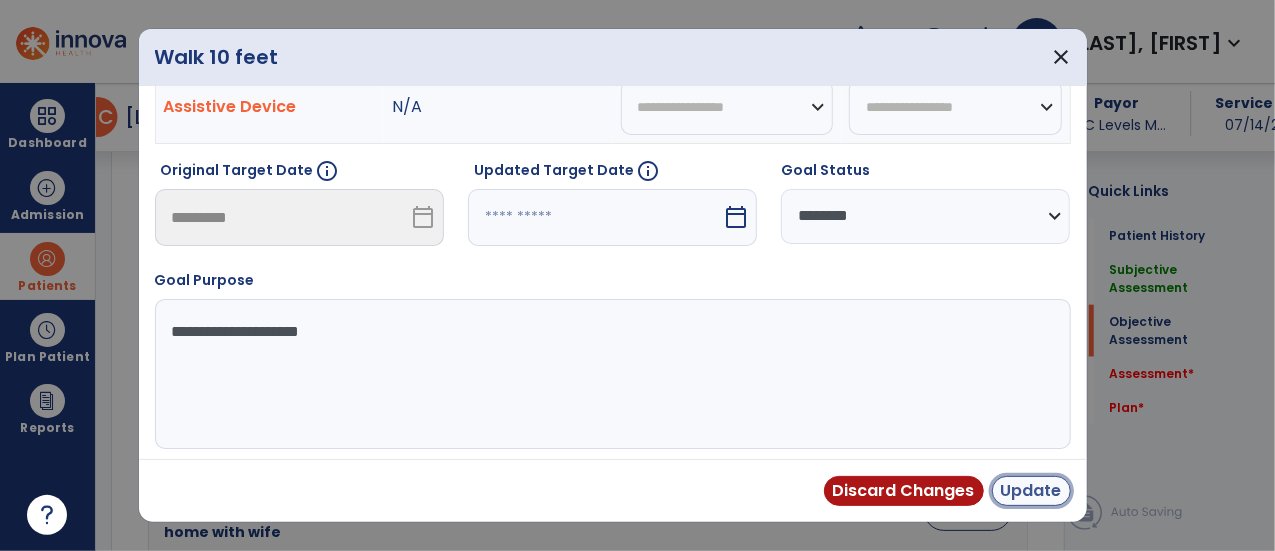 click on "Update" at bounding box center [1031, 491] 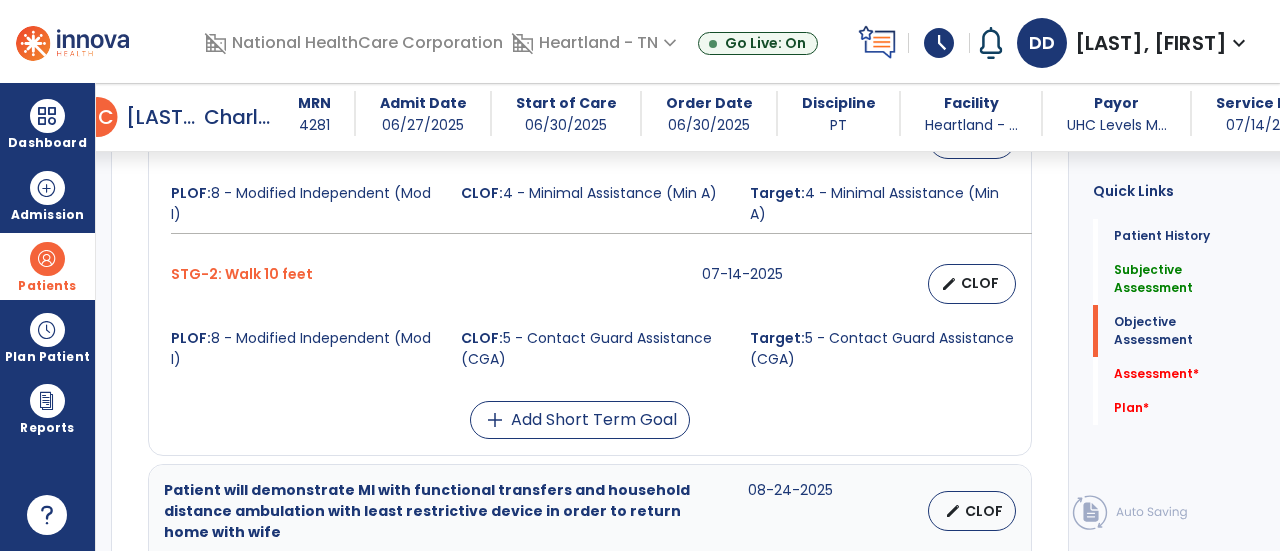 click on "edit   CLOF" at bounding box center (972, 284) 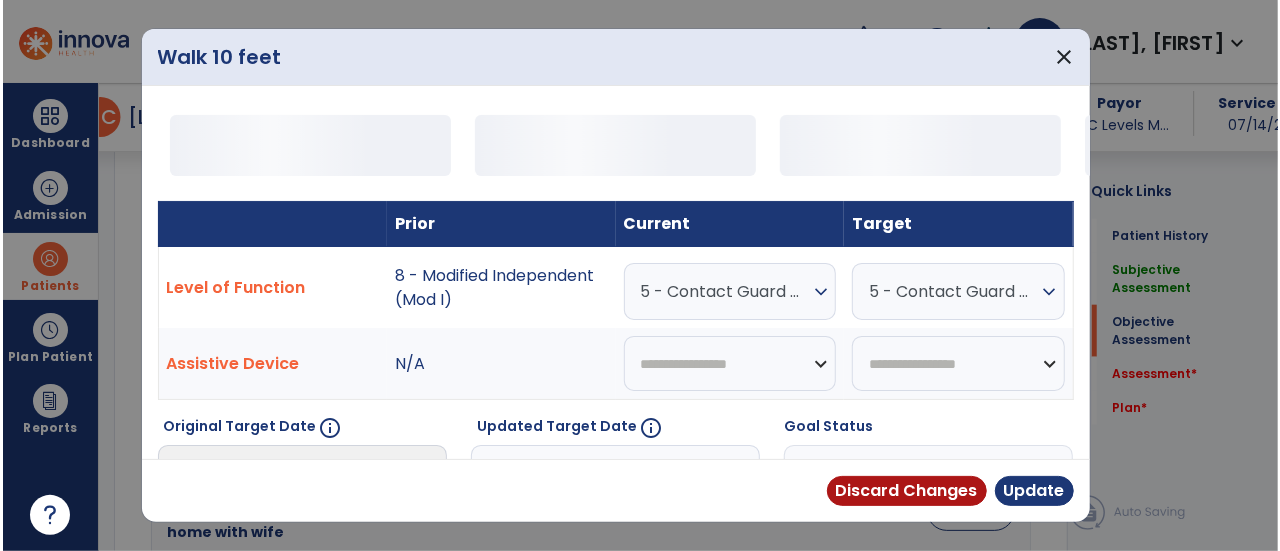scroll, scrollTop: 1054, scrollLeft: 0, axis: vertical 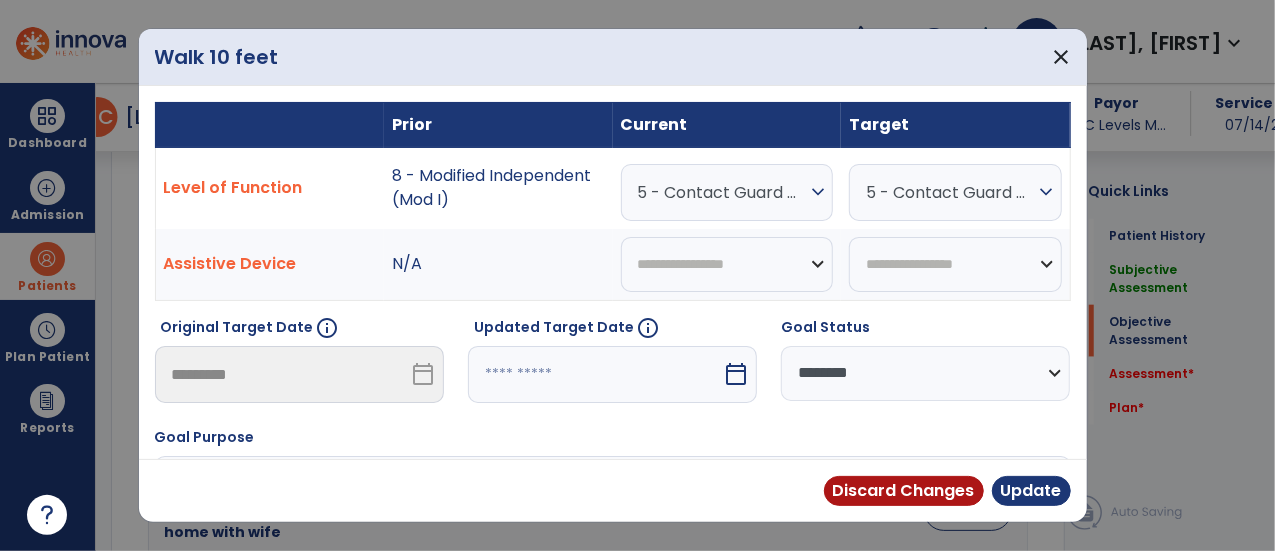 click on "**********" at bounding box center [925, 373] 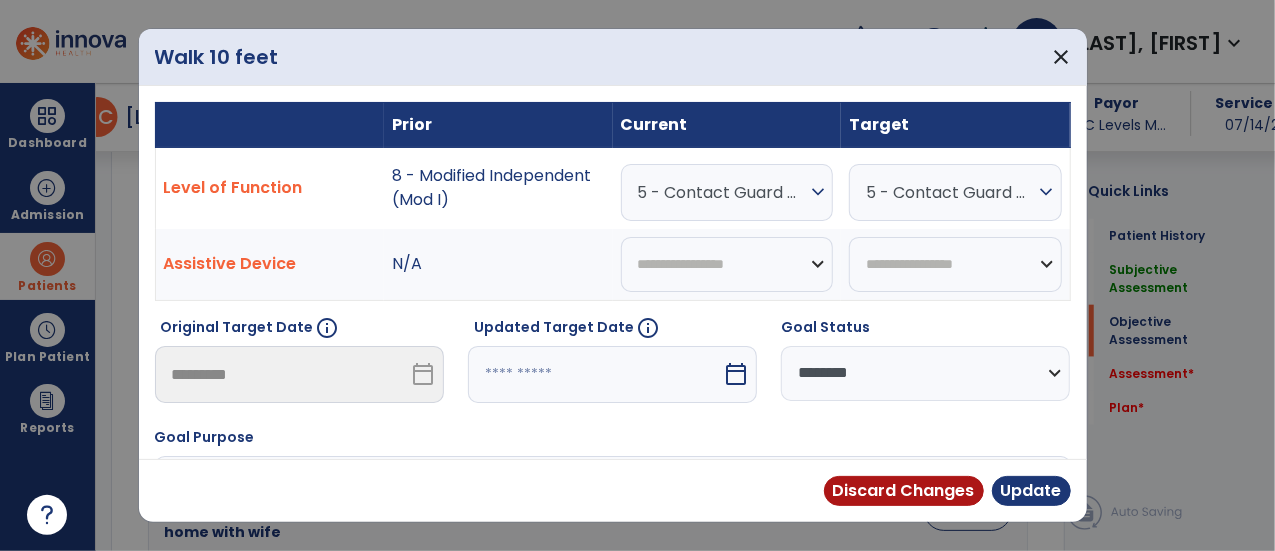 select on "********" 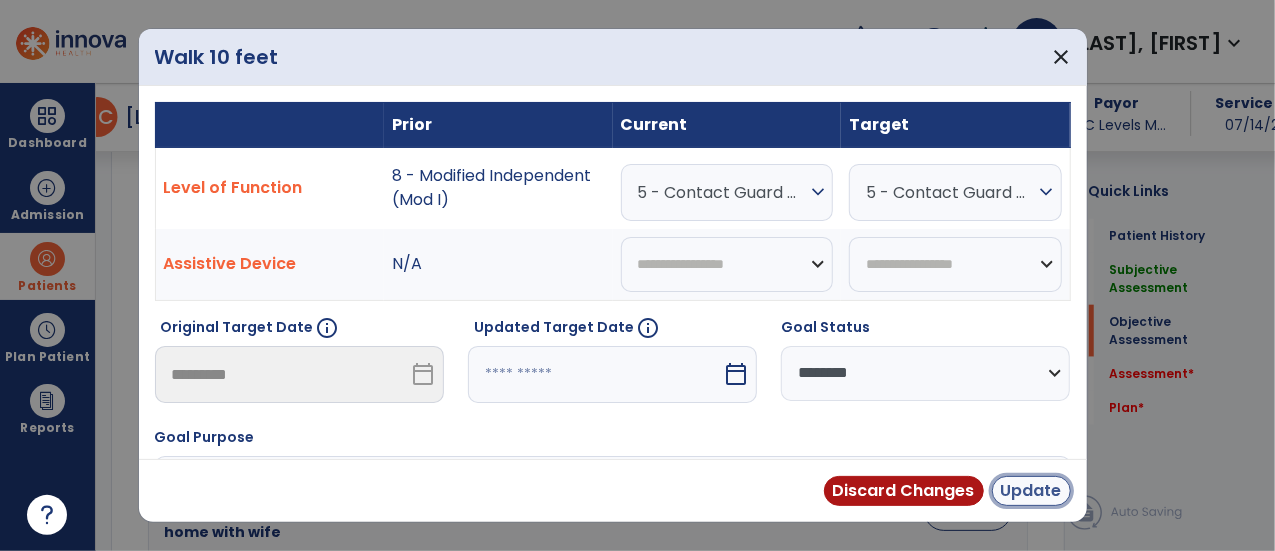 click on "Update" at bounding box center [1031, 491] 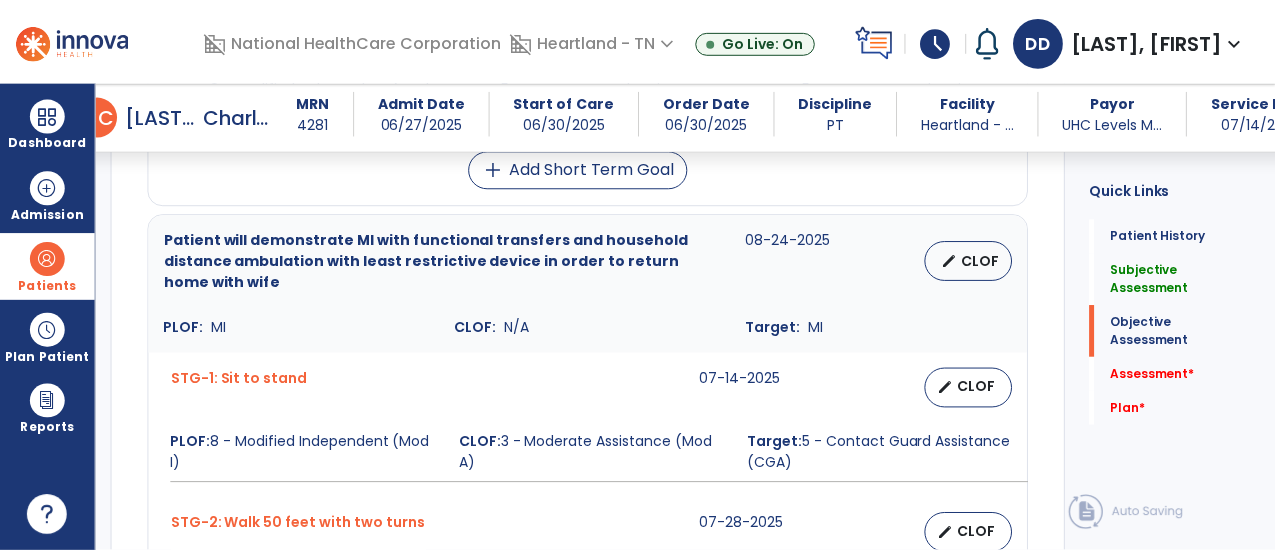 scroll, scrollTop: 1305, scrollLeft: 0, axis: vertical 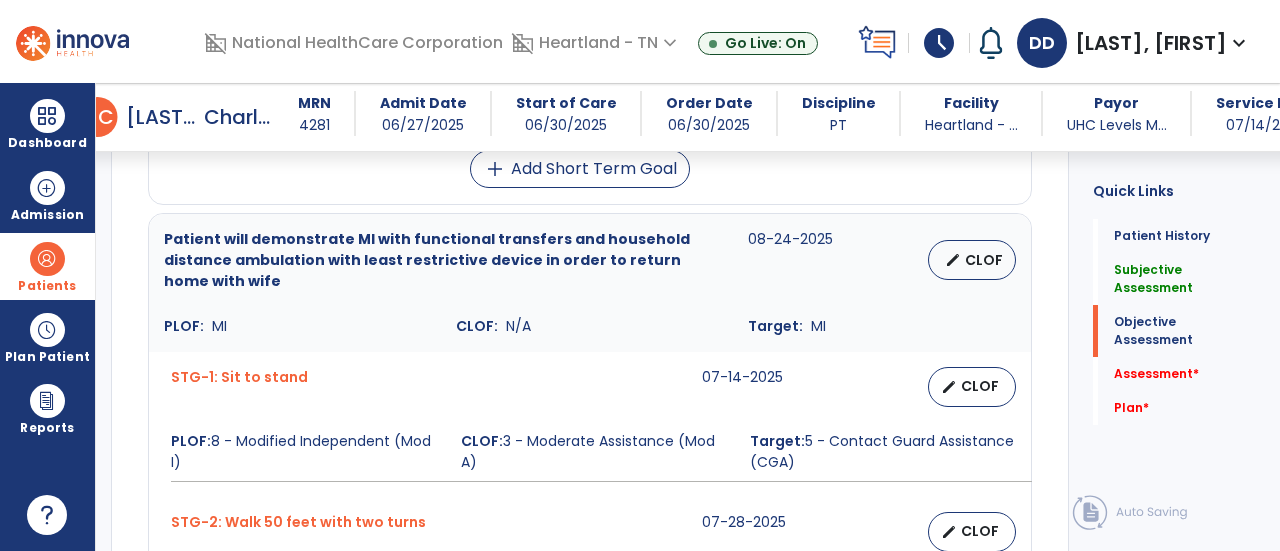click on "CLOF" at bounding box center (984, 260) 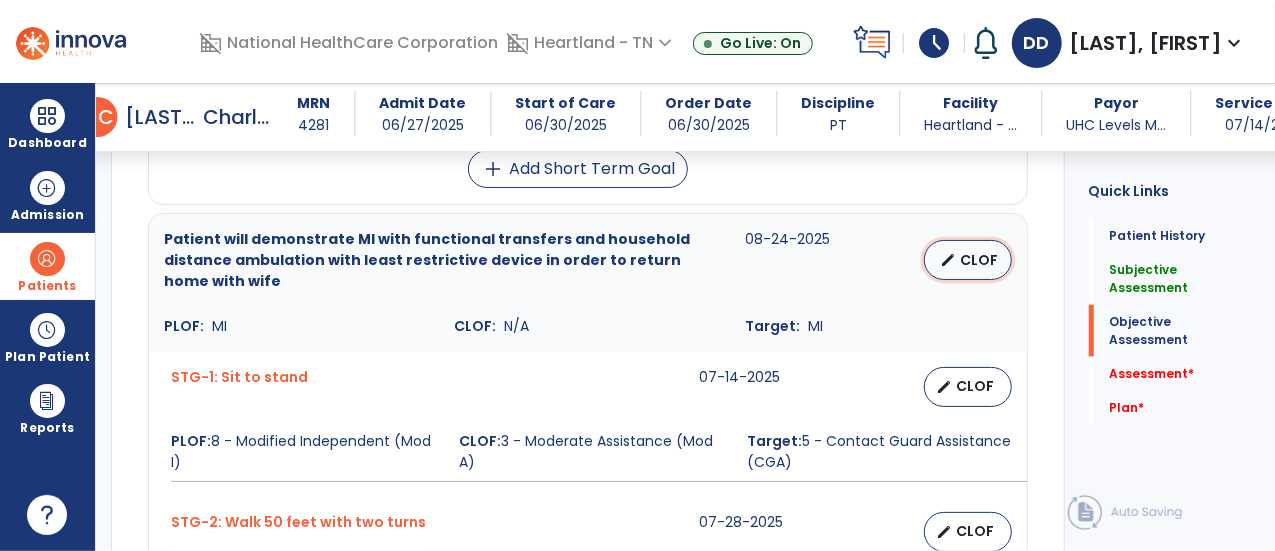 select on "********" 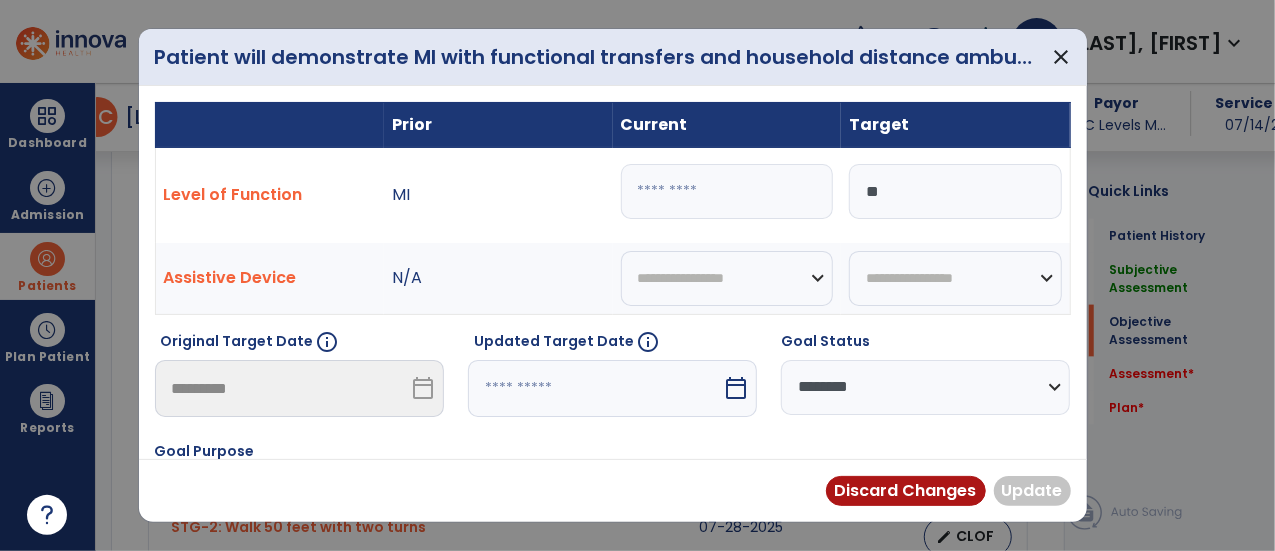 scroll, scrollTop: 1305, scrollLeft: 0, axis: vertical 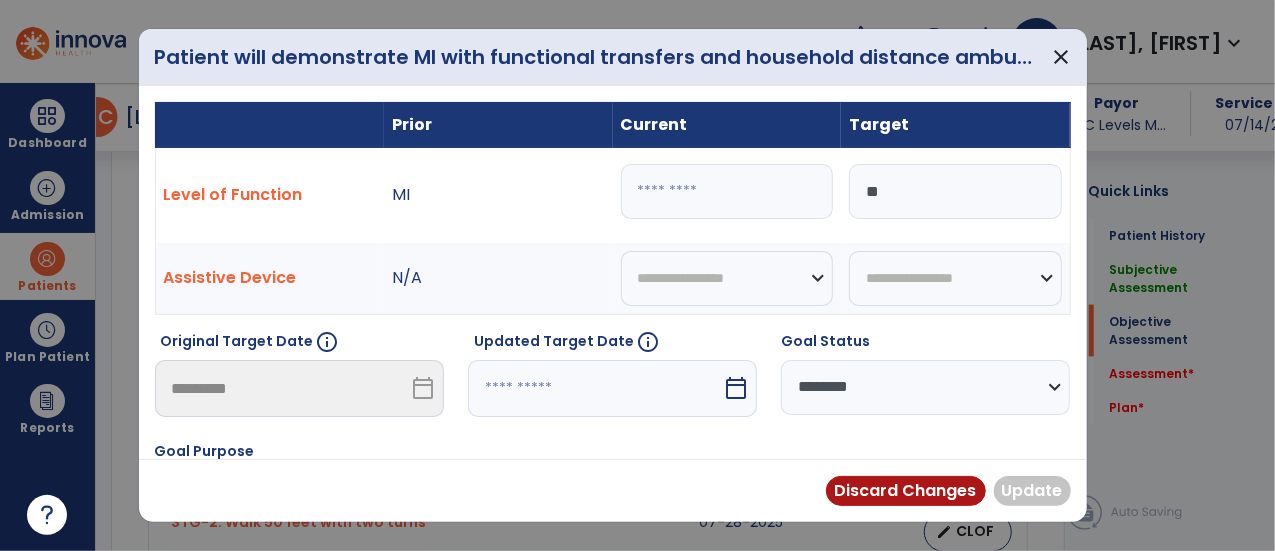 click at bounding box center (727, 191) 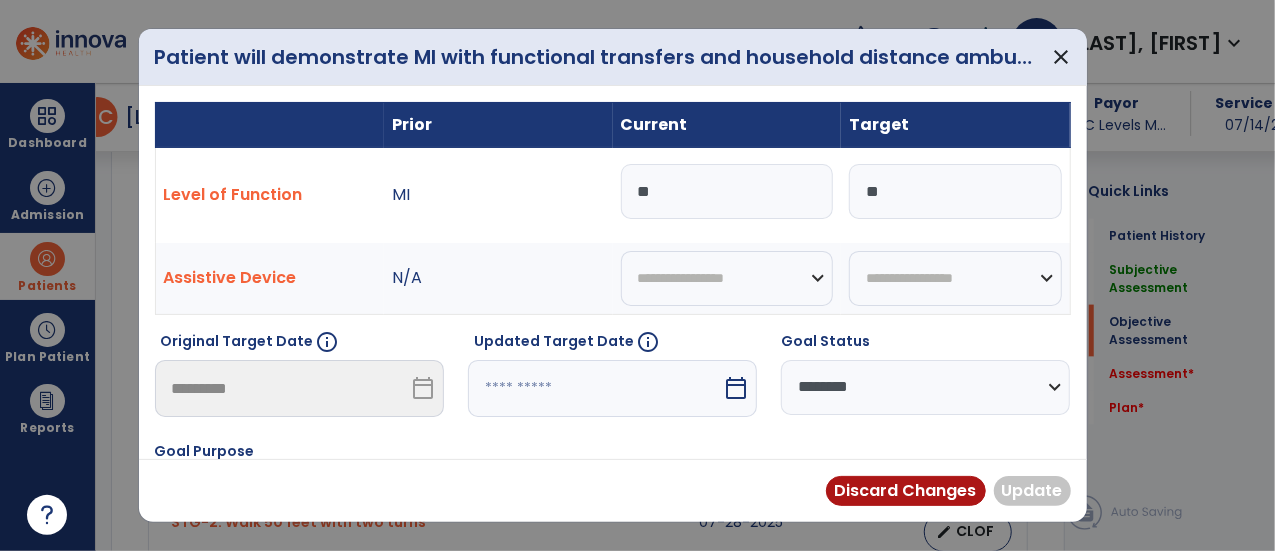 type on "***" 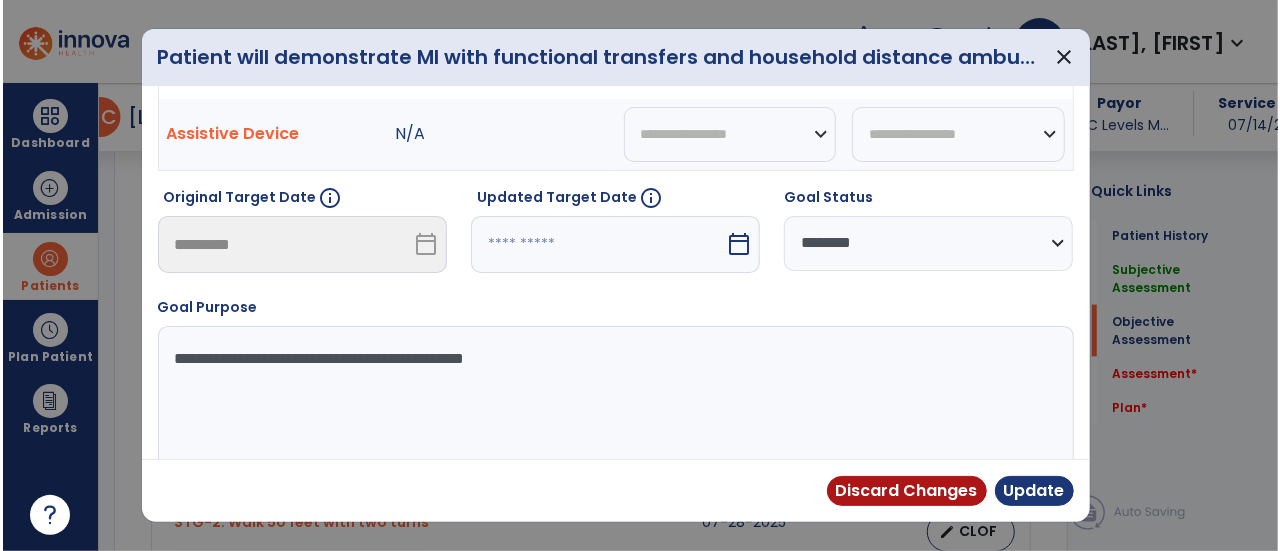 scroll, scrollTop: 171, scrollLeft: 0, axis: vertical 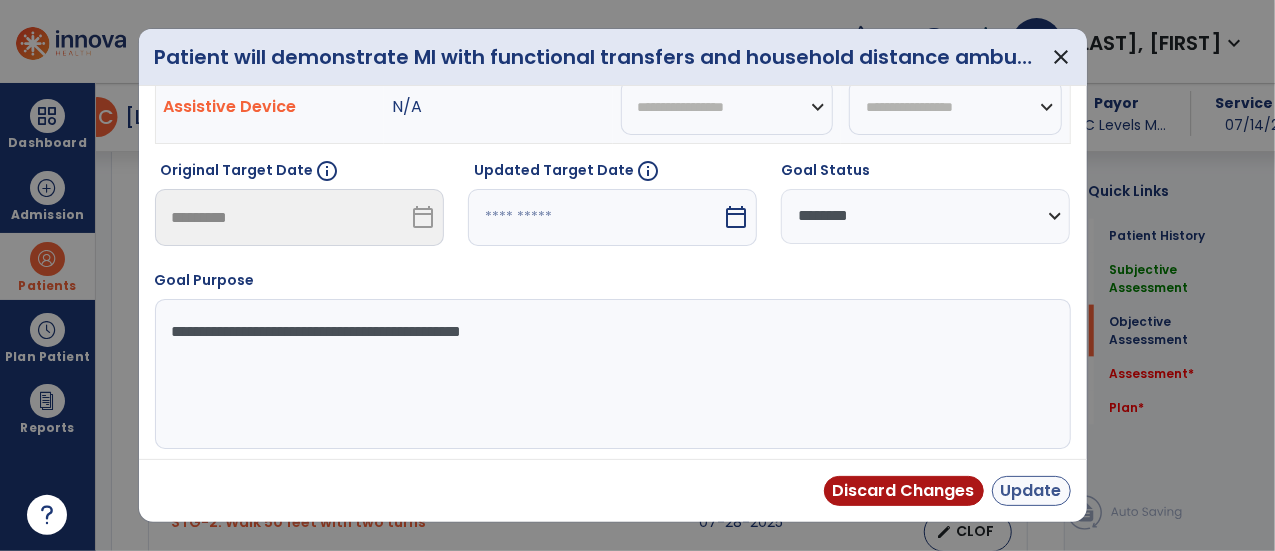 click on "Update" at bounding box center (1031, 491) 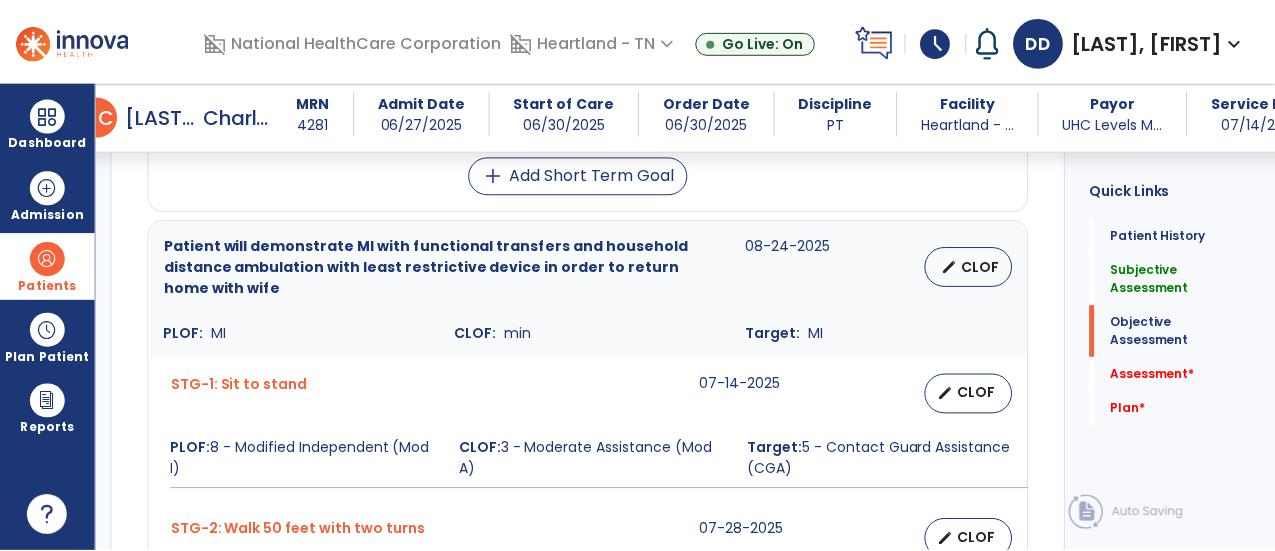 scroll, scrollTop: 1278, scrollLeft: 0, axis: vertical 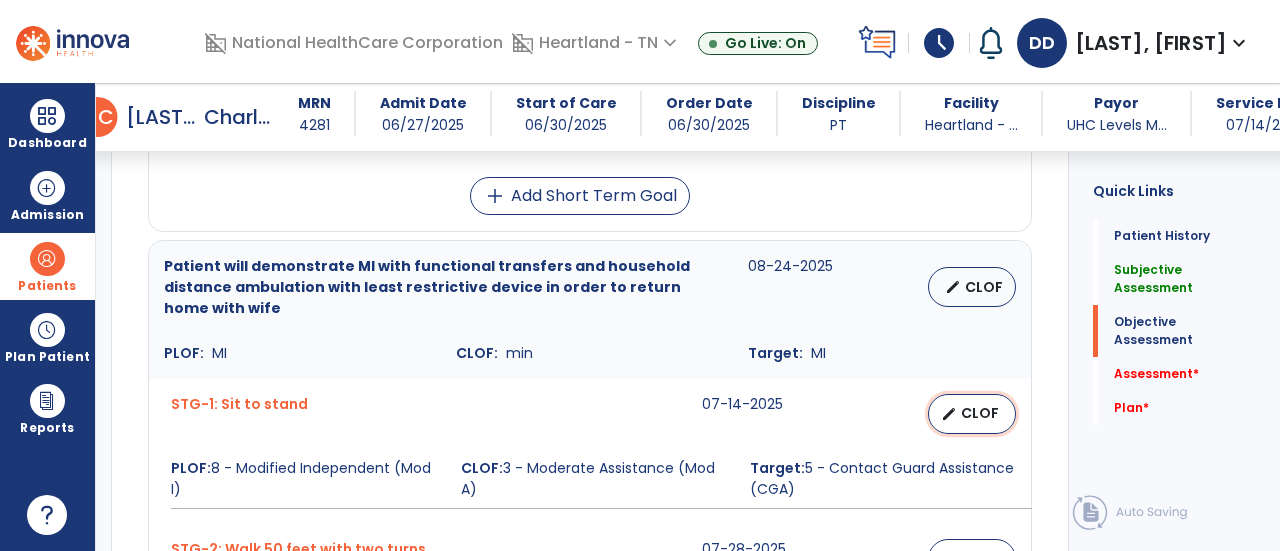 click on "CLOF" at bounding box center (980, 413) 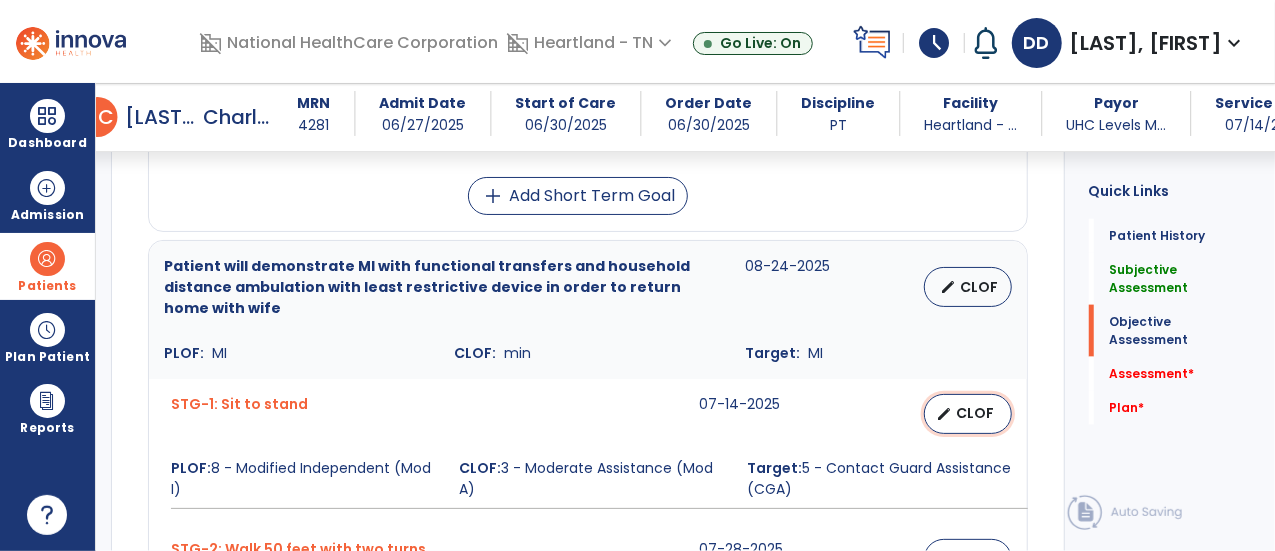select on "********" 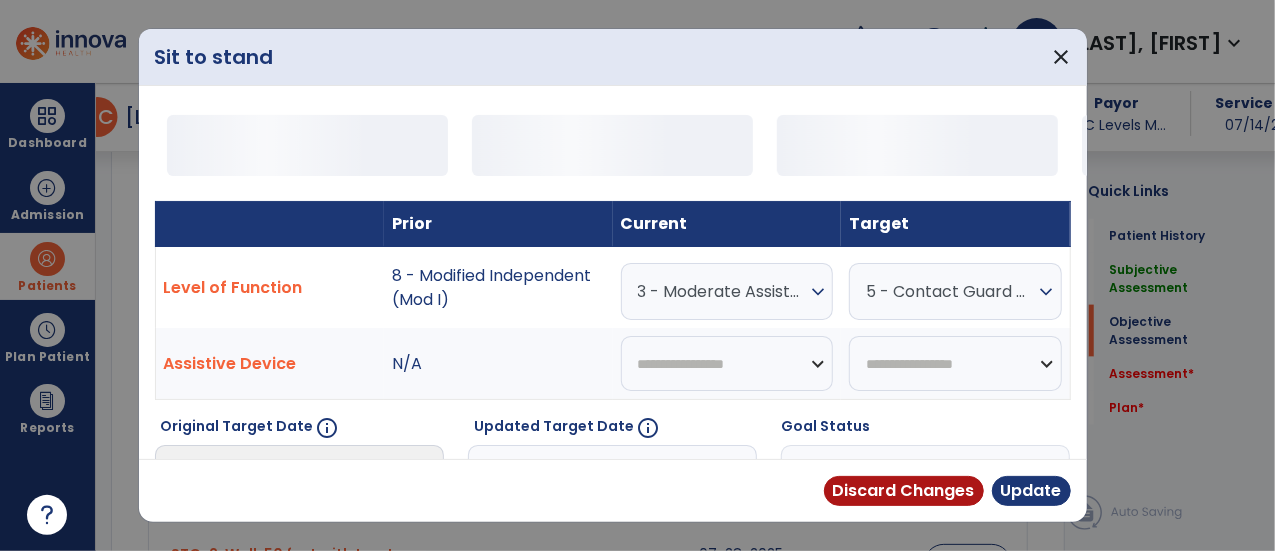 scroll, scrollTop: 1278, scrollLeft: 0, axis: vertical 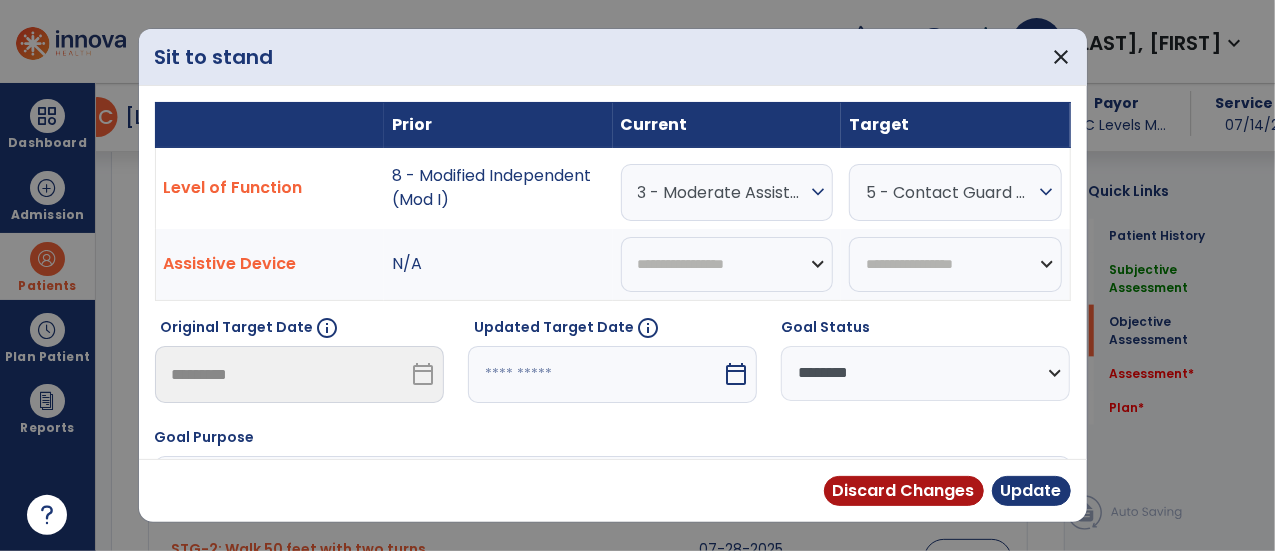 click on "3 - Moderate Assistance (Mod A)" at bounding box center (722, 192) 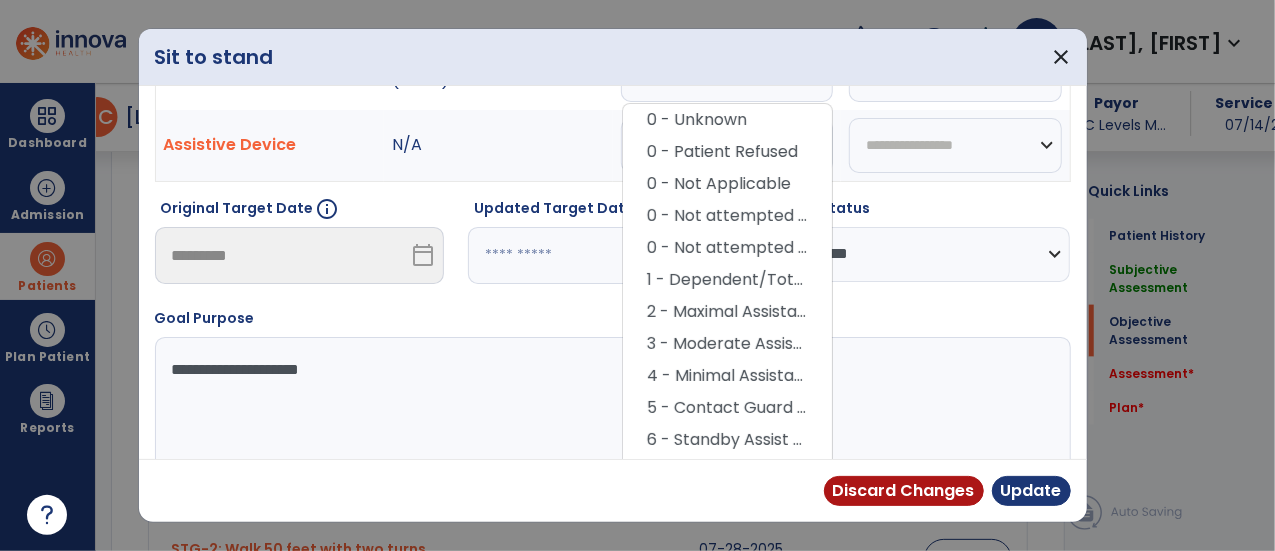 scroll, scrollTop: 122, scrollLeft: 0, axis: vertical 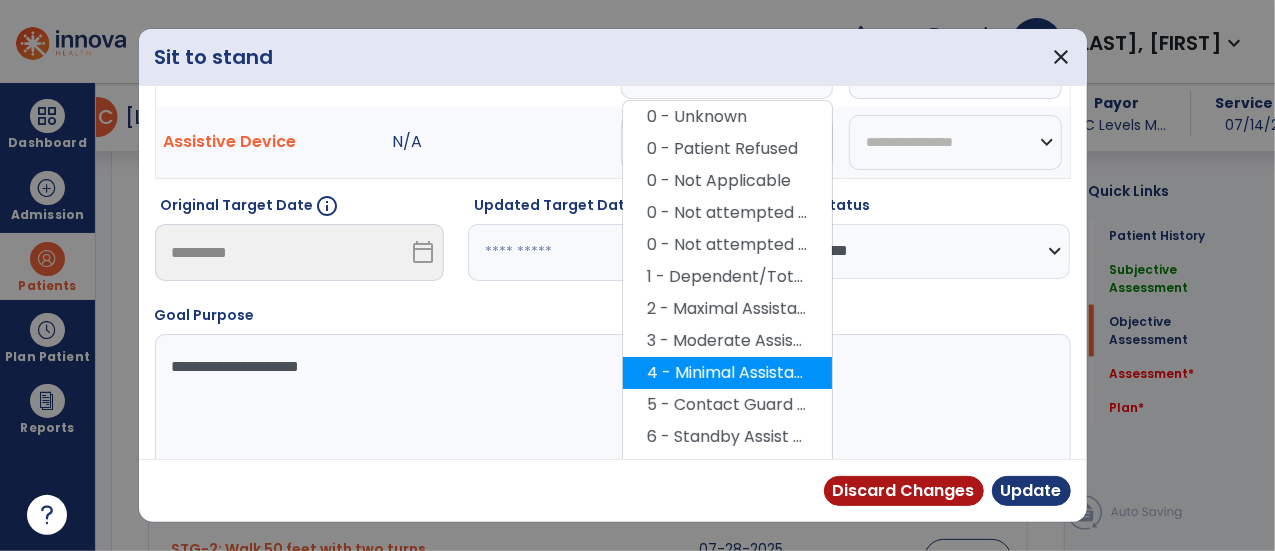 click on "4 - Minimal Assistance (Min A)" at bounding box center [727, 373] 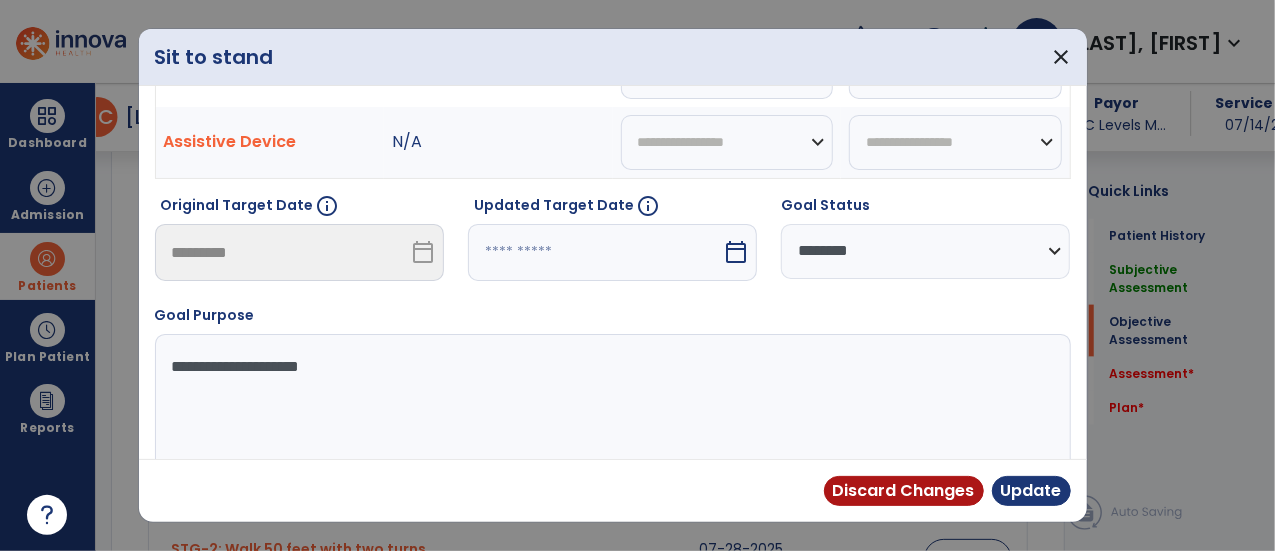 click on "calendar_today" at bounding box center [738, 252] 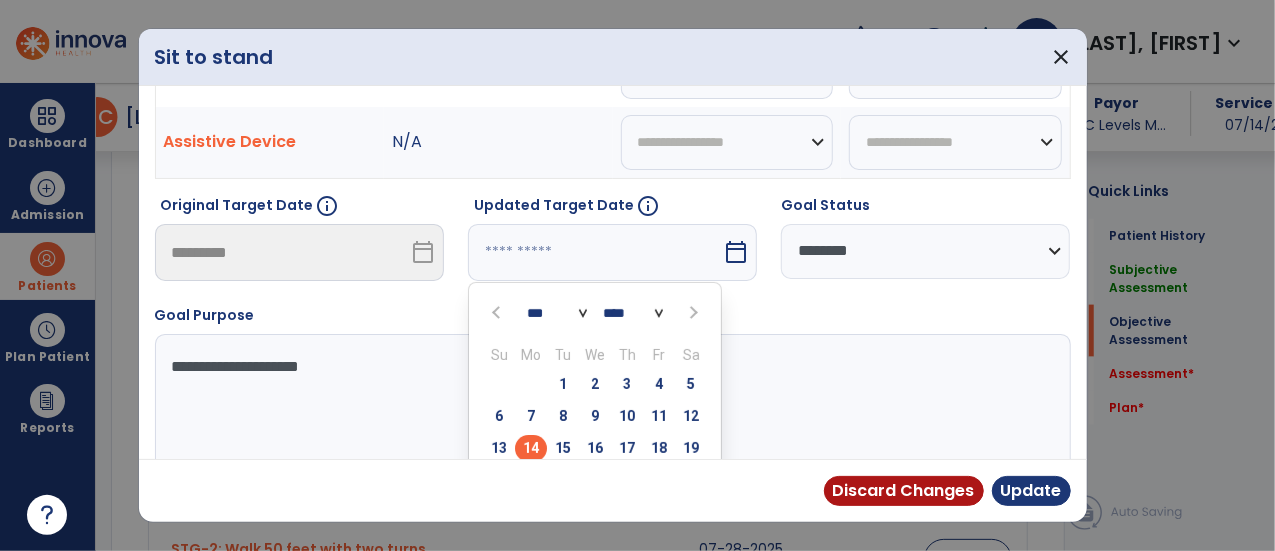 scroll, scrollTop: 124, scrollLeft: 0, axis: vertical 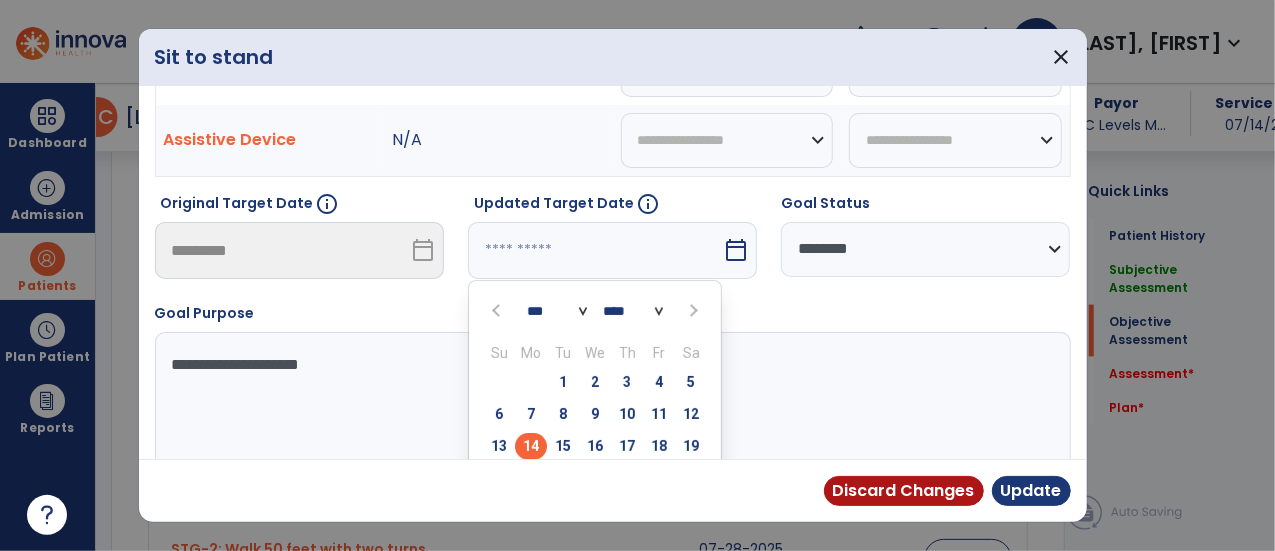 click at bounding box center (691, 310) 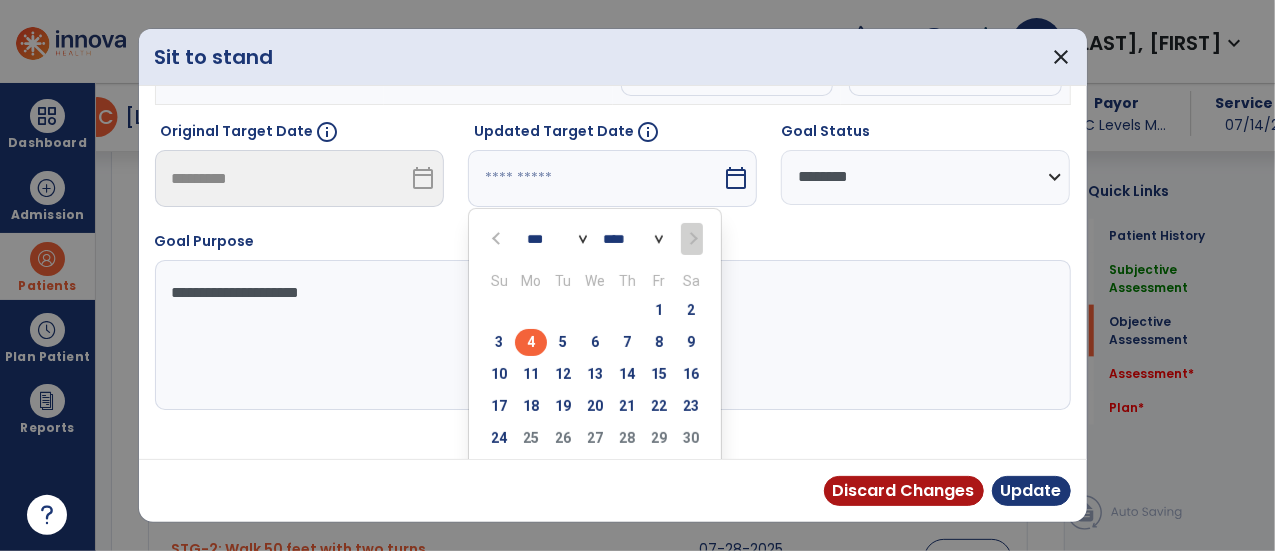 click on "4" at bounding box center (531, 342) 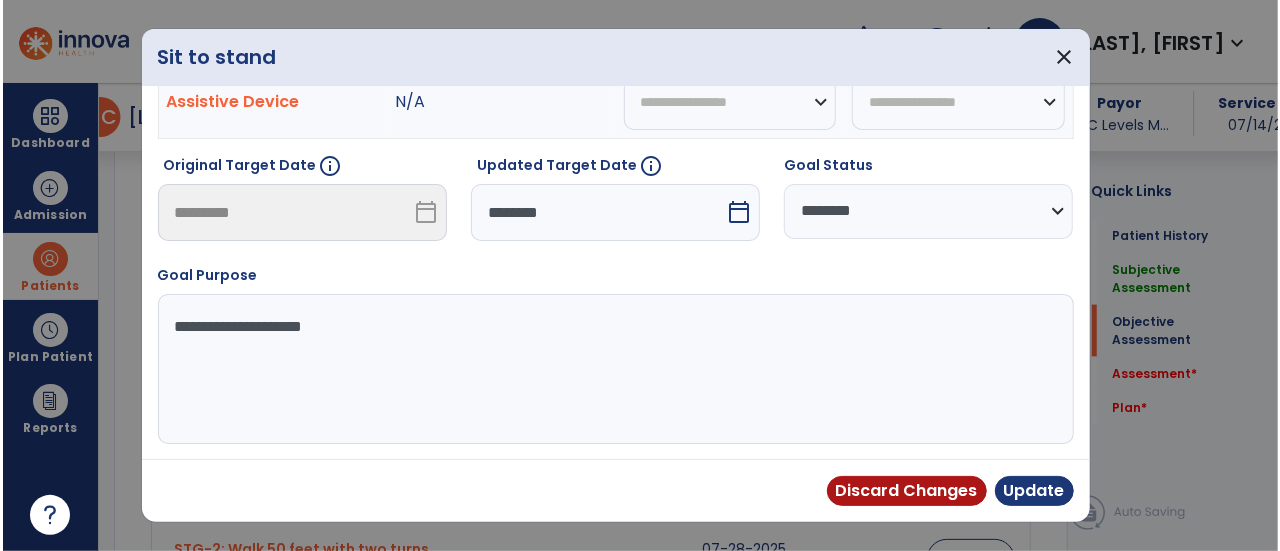 scroll, scrollTop: 157, scrollLeft: 0, axis: vertical 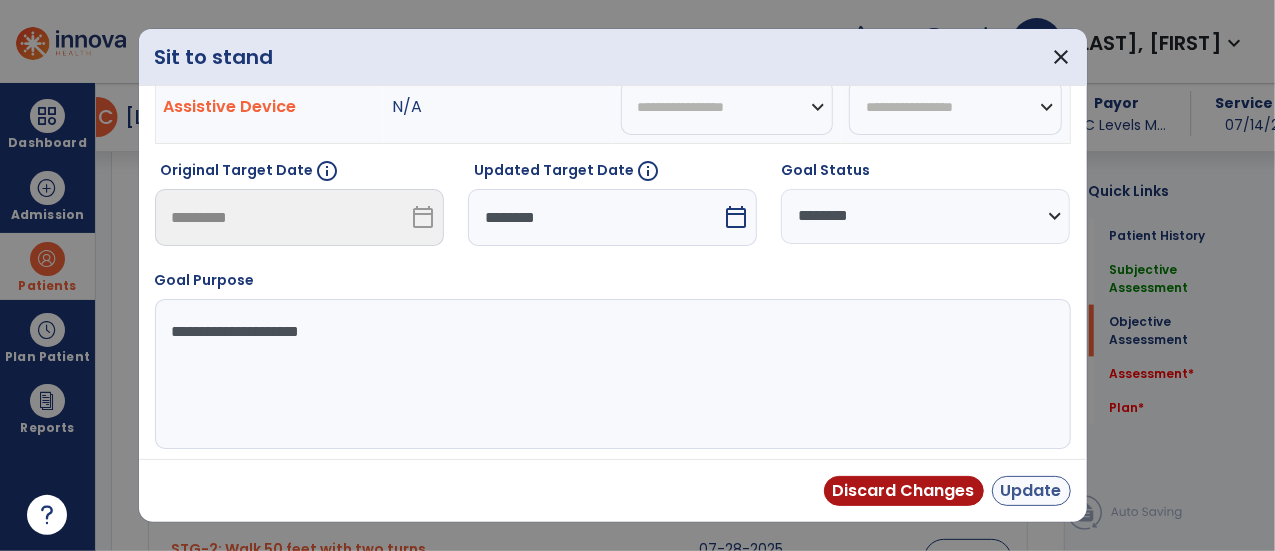 click on "Update" at bounding box center [1031, 491] 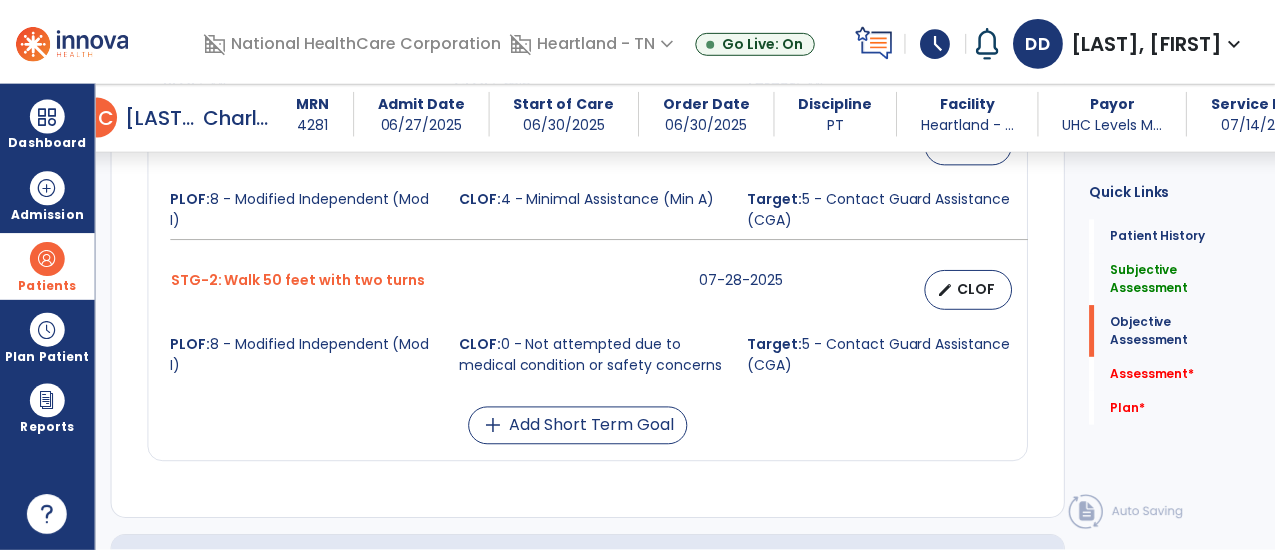 scroll, scrollTop: 1548, scrollLeft: 0, axis: vertical 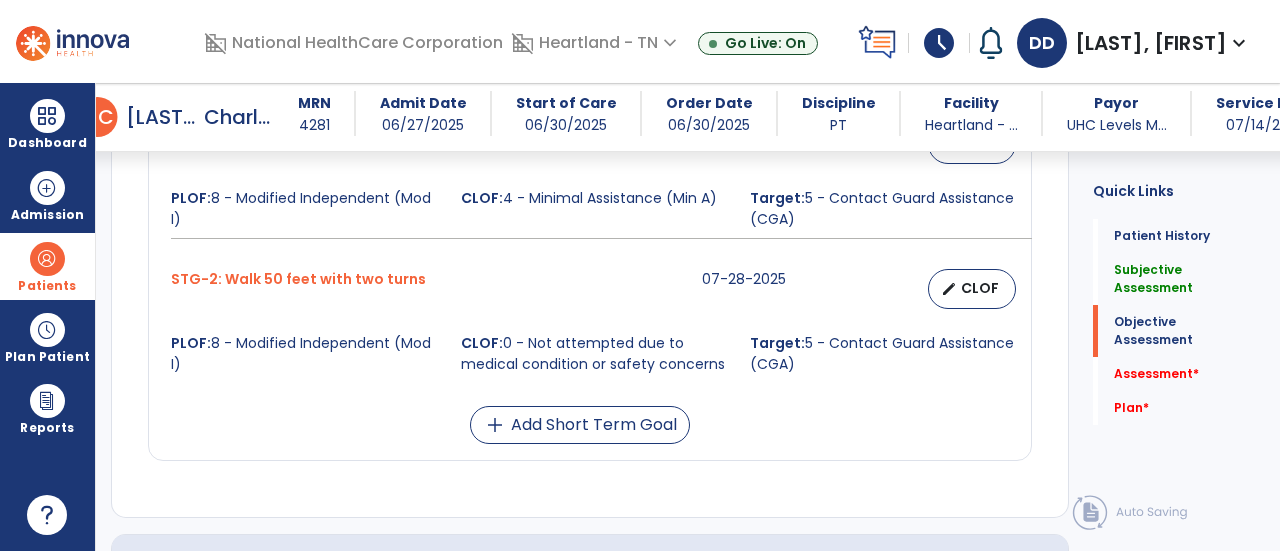 click on "CLOF" at bounding box center [980, 288] 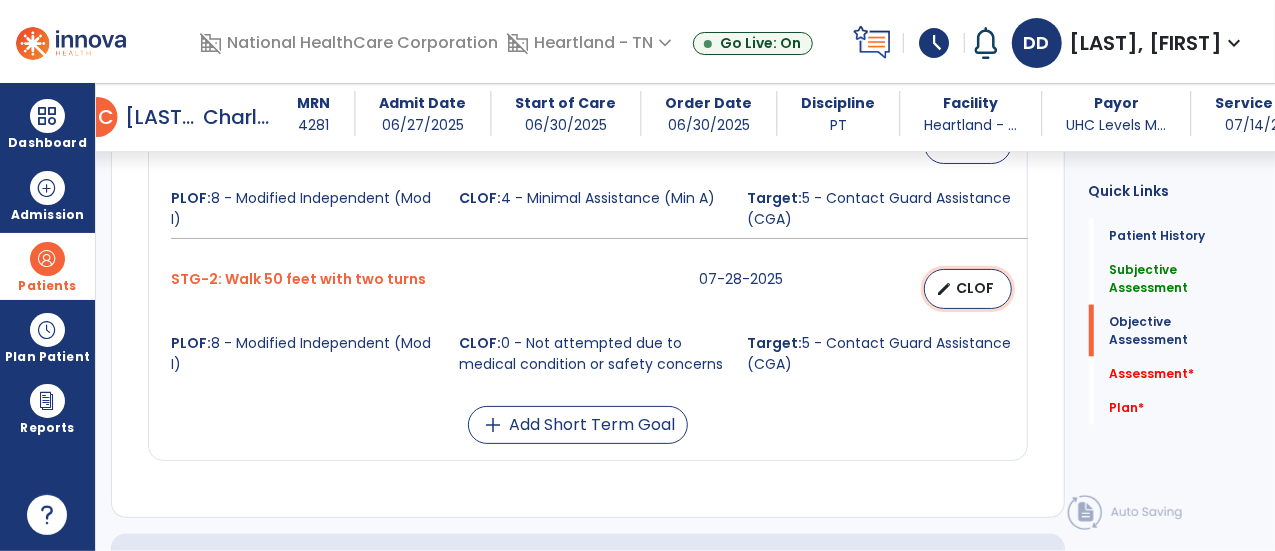 select on "********" 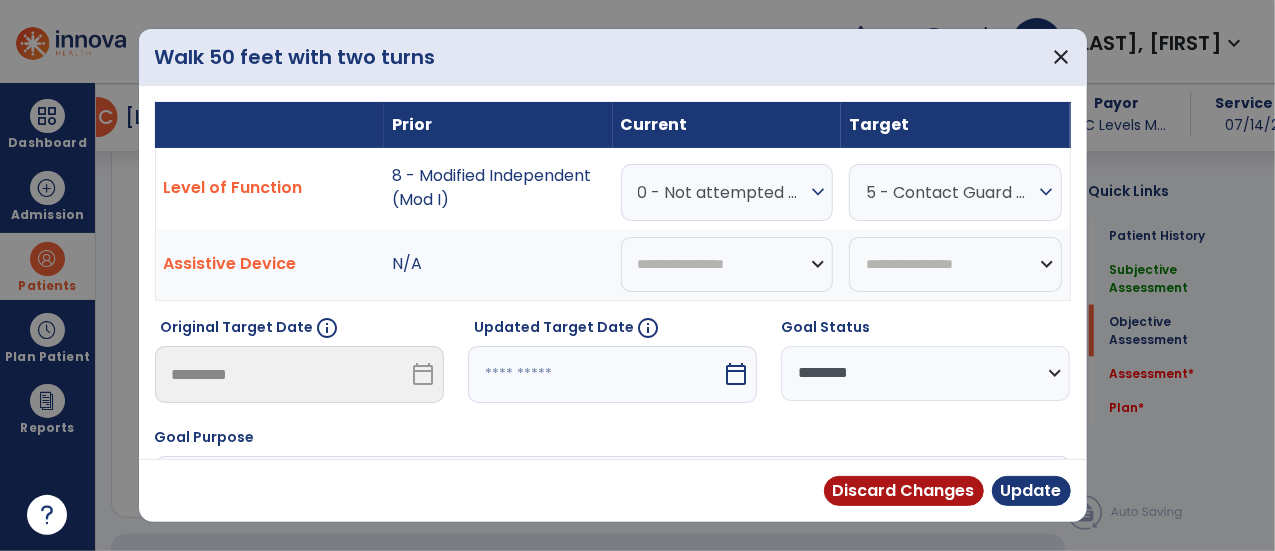scroll, scrollTop: 1548, scrollLeft: 0, axis: vertical 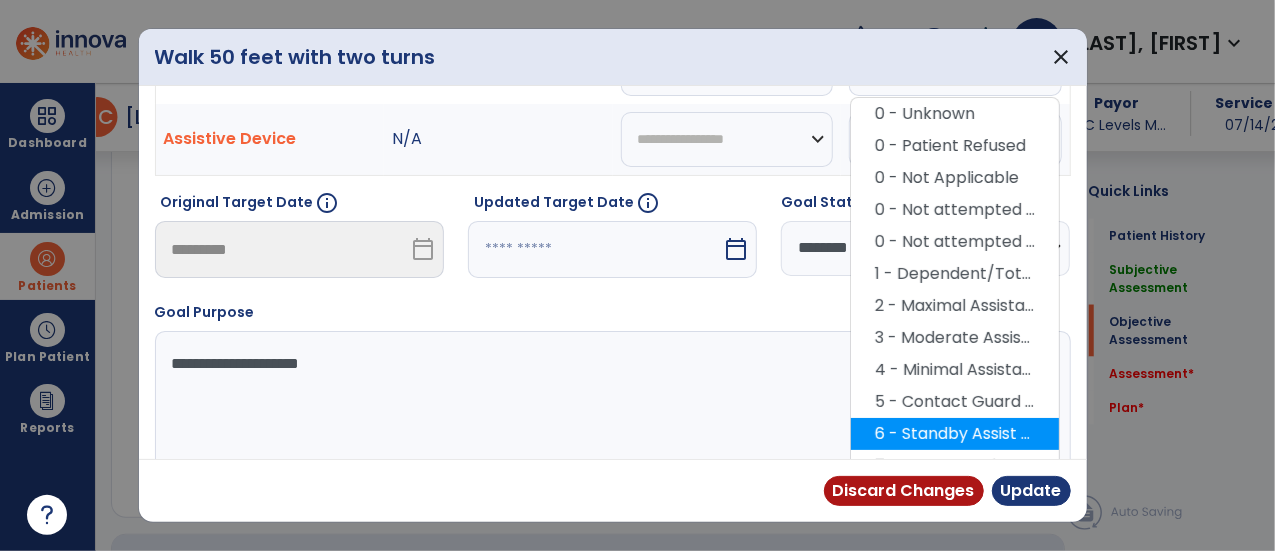 click on "6 - Standby Assist (SBA)" at bounding box center (955, 434) 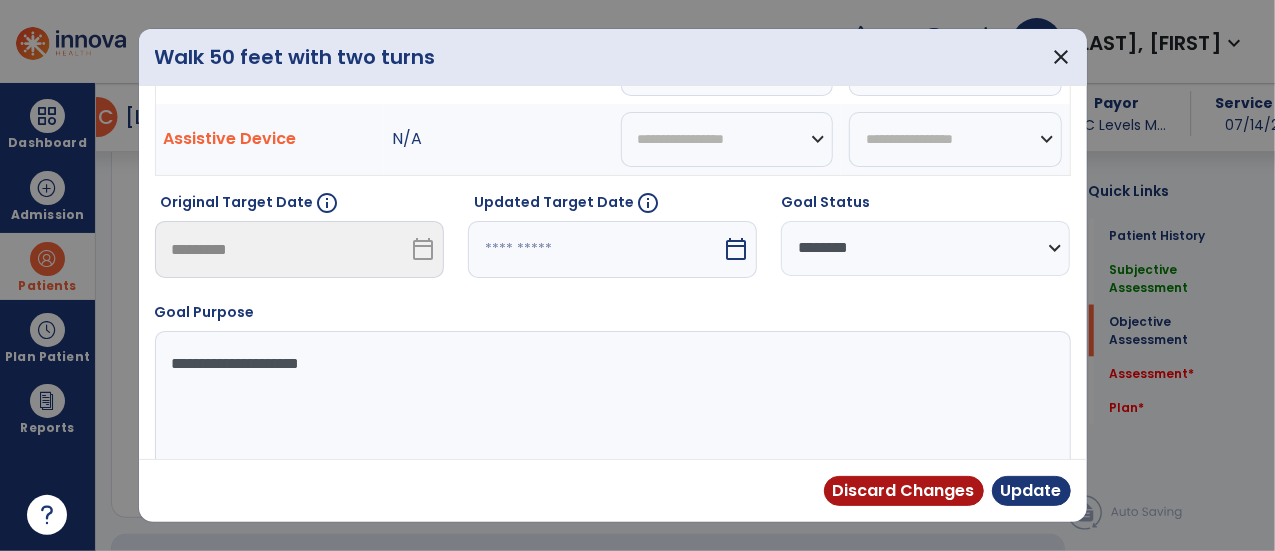 scroll, scrollTop: 0, scrollLeft: 0, axis: both 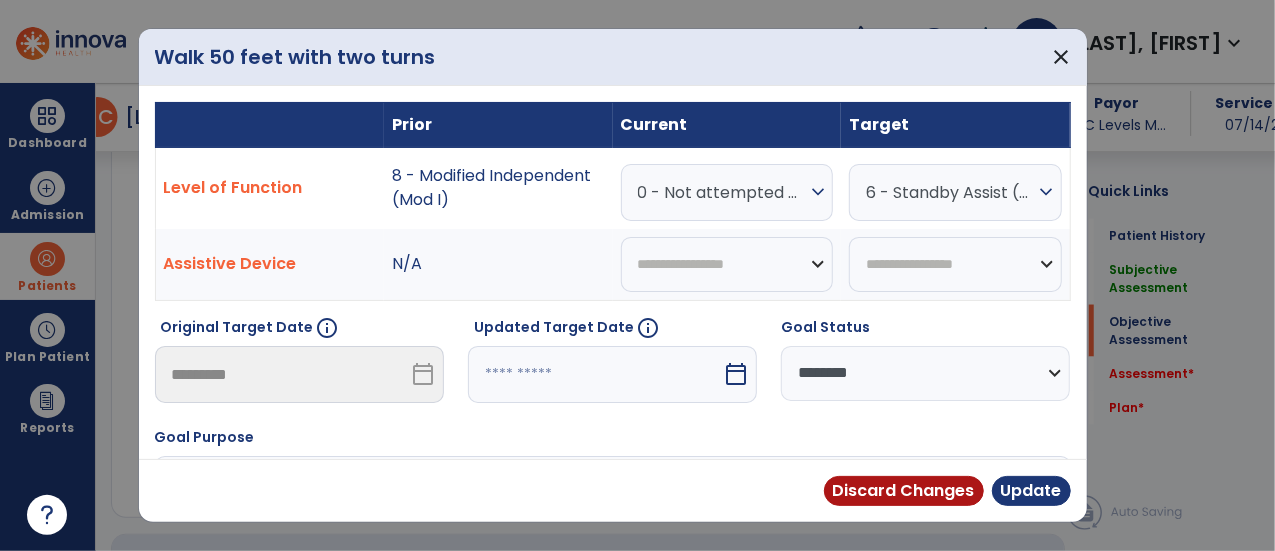 click on "0 - Not attempted due to medical condition or safety concerns" at bounding box center [722, 192] 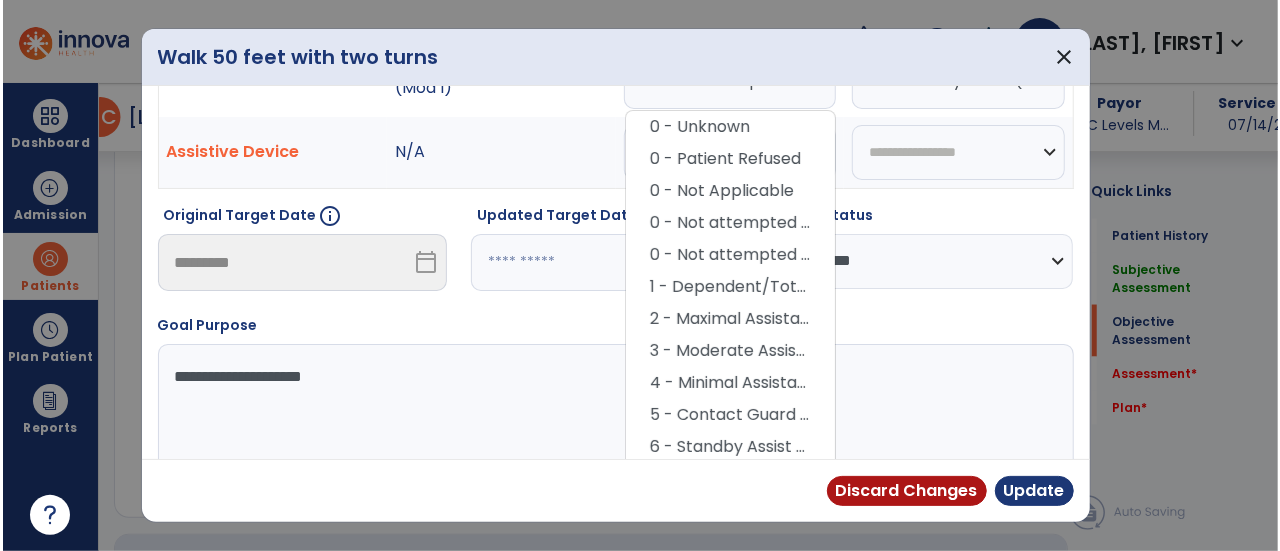 scroll, scrollTop: 122, scrollLeft: 0, axis: vertical 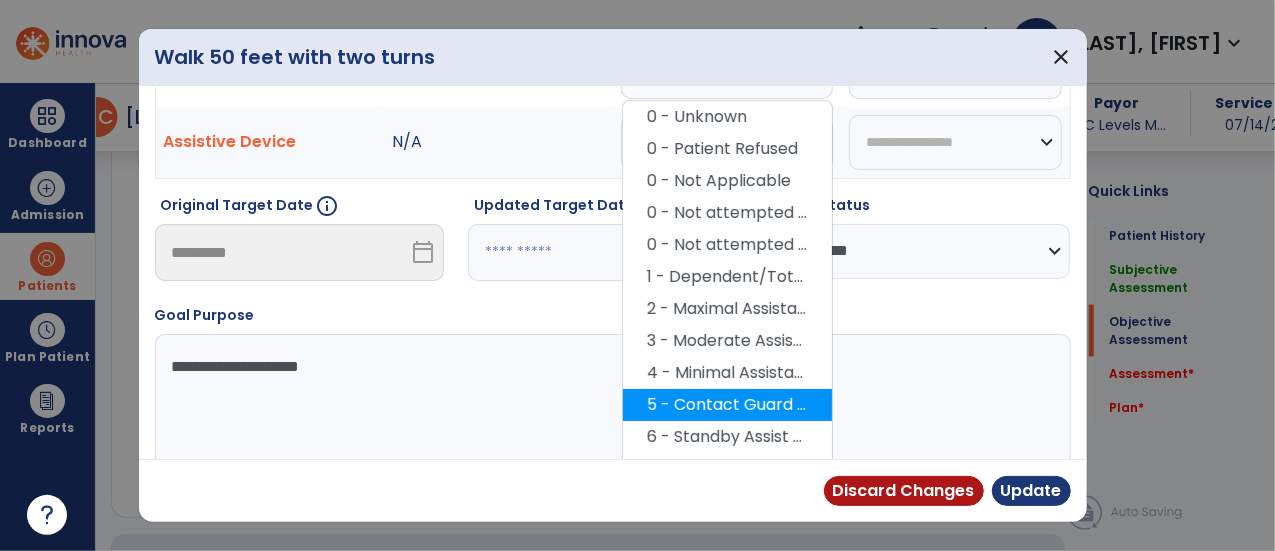 click on "5 - Contact Guard Assistance (CGA)" at bounding box center [727, 405] 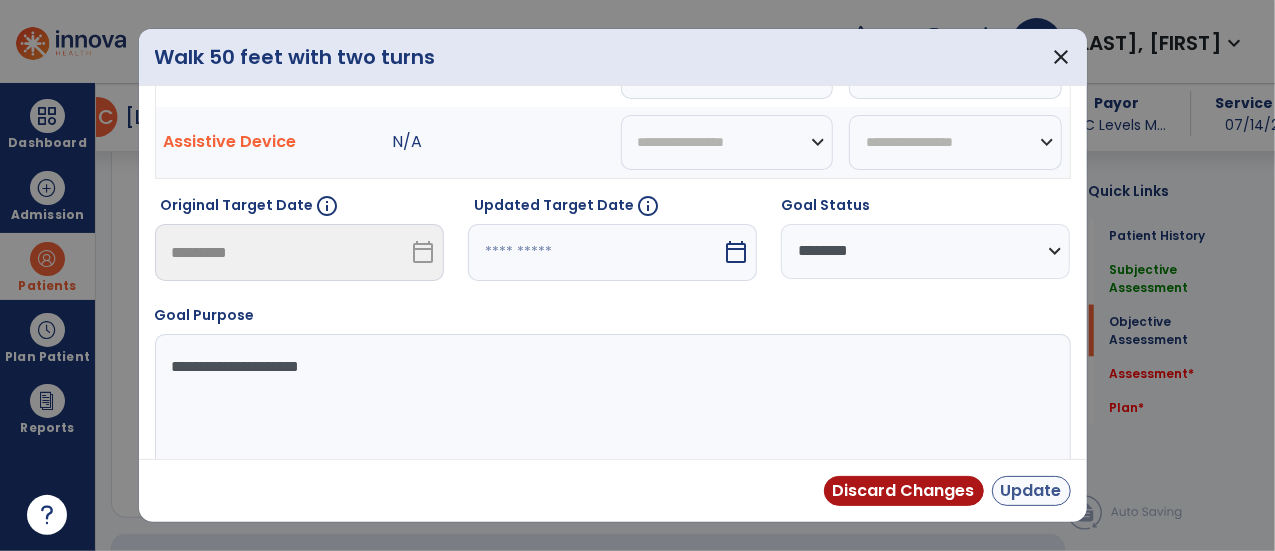 click on "Update" at bounding box center [1031, 491] 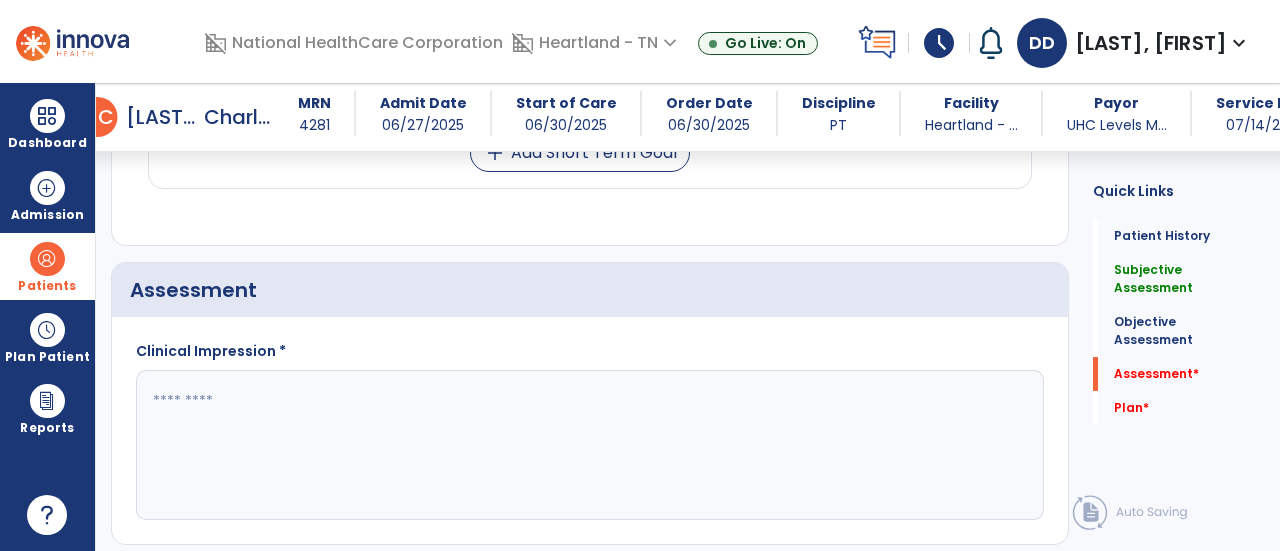 scroll, scrollTop: 1822, scrollLeft: 0, axis: vertical 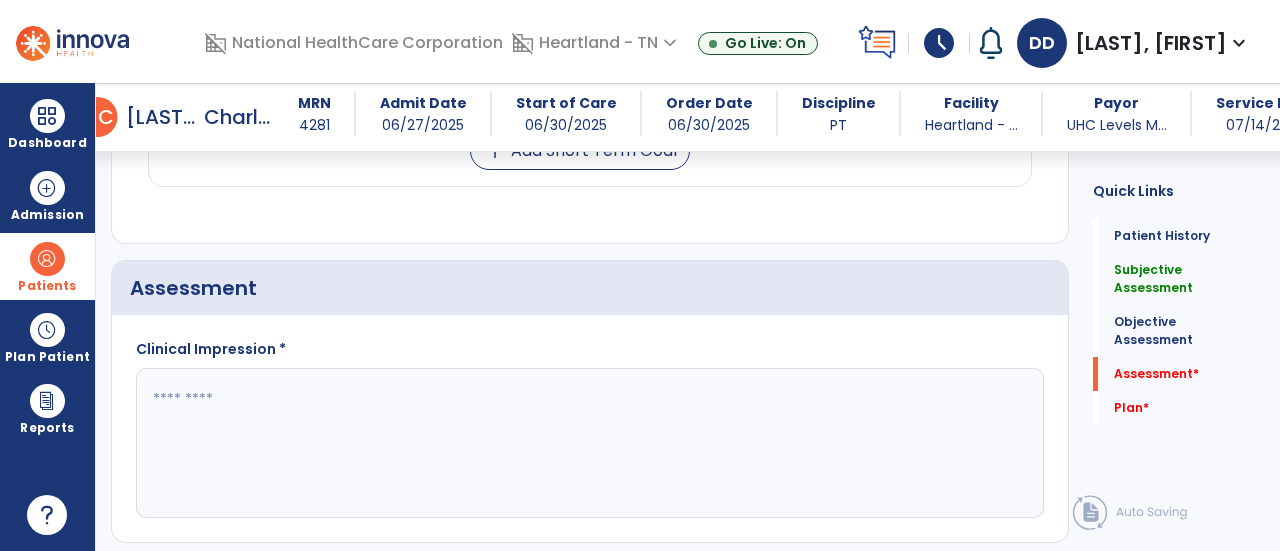 click 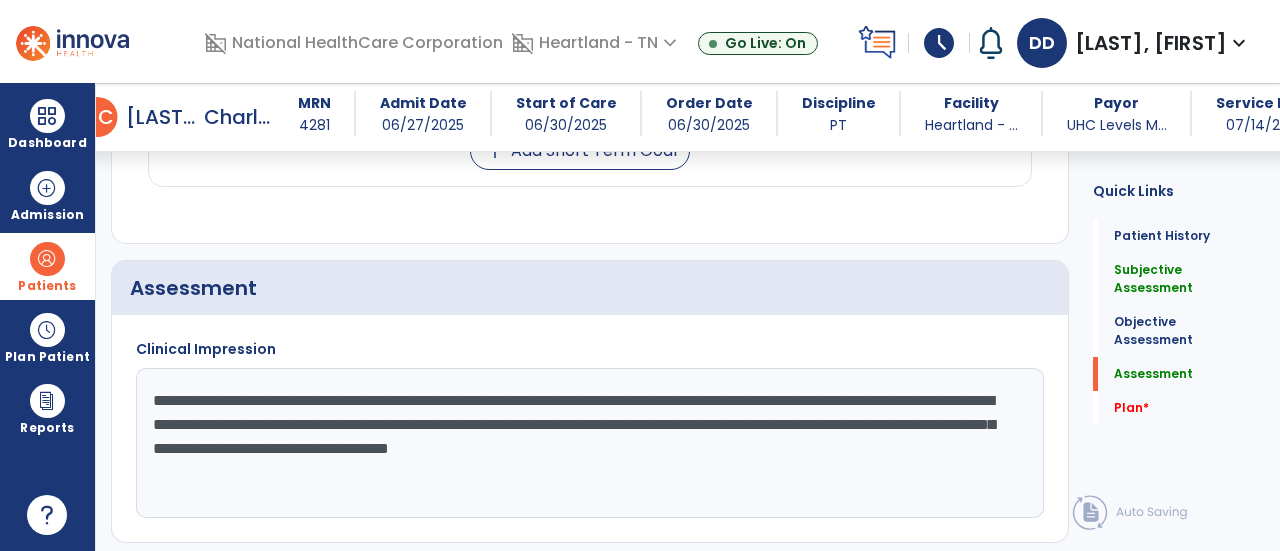 click on "**********" 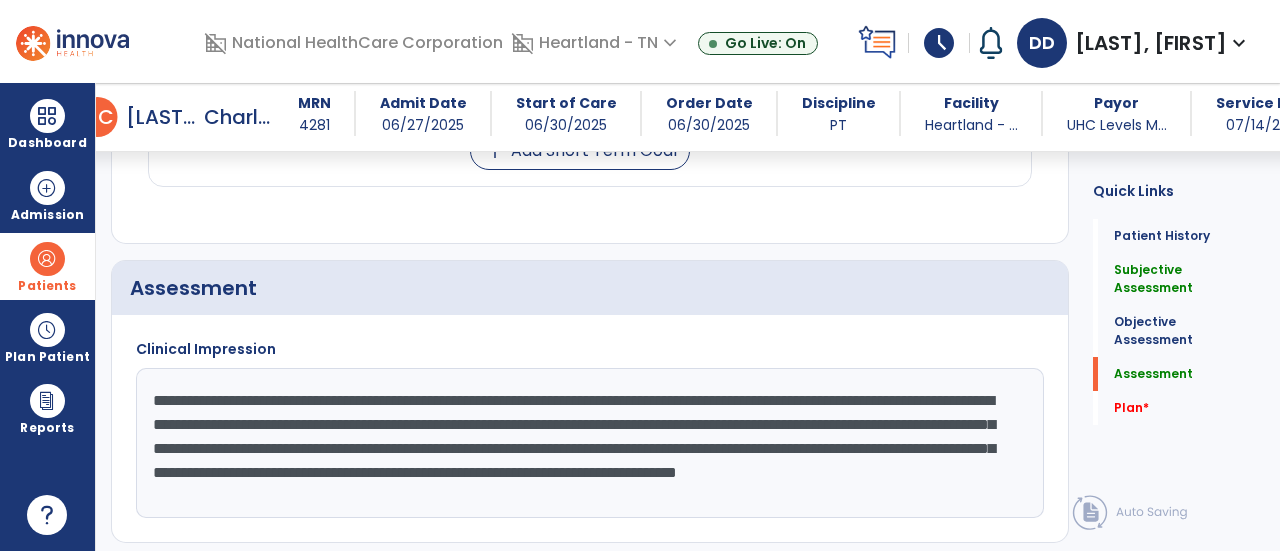 scroll, scrollTop: 14, scrollLeft: 0, axis: vertical 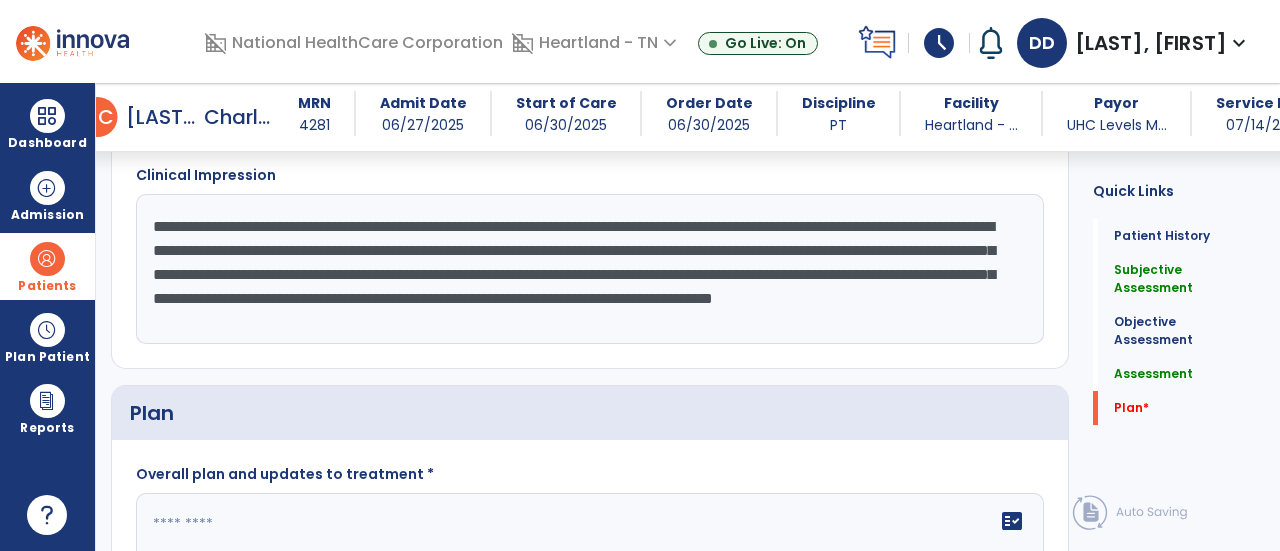 type on "**********" 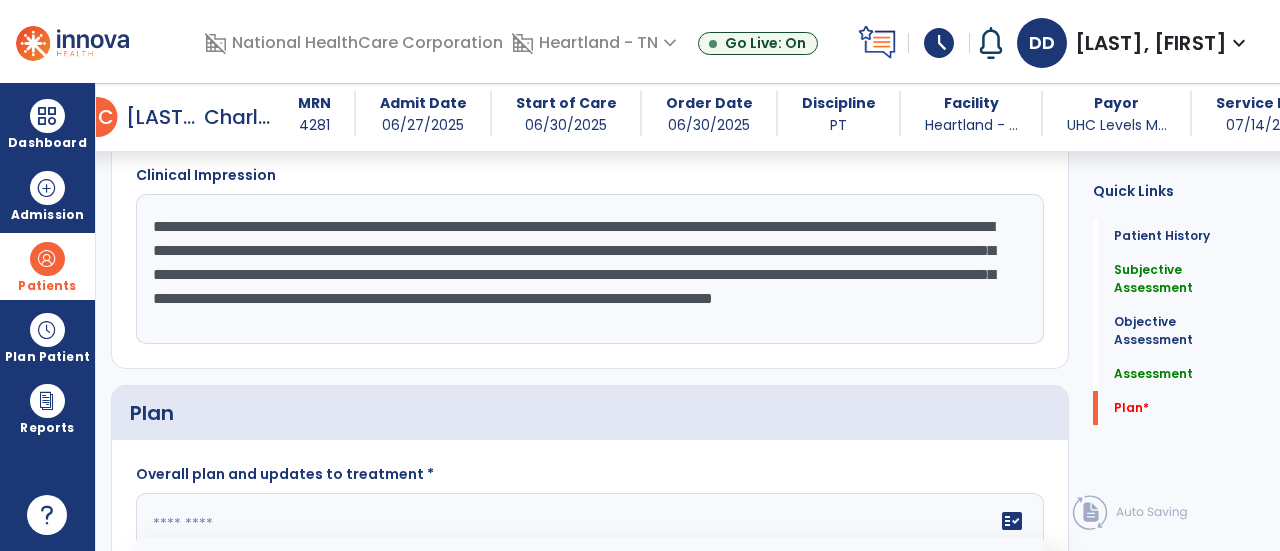 click 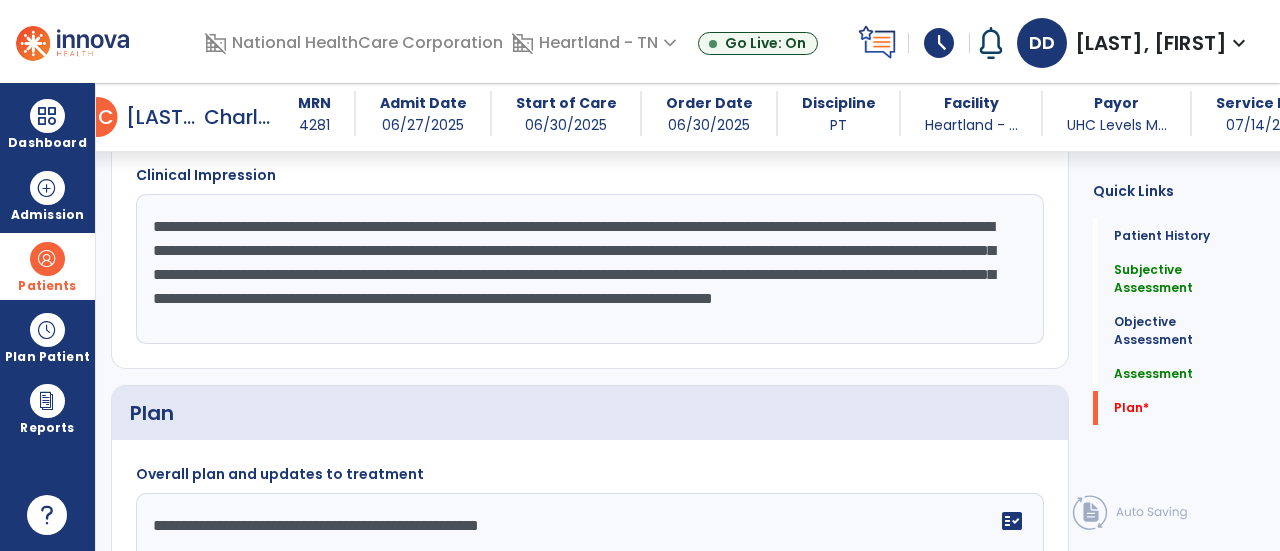 type on "**********" 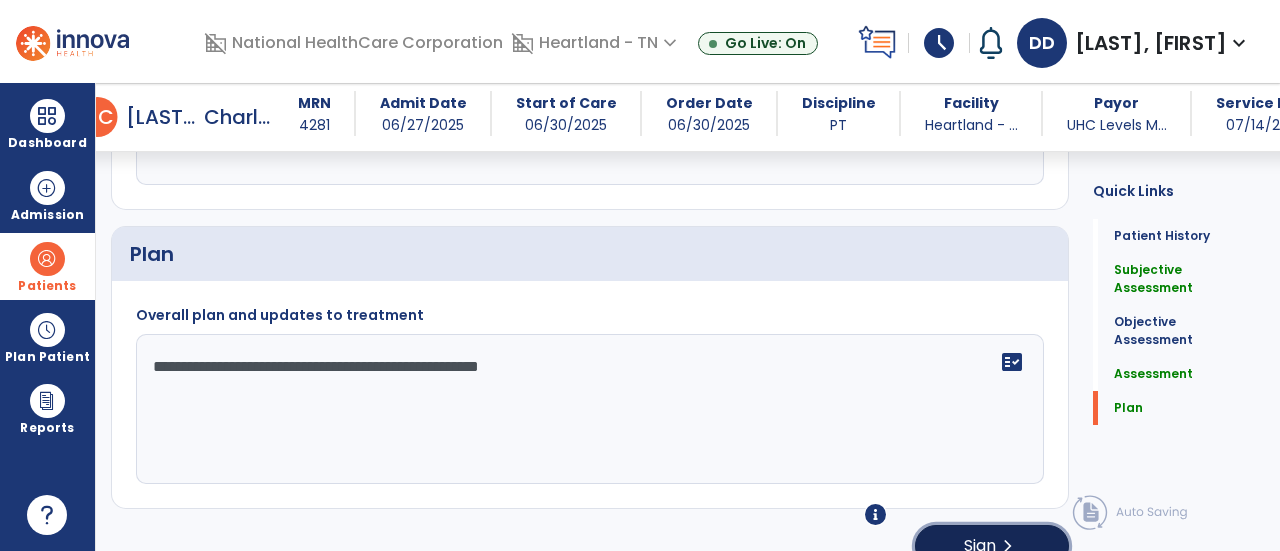 click on "chevron_right" 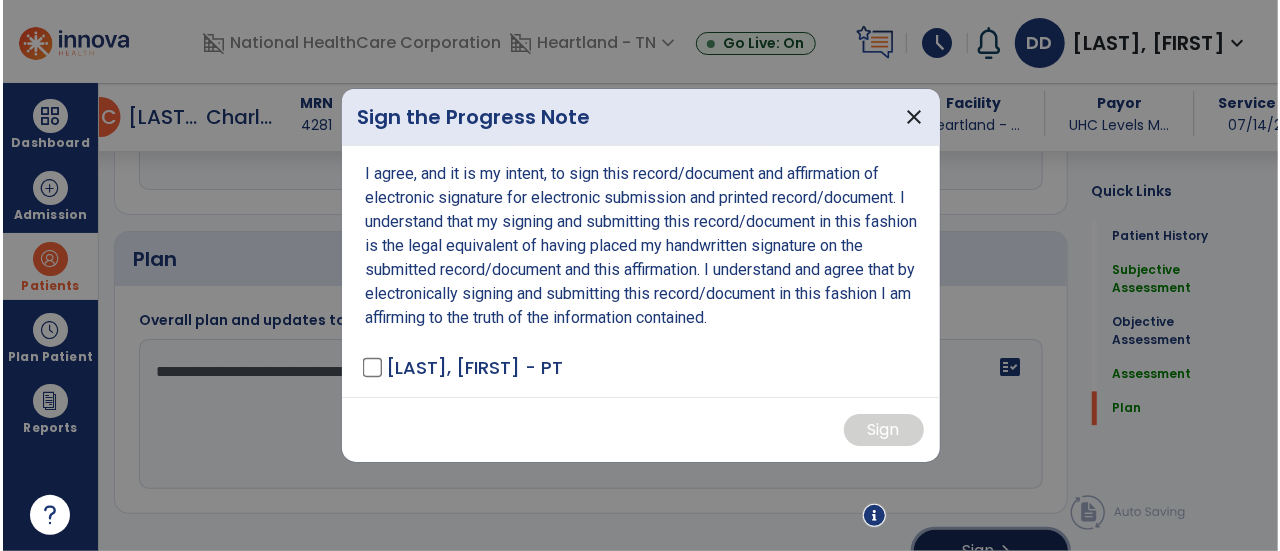 scroll, scrollTop: 2155, scrollLeft: 0, axis: vertical 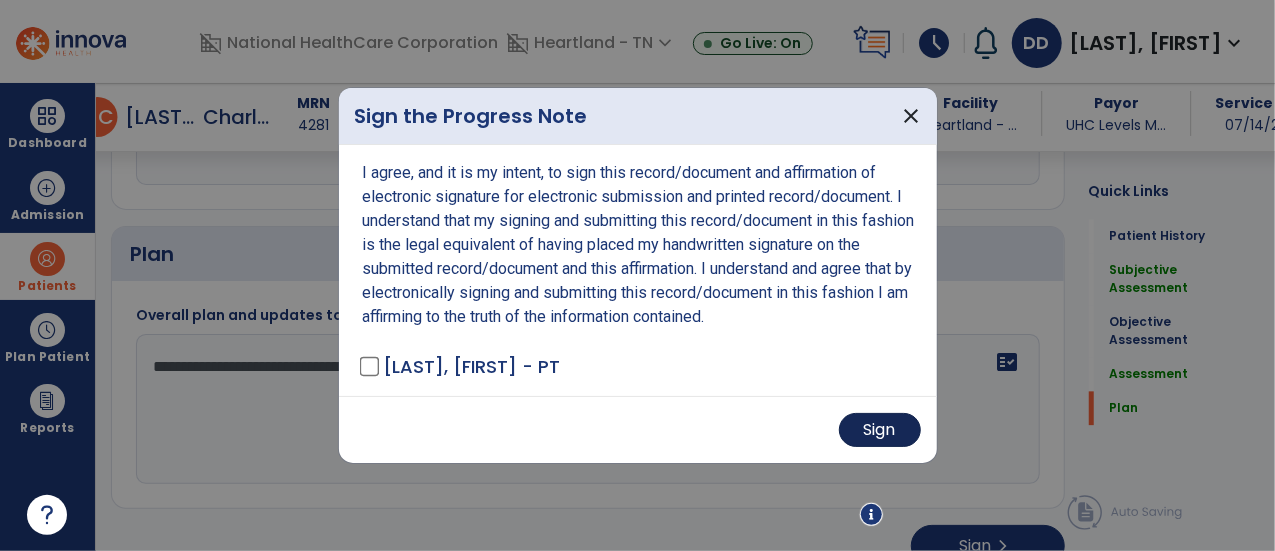 click on "Sign" at bounding box center [880, 430] 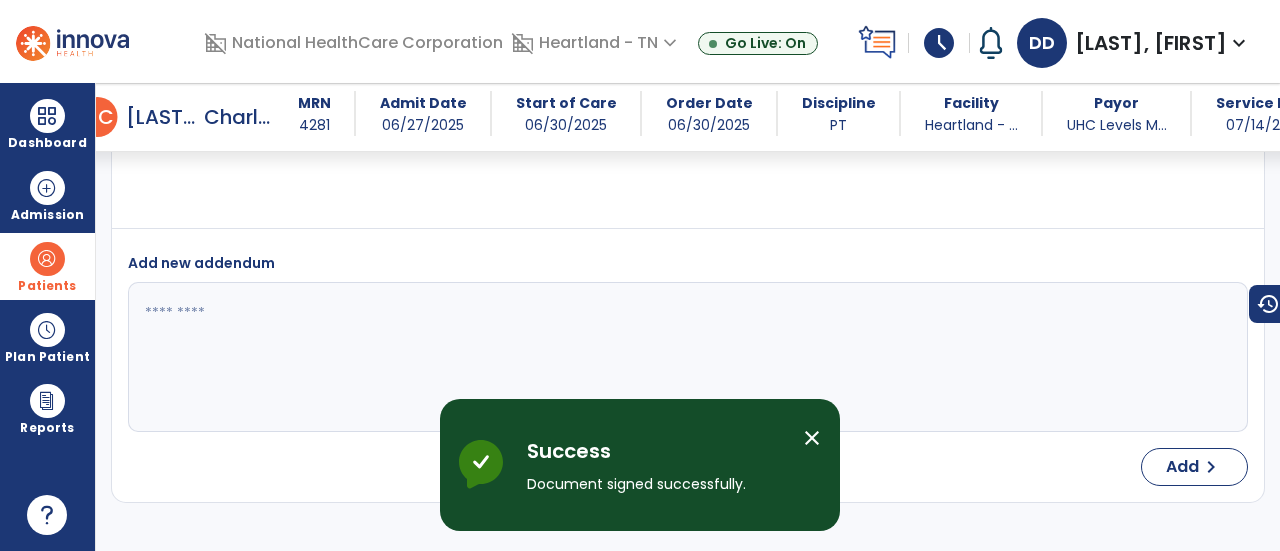 click on "Add  chevron_right" at bounding box center (680, 467) 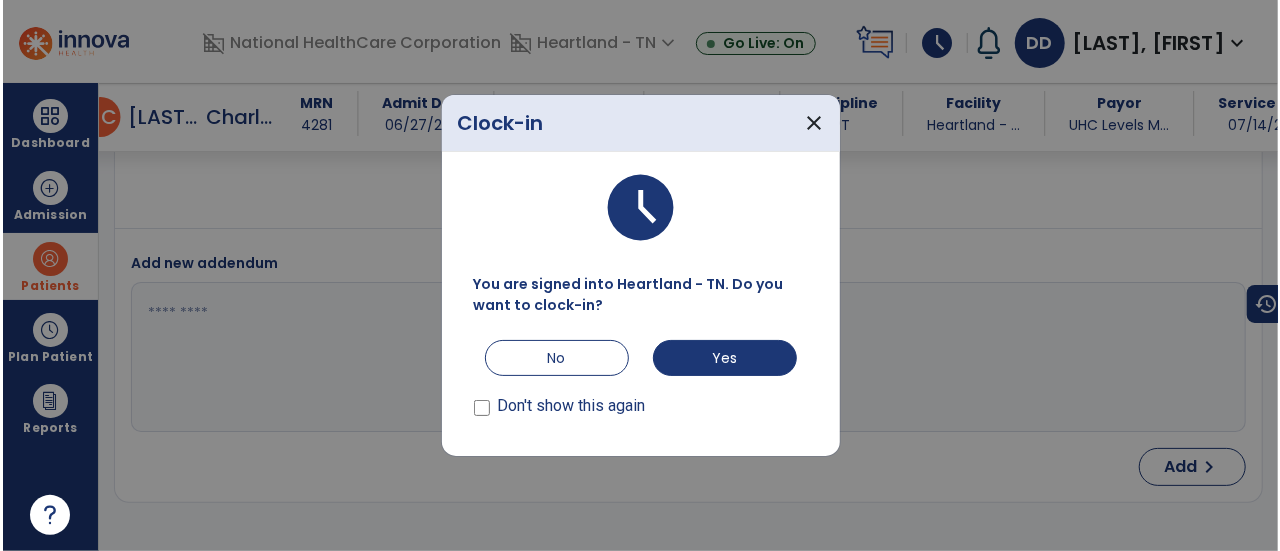 scroll, scrollTop: 2977, scrollLeft: 0, axis: vertical 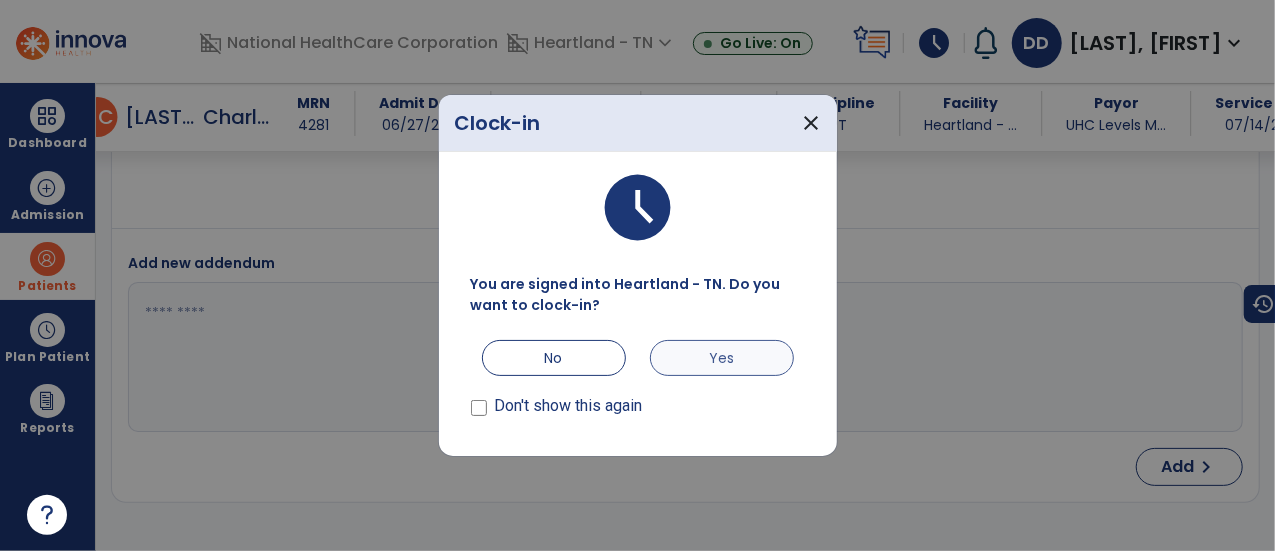 click on "Yes" at bounding box center (722, 358) 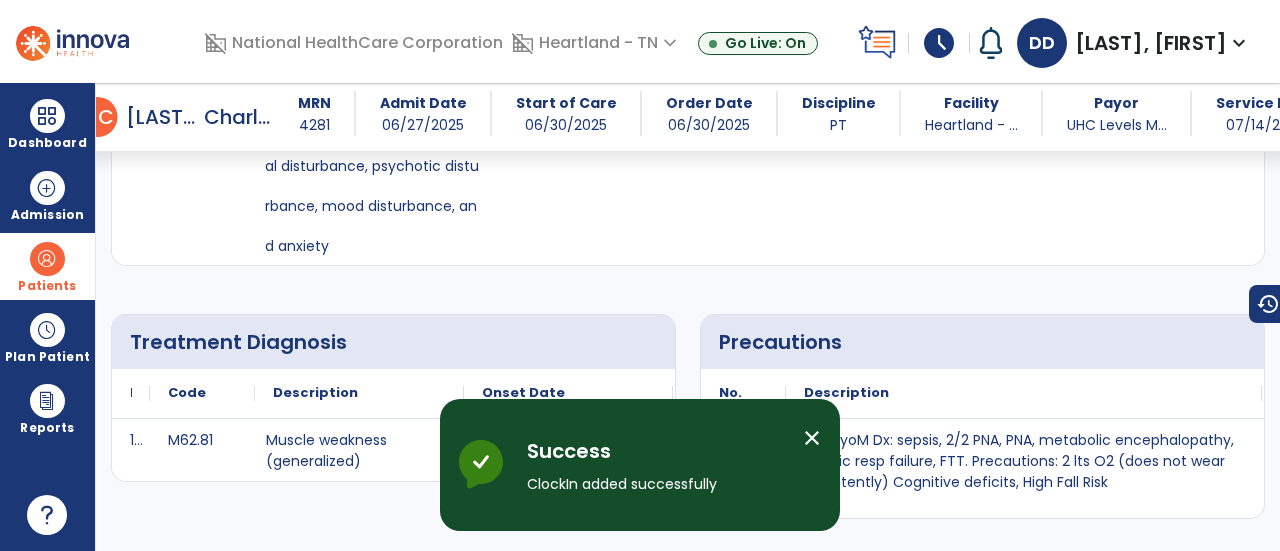 scroll, scrollTop: 0, scrollLeft: 0, axis: both 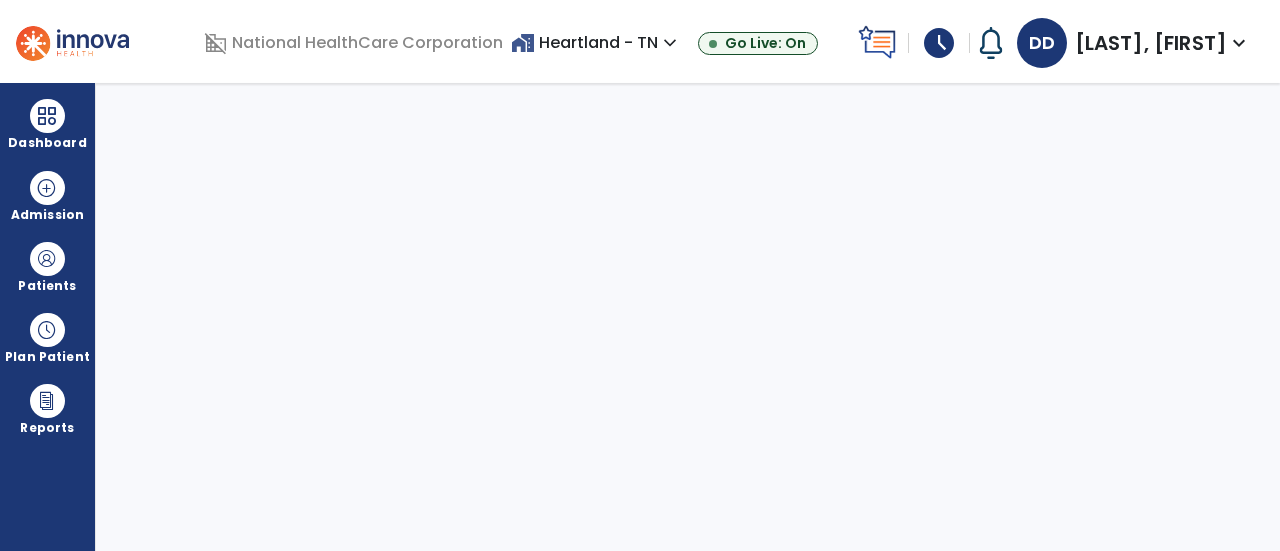 select on "****" 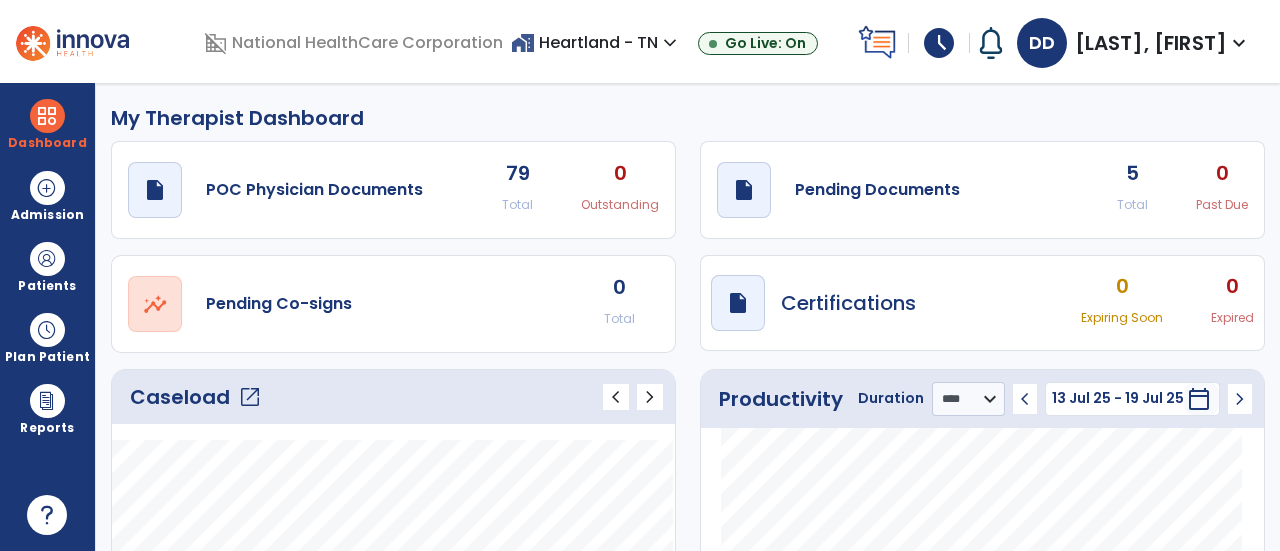 click on "open_in_new" 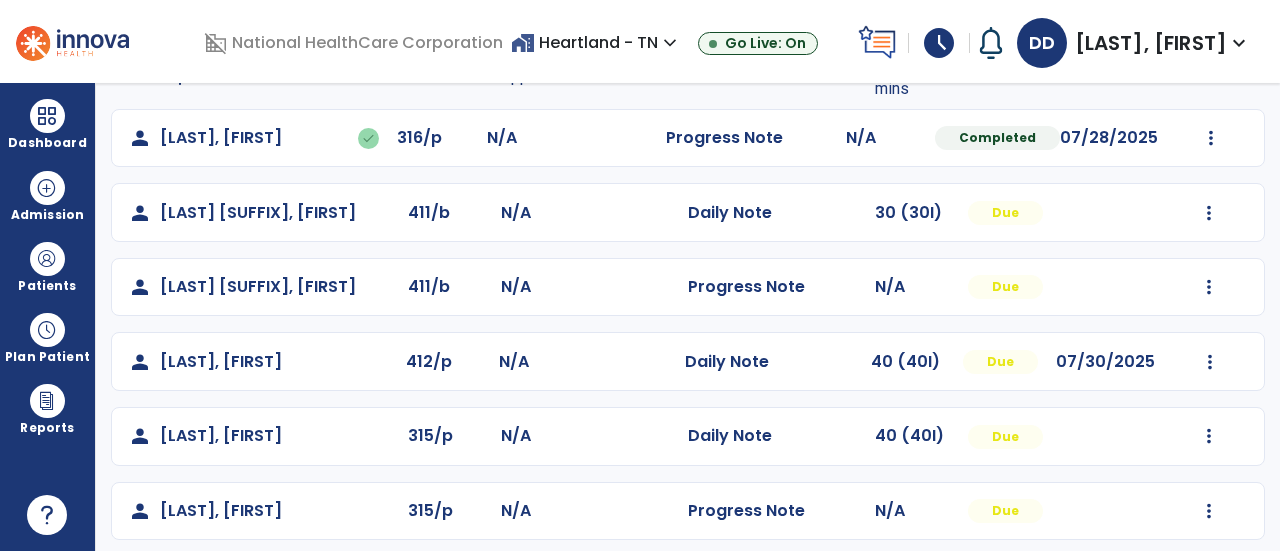 scroll, scrollTop: 256, scrollLeft: 0, axis: vertical 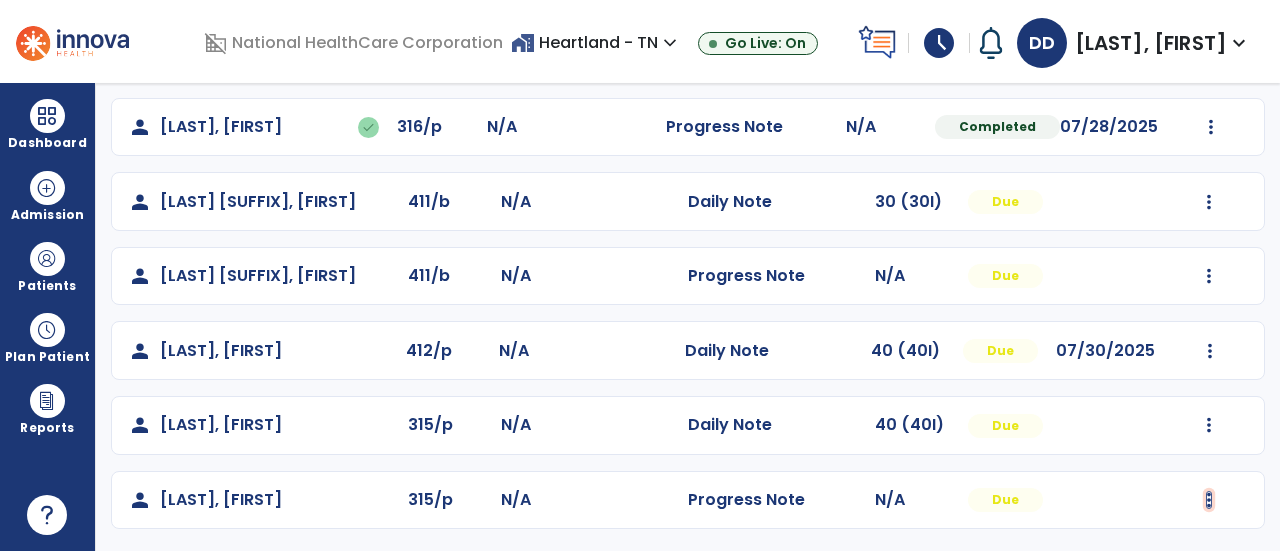 click at bounding box center [1211, 127] 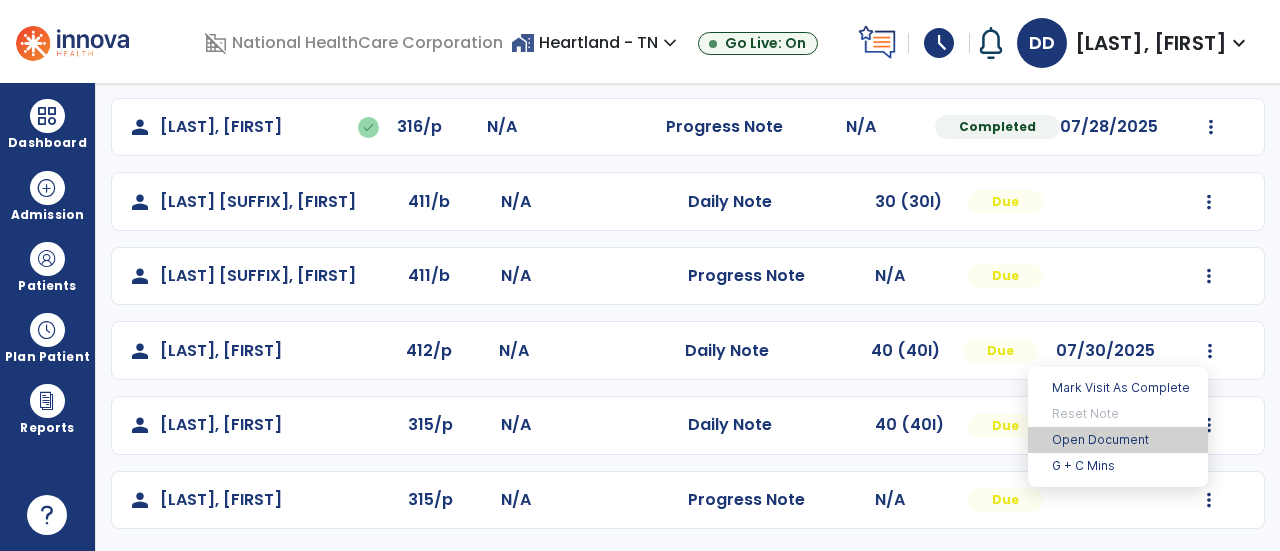click on "Open Document" at bounding box center [1118, 440] 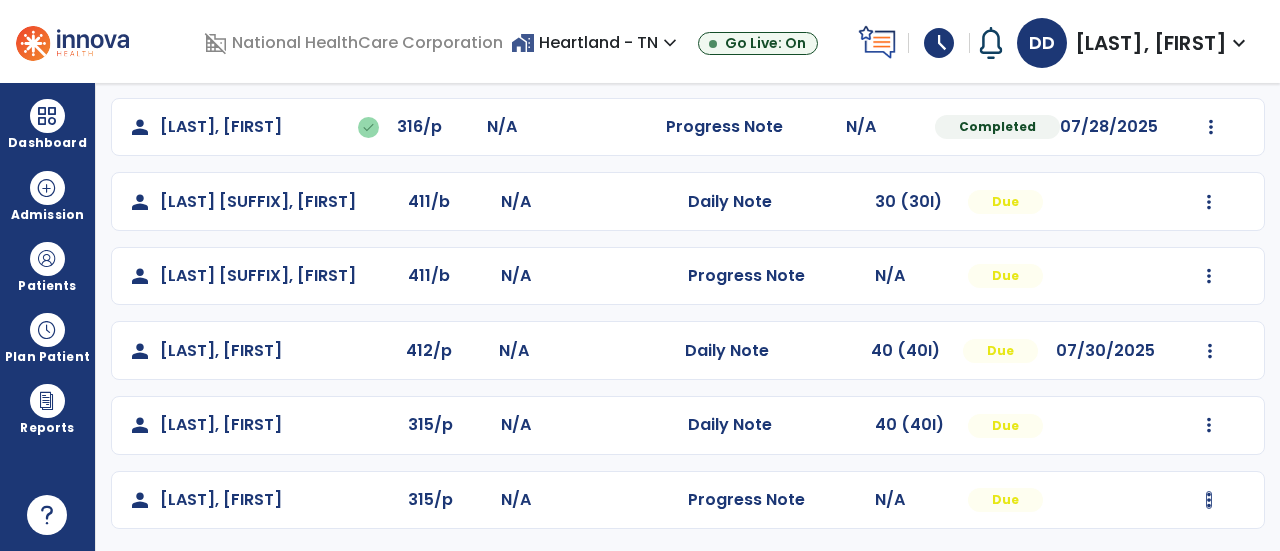 click at bounding box center (1209, 500) 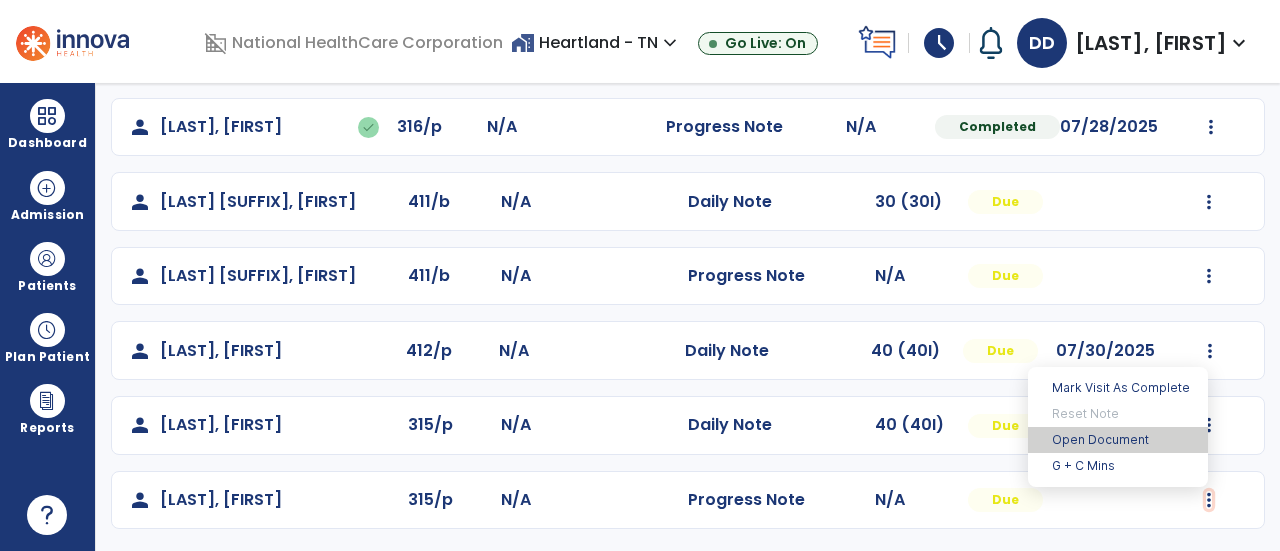 click on "Open Document" at bounding box center (1118, 440) 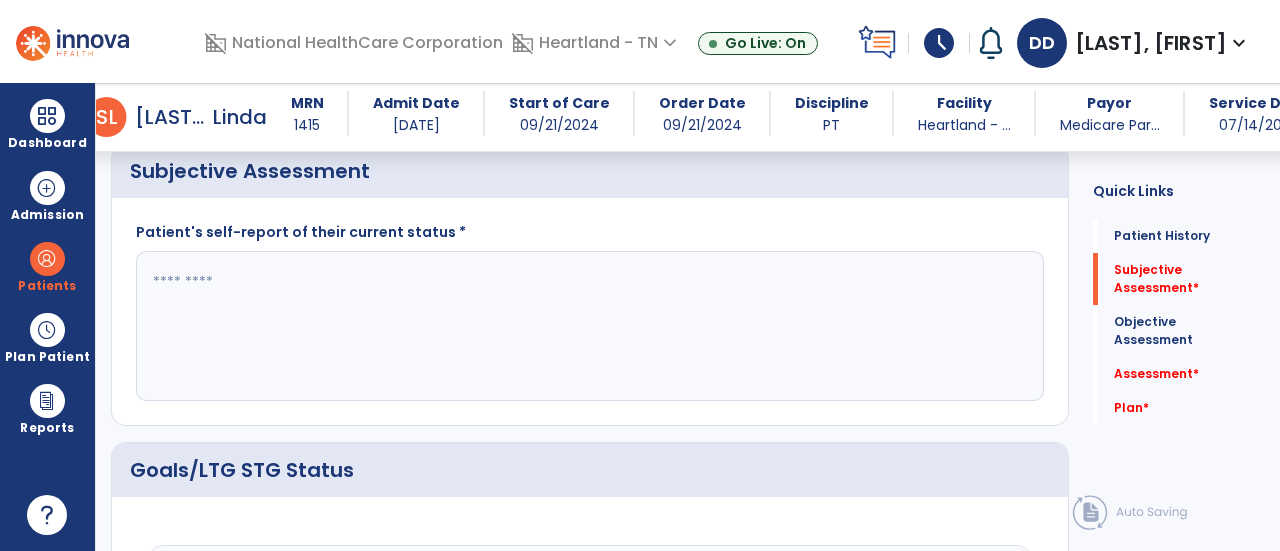 scroll, scrollTop: 706, scrollLeft: 0, axis: vertical 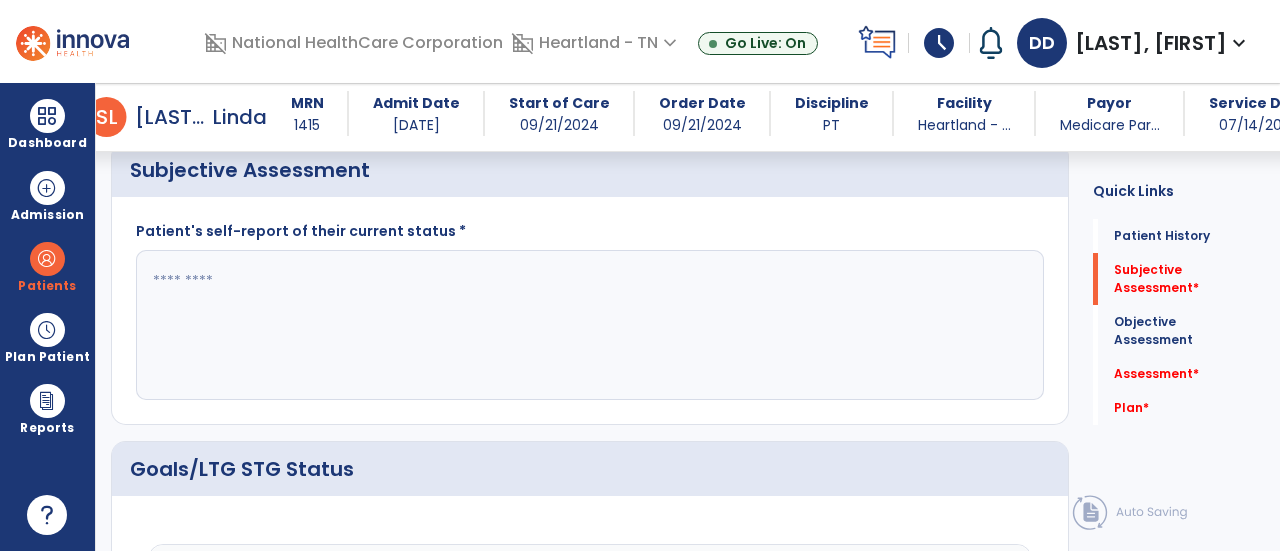 click 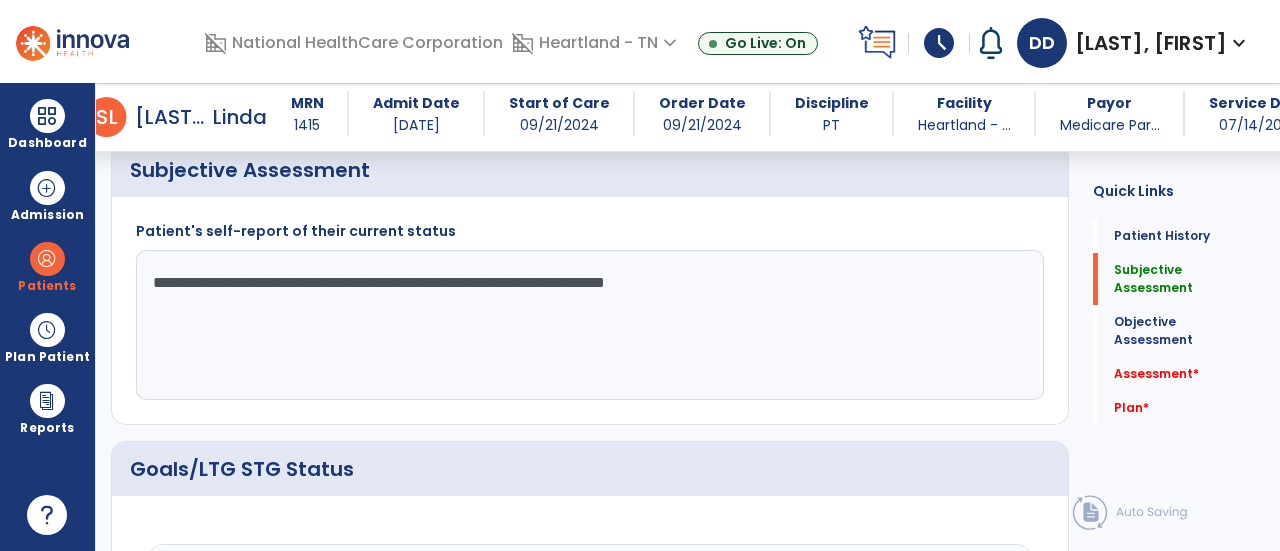 type on "**********" 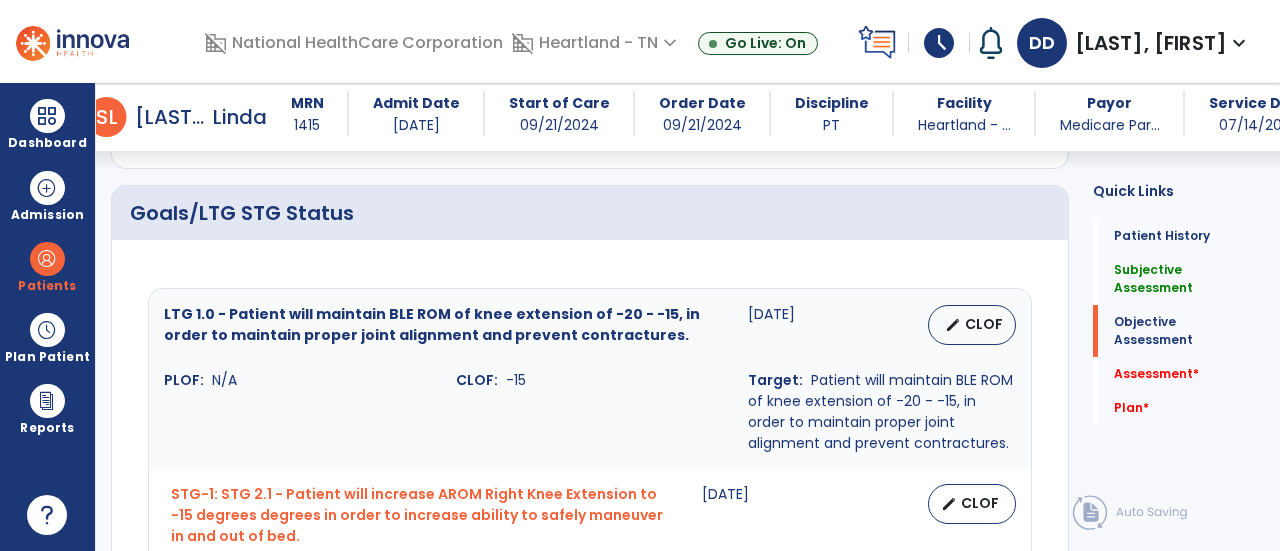 click on "edit   CLOF" at bounding box center [972, 325] 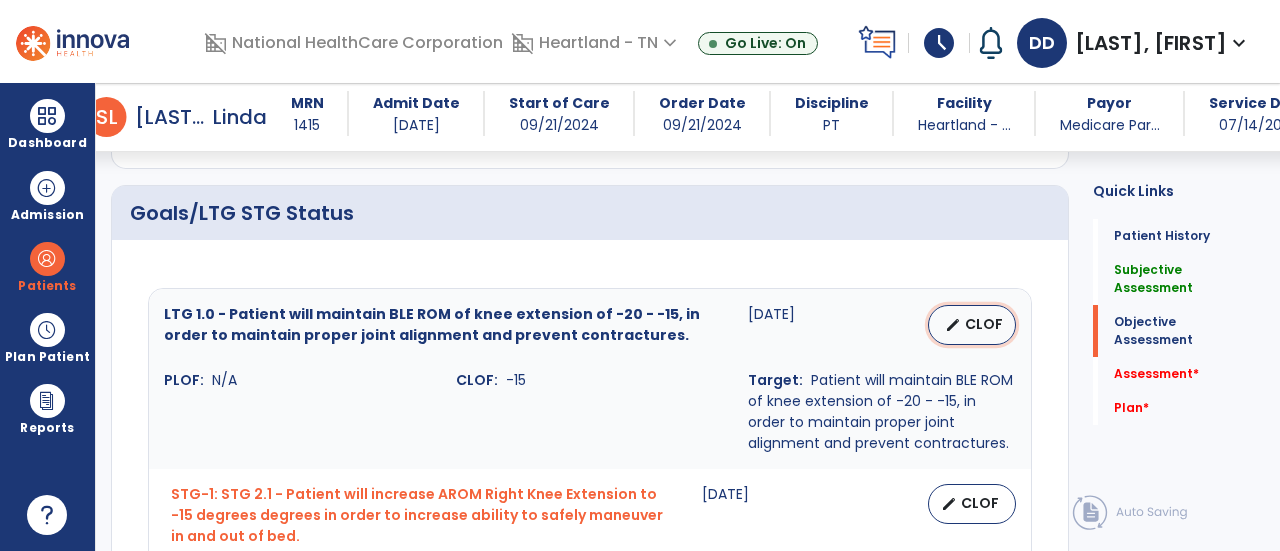 select on "********" 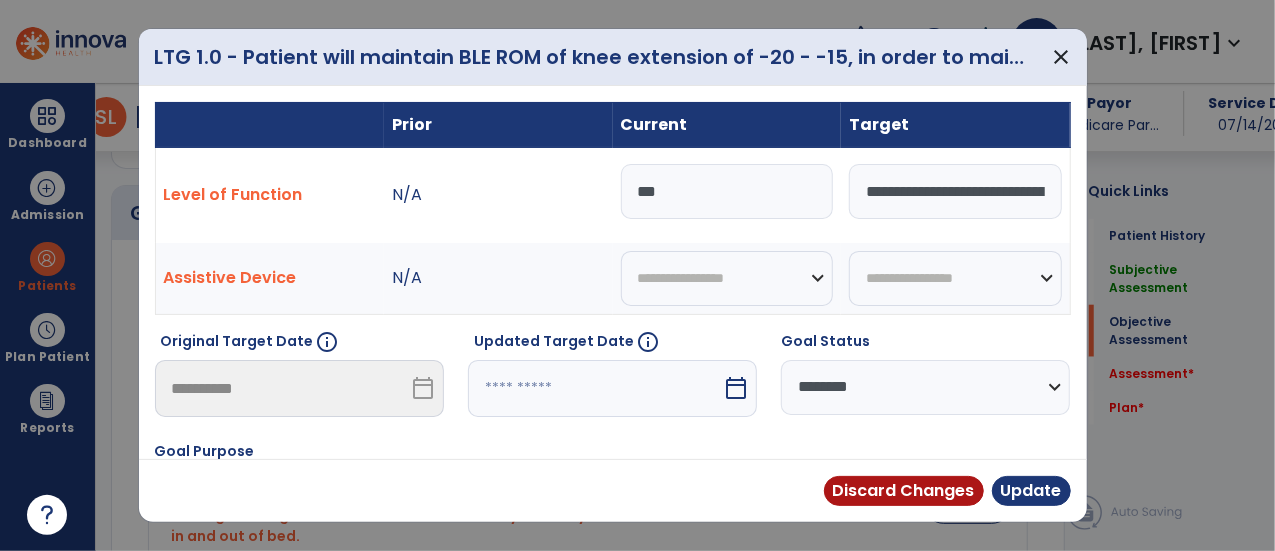 scroll, scrollTop: 962, scrollLeft: 0, axis: vertical 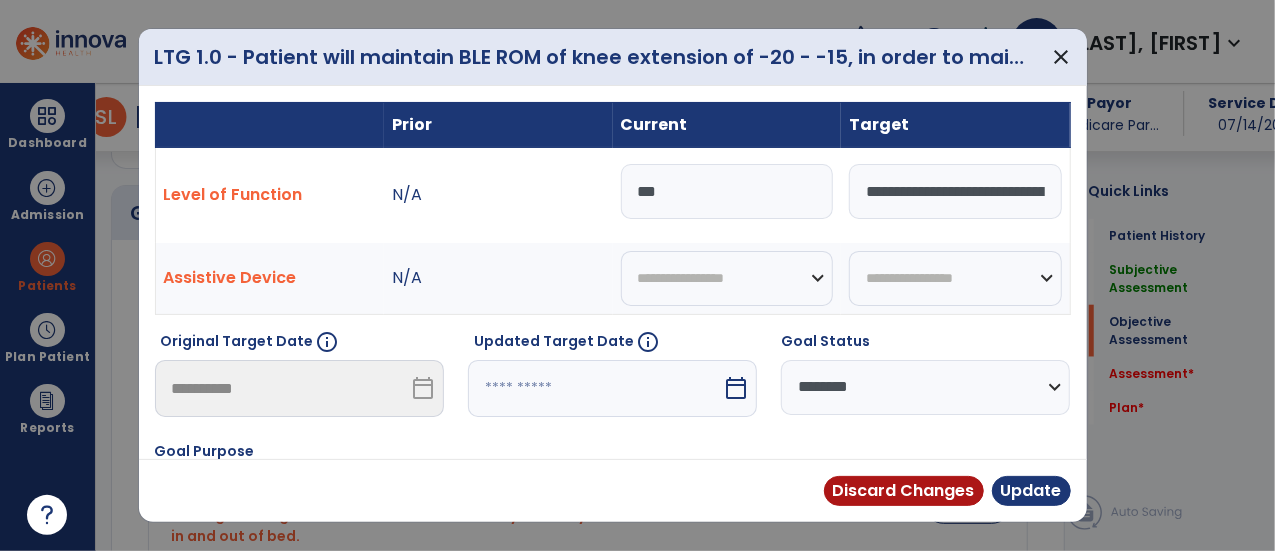 click at bounding box center (595, 388) 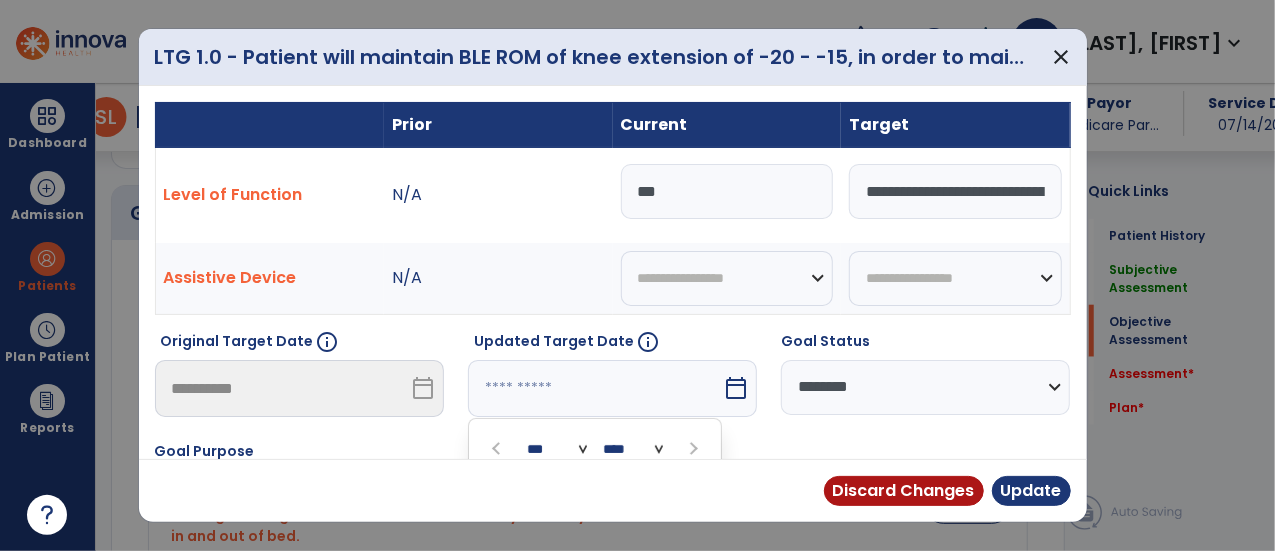 scroll, scrollTop: 250, scrollLeft: 0, axis: vertical 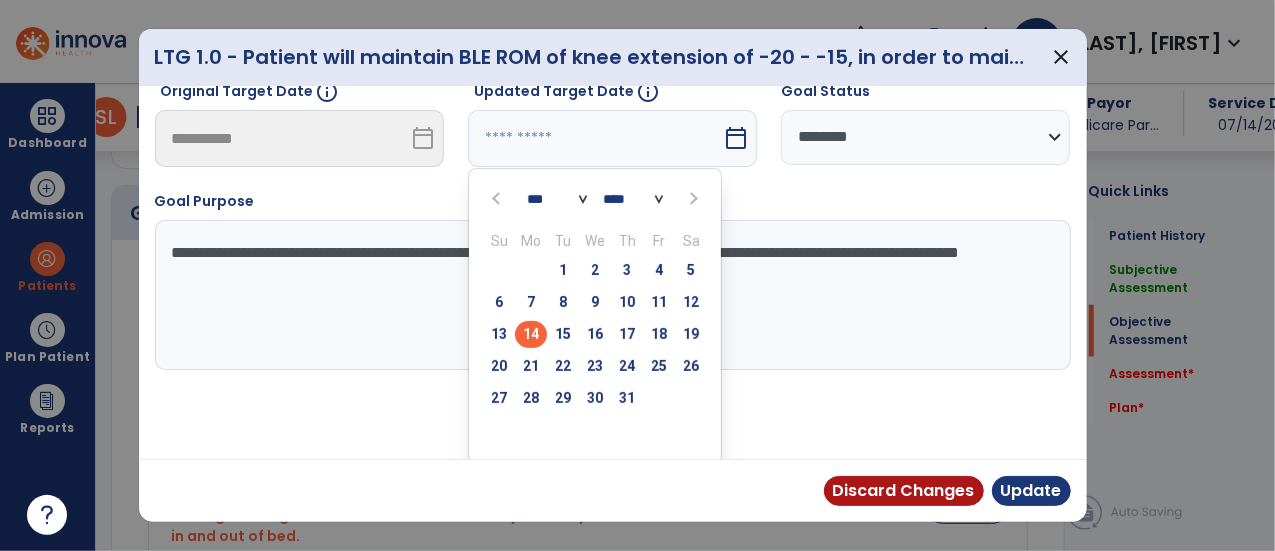 click at bounding box center [691, 198] 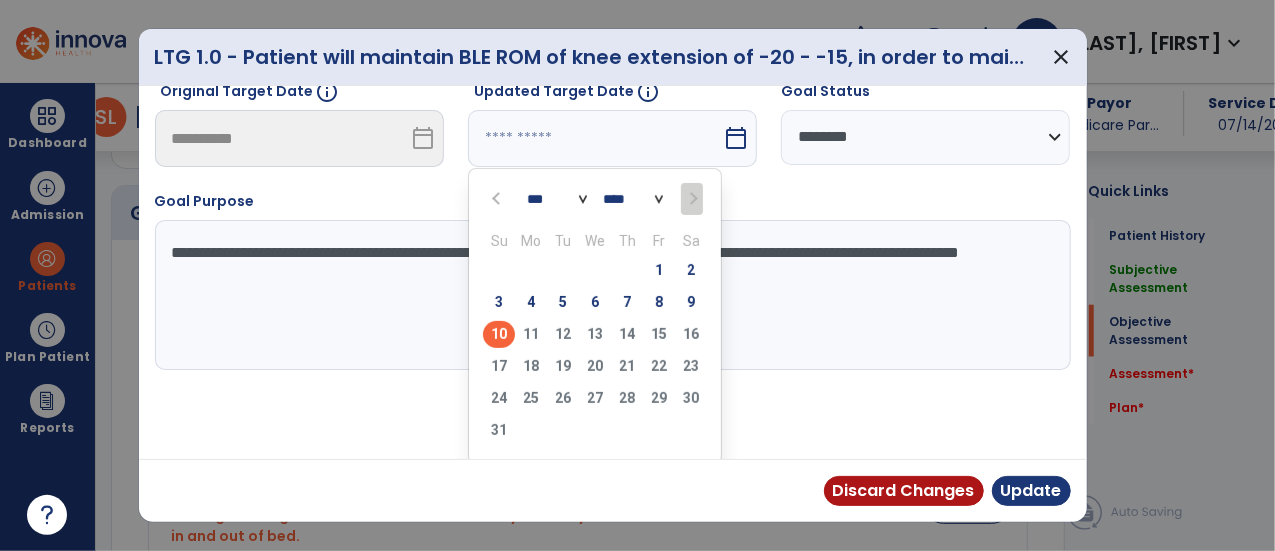 click on "10" at bounding box center [499, 334] 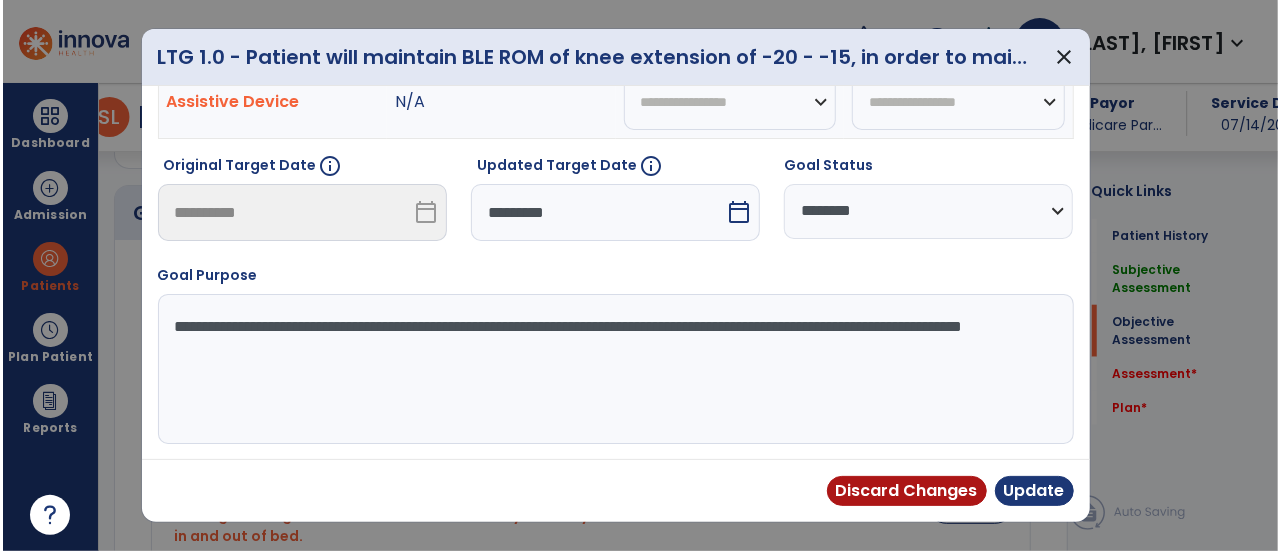 scroll, scrollTop: 172, scrollLeft: 0, axis: vertical 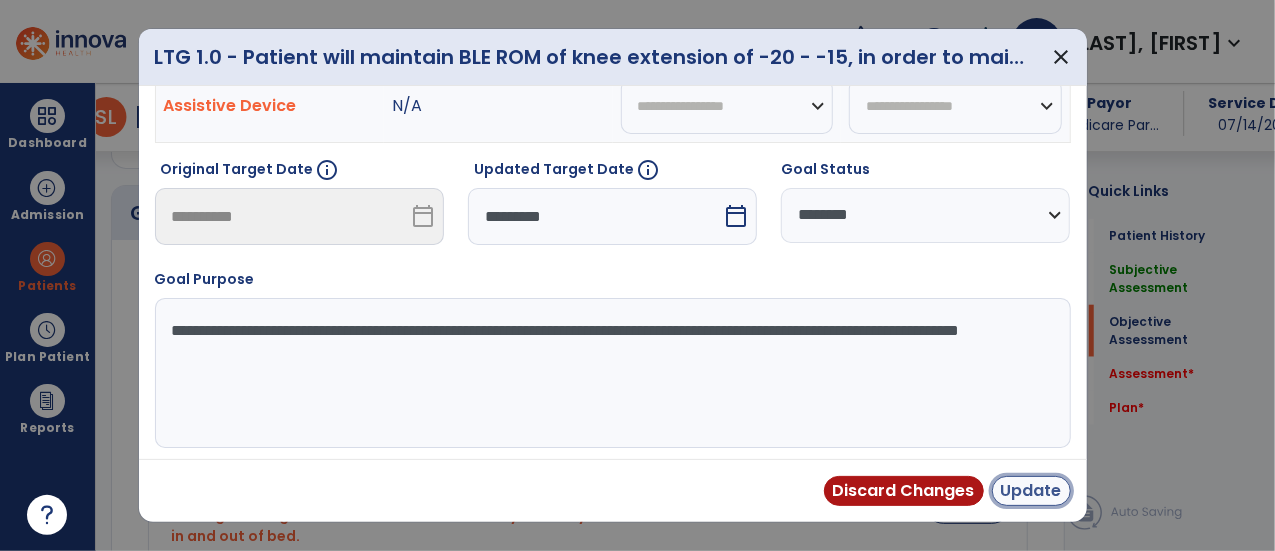 click on "Update" at bounding box center (1031, 491) 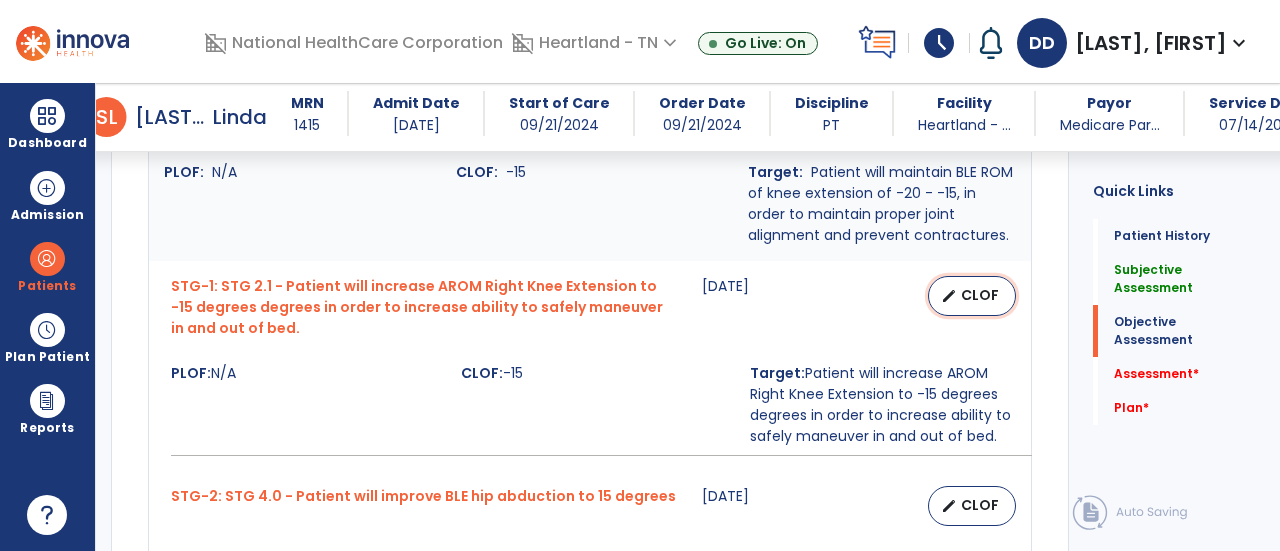 click on "CLOF" at bounding box center (980, 295) 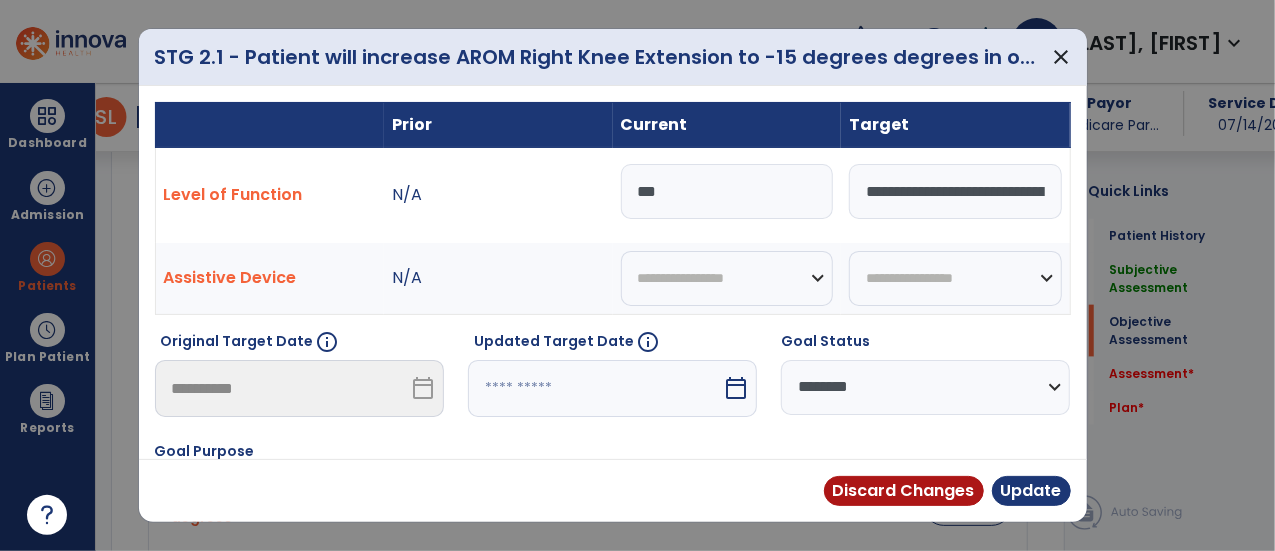 scroll, scrollTop: 1170, scrollLeft: 0, axis: vertical 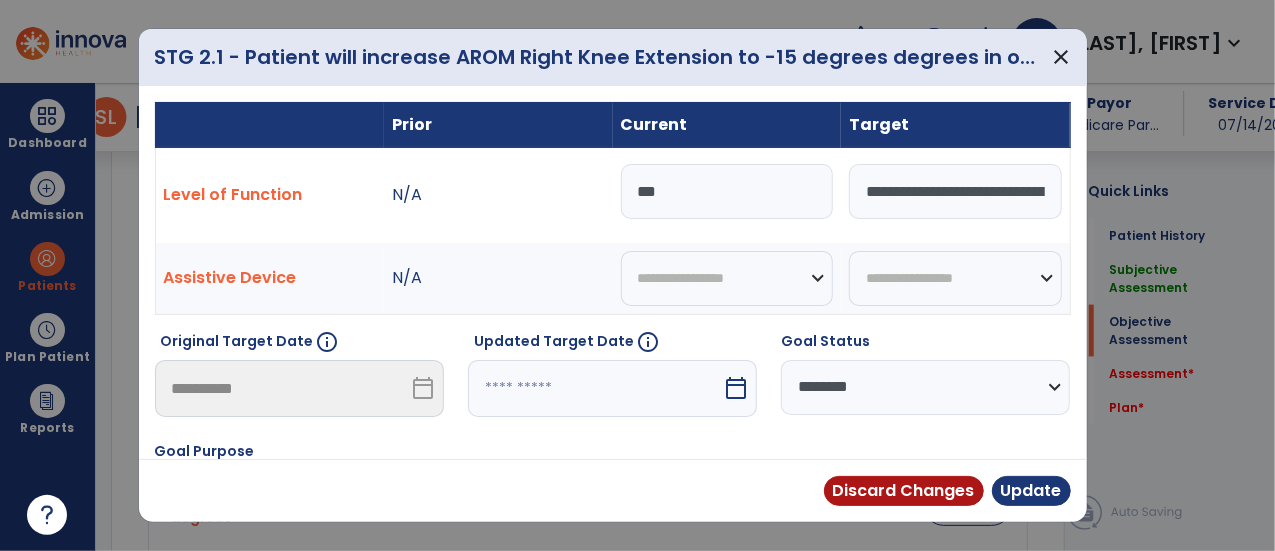 click at bounding box center [595, 388] 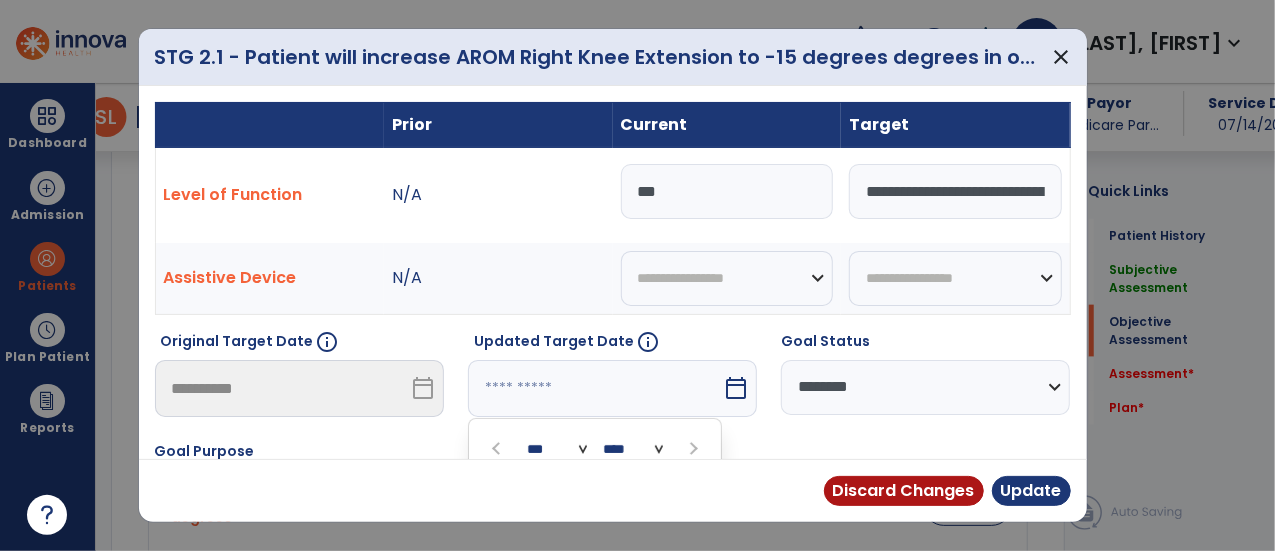 scroll, scrollTop: 250, scrollLeft: 0, axis: vertical 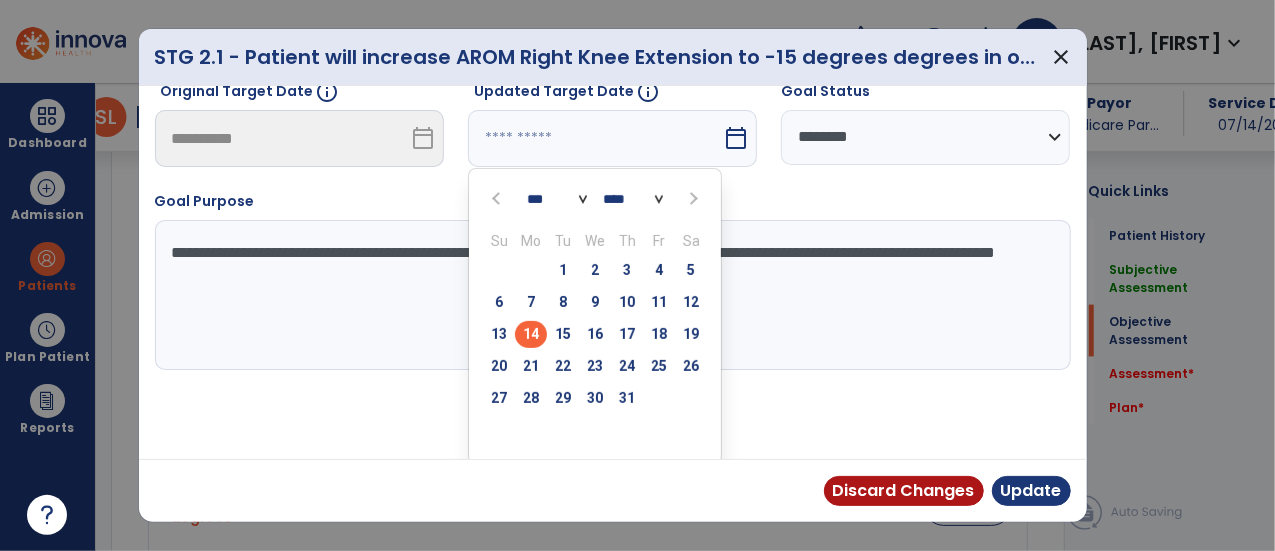 click at bounding box center [691, 198] 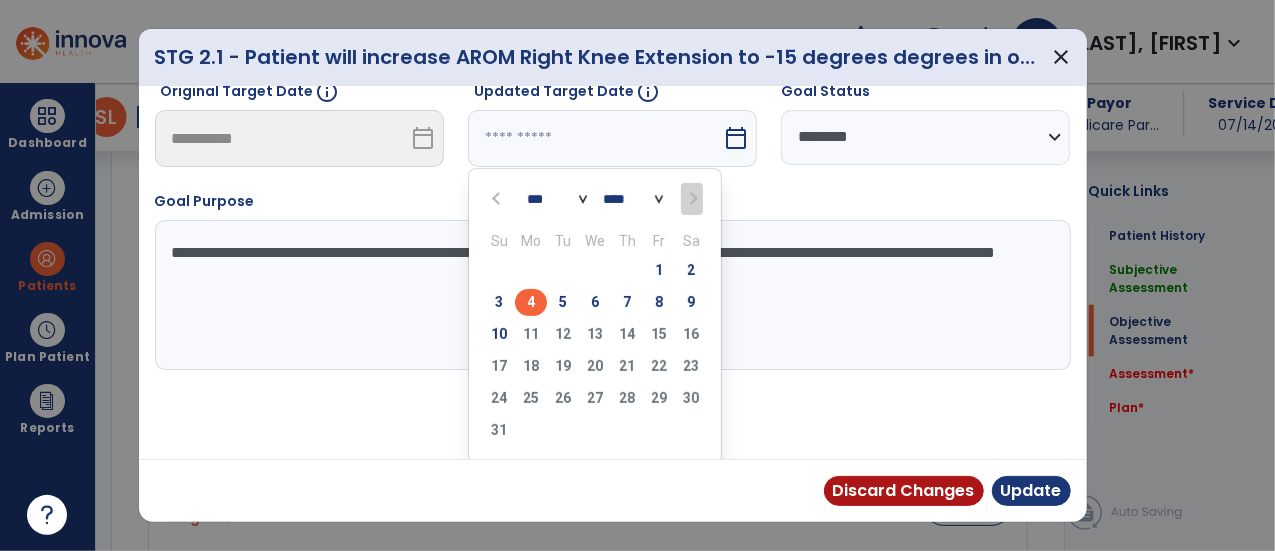click on "4" at bounding box center [531, 302] 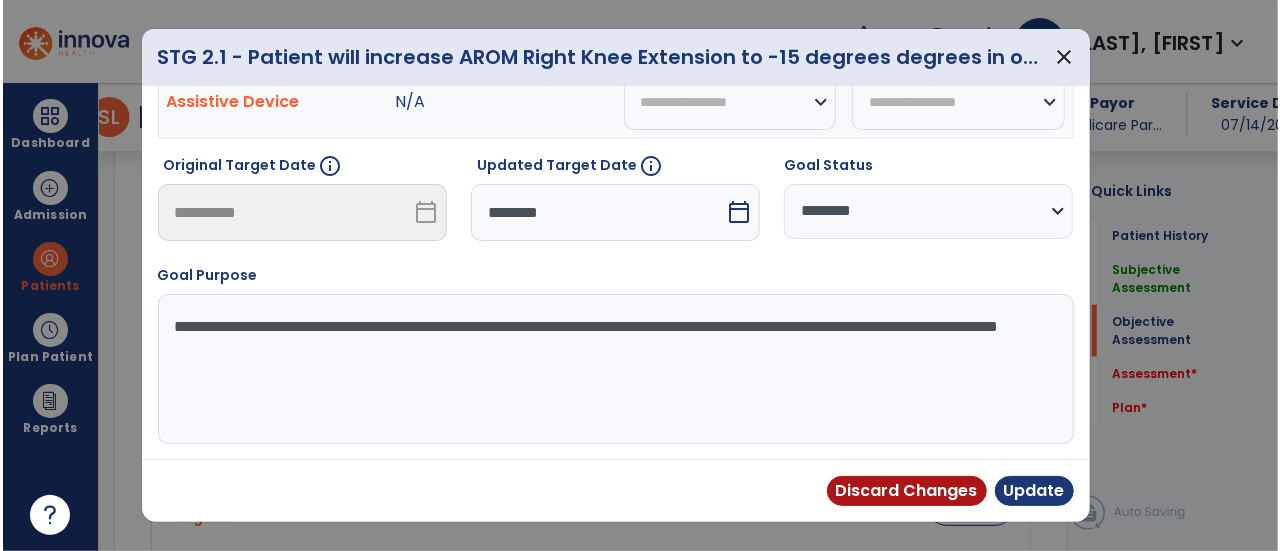 scroll, scrollTop: 172, scrollLeft: 0, axis: vertical 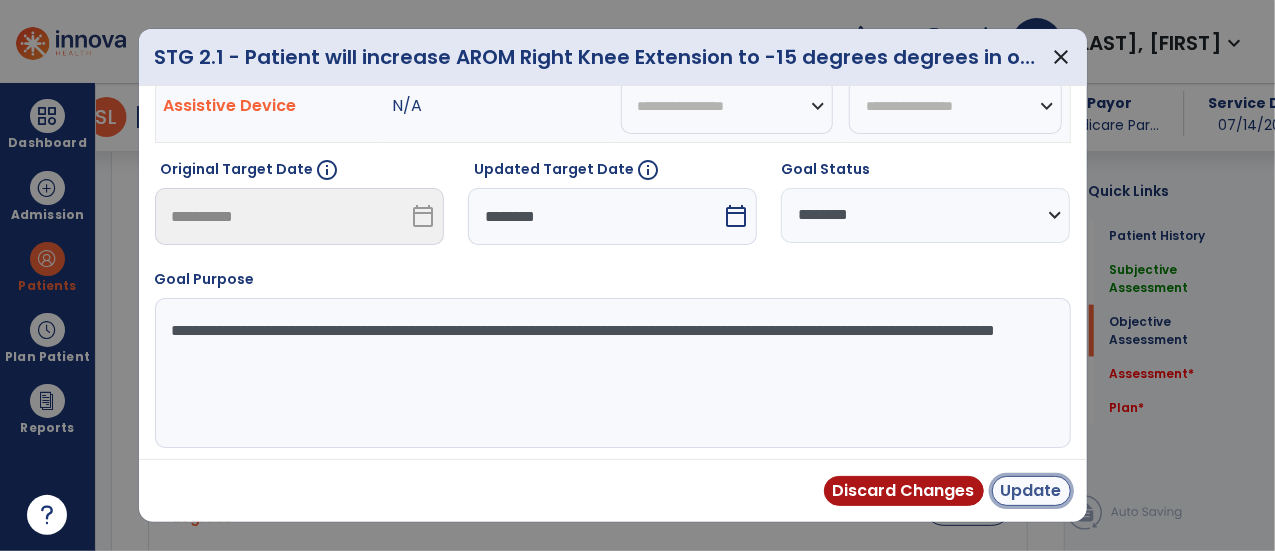 click on "Update" at bounding box center [1031, 491] 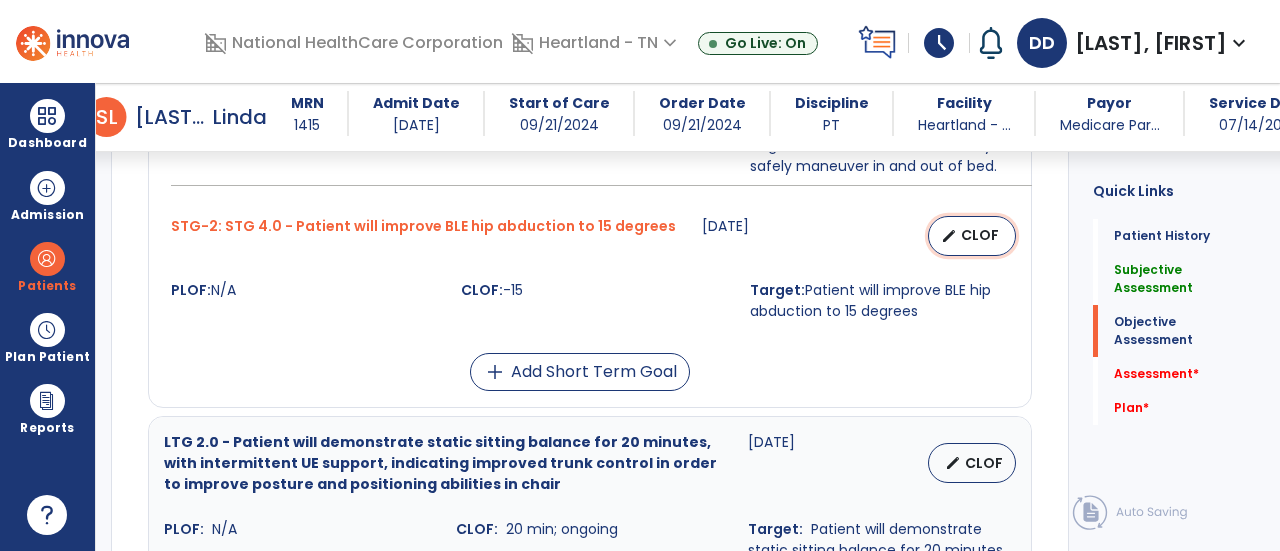 click on "CLOF" at bounding box center (980, 235) 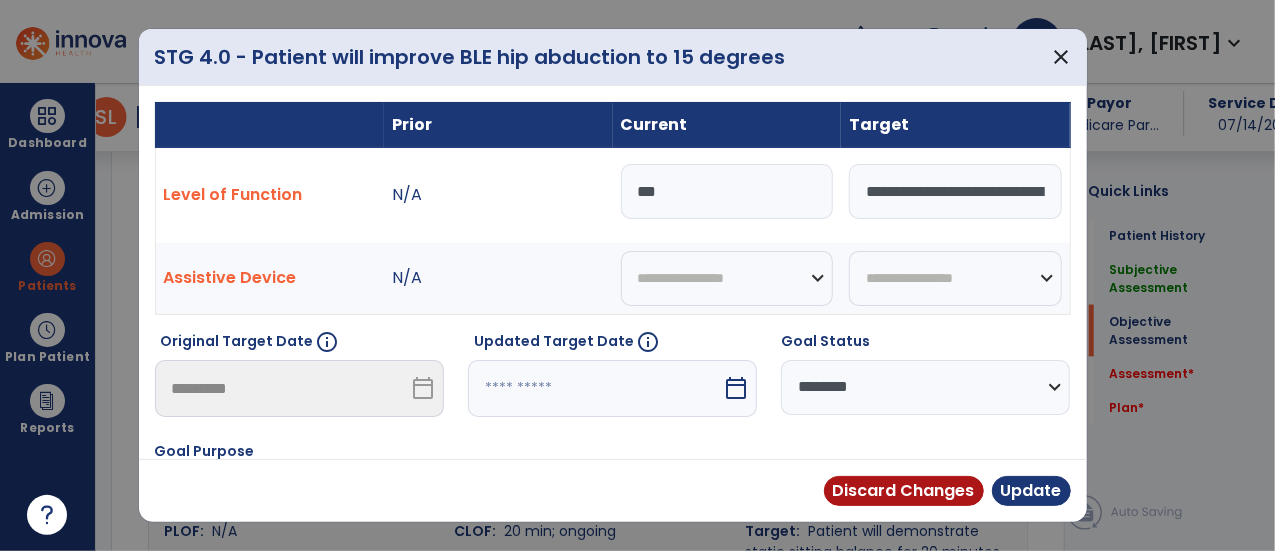 scroll, scrollTop: 1440, scrollLeft: 0, axis: vertical 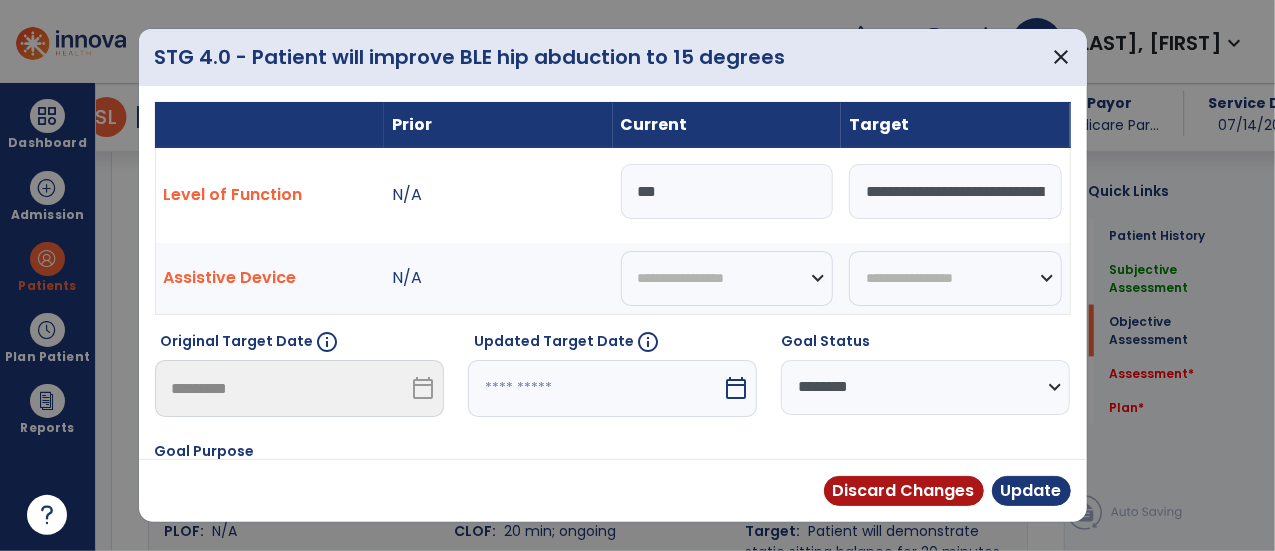 click at bounding box center (595, 388) 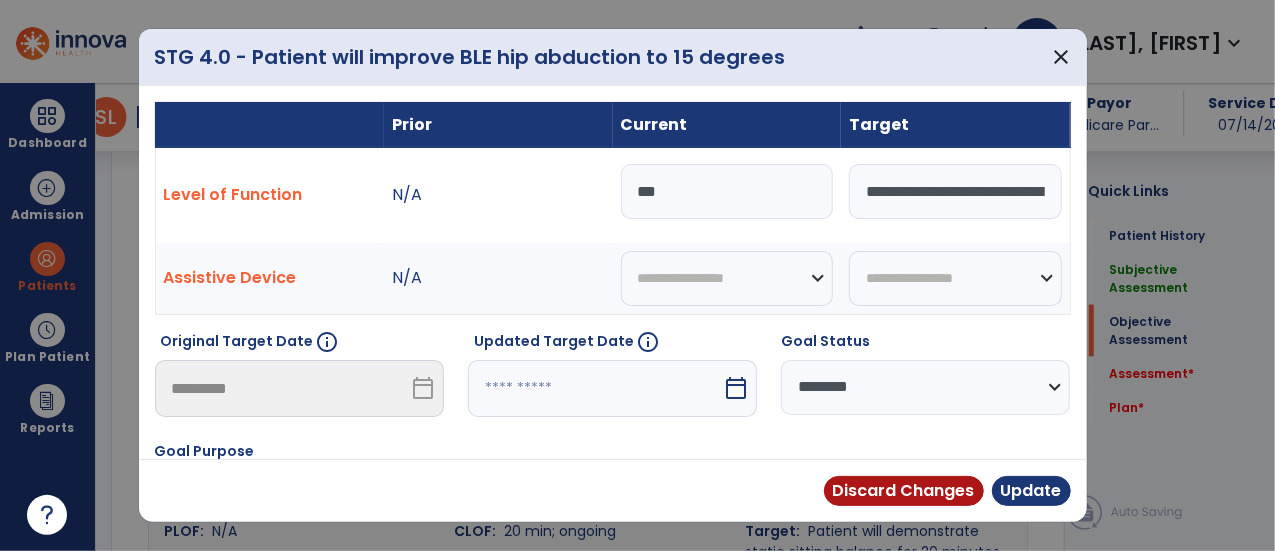 select on "*" 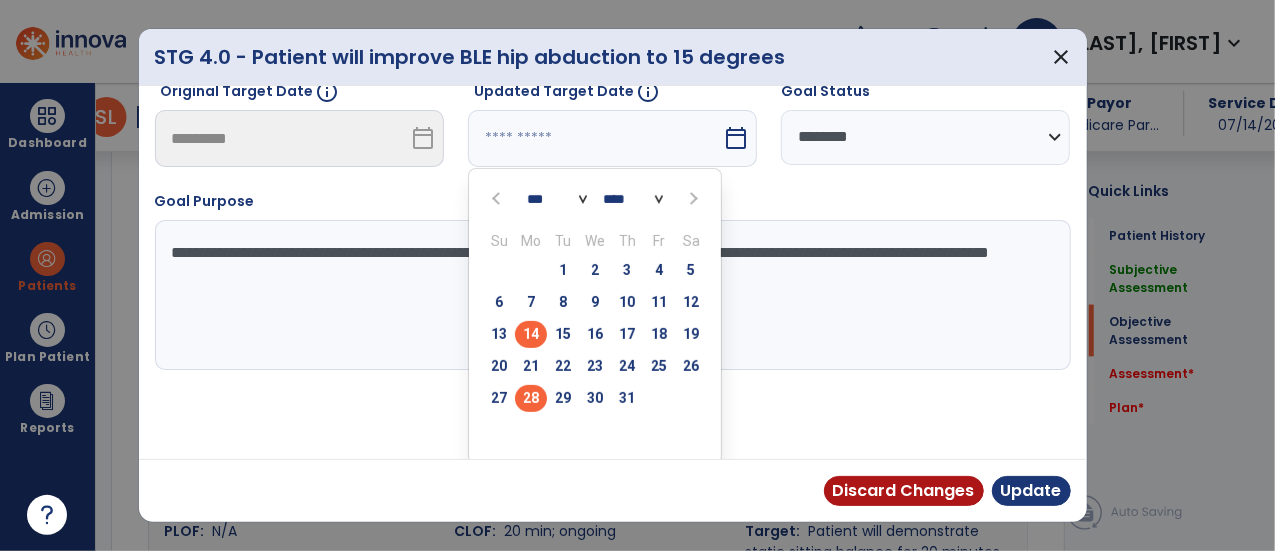 click on "28" at bounding box center (531, 398) 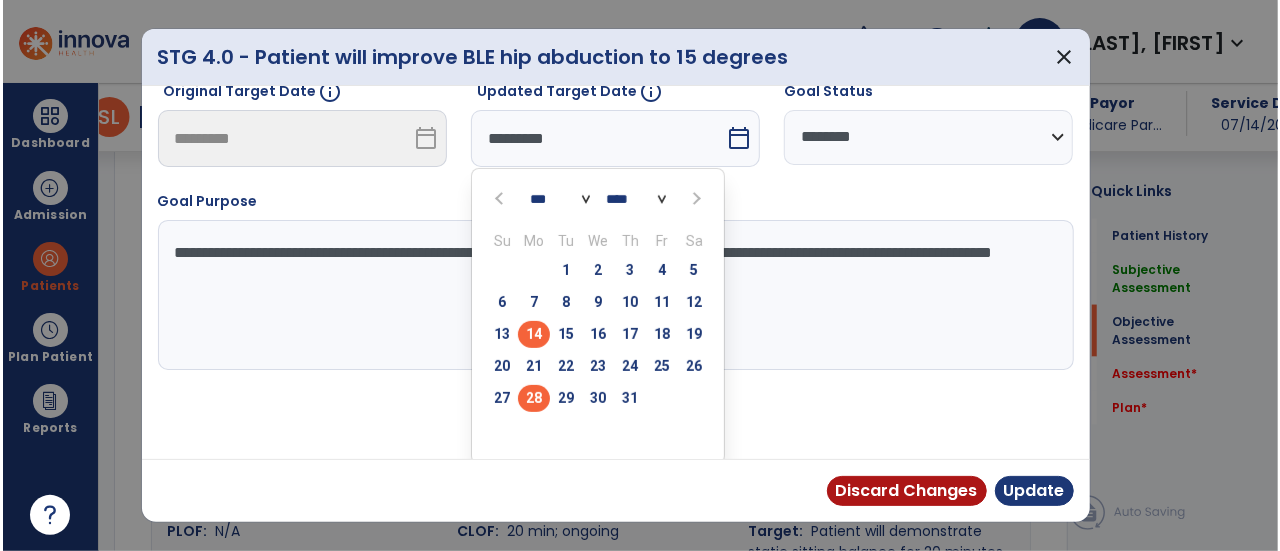 scroll, scrollTop: 172, scrollLeft: 0, axis: vertical 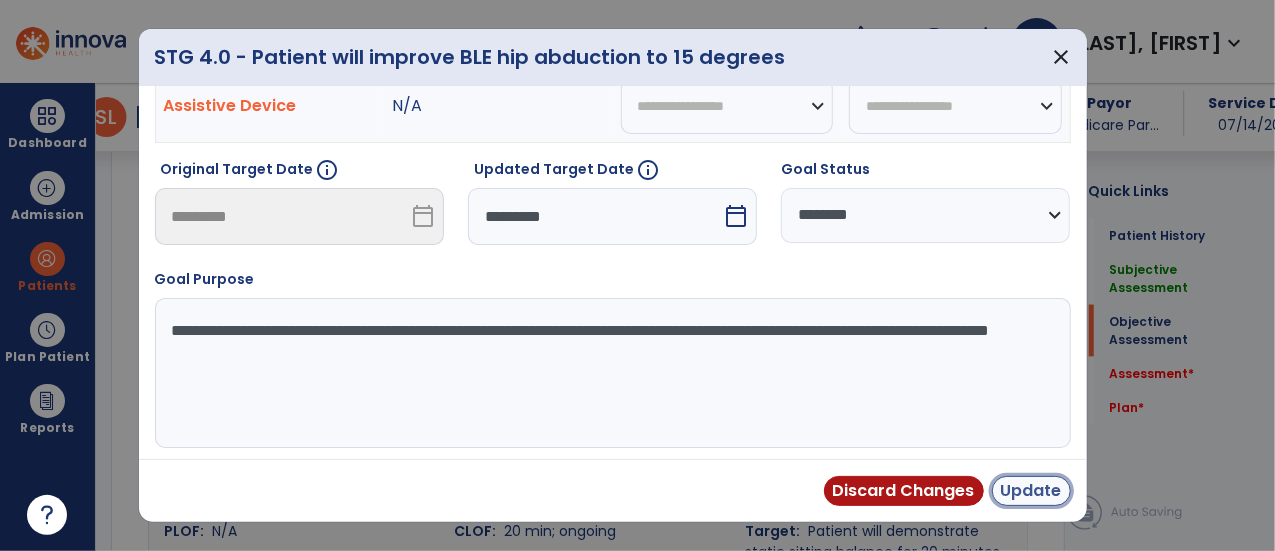 click on "Update" at bounding box center [1031, 491] 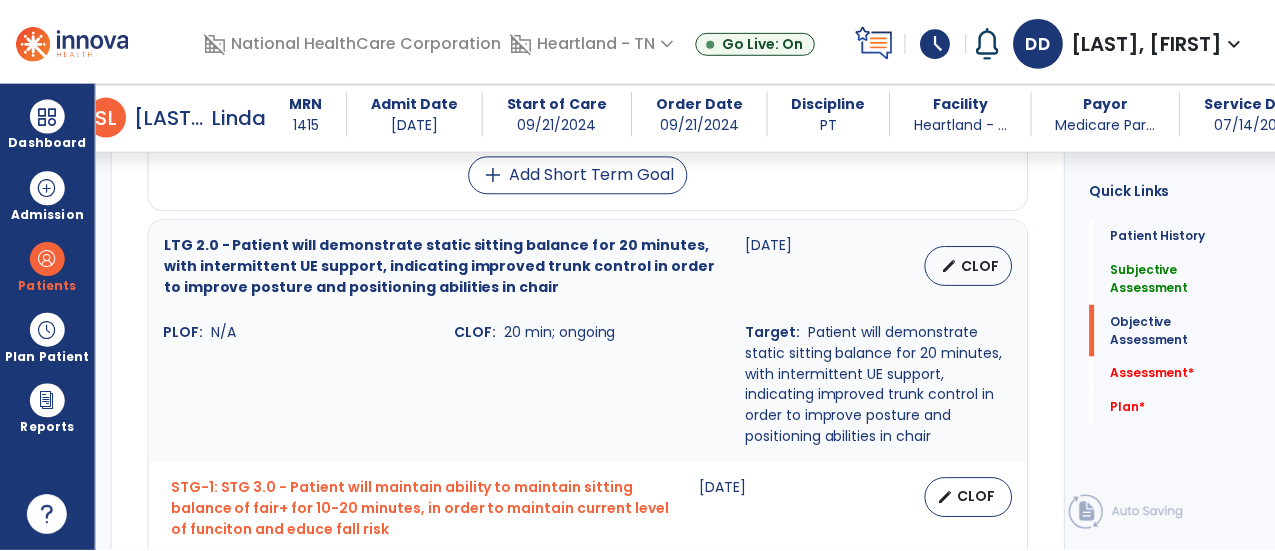 scroll, scrollTop: 1640, scrollLeft: 0, axis: vertical 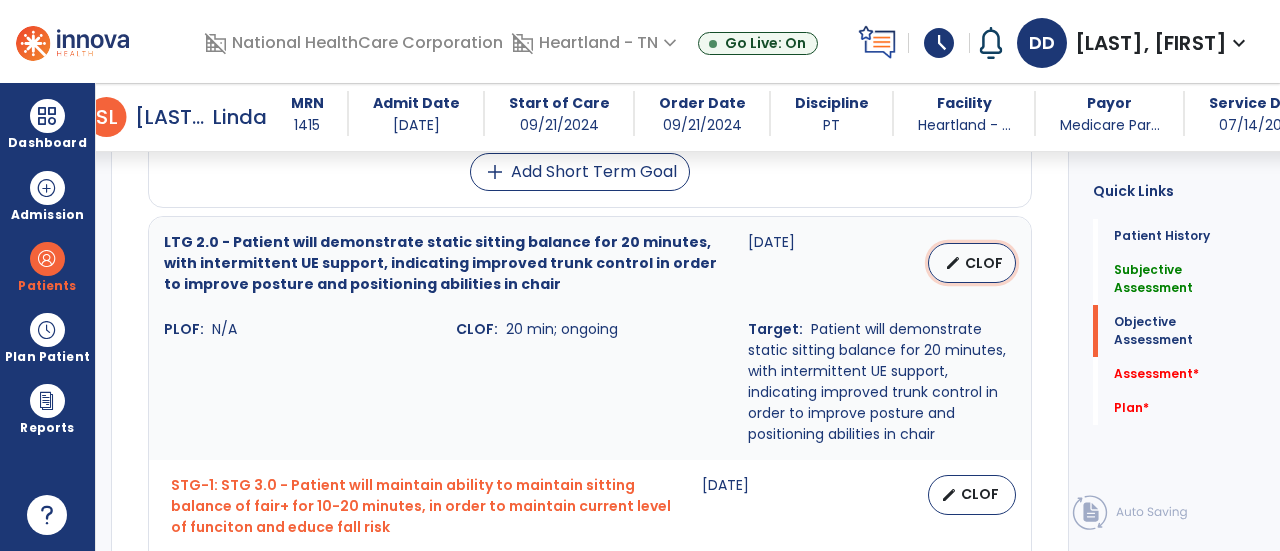 click on "CLOF" at bounding box center (984, 263) 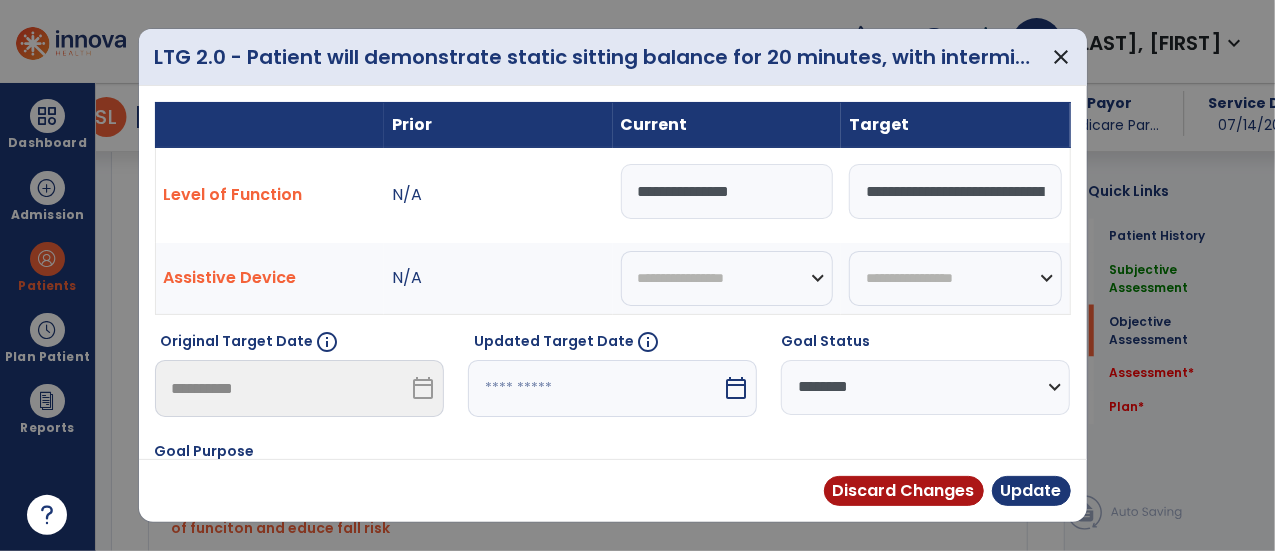 scroll, scrollTop: 1640, scrollLeft: 0, axis: vertical 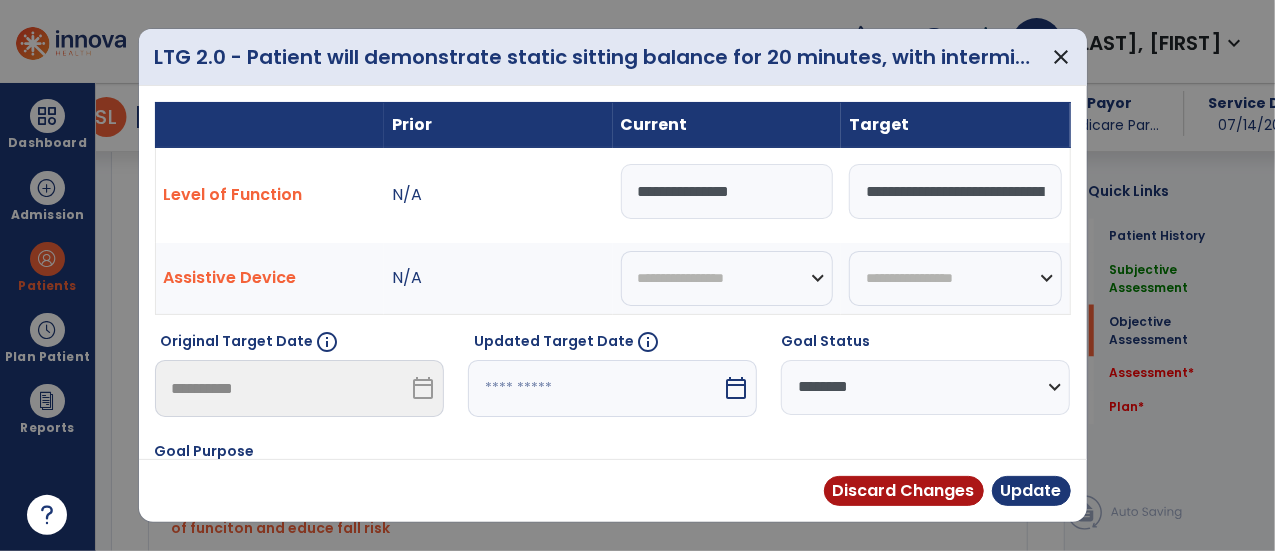 click at bounding box center [595, 388] 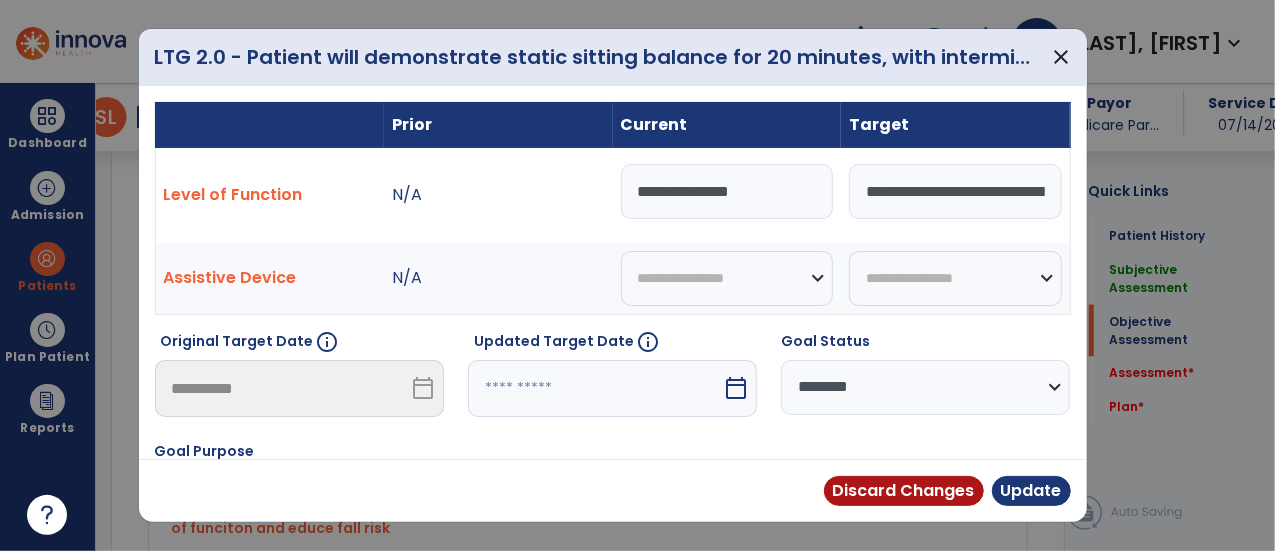 scroll, scrollTop: 250, scrollLeft: 0, axis: vertical 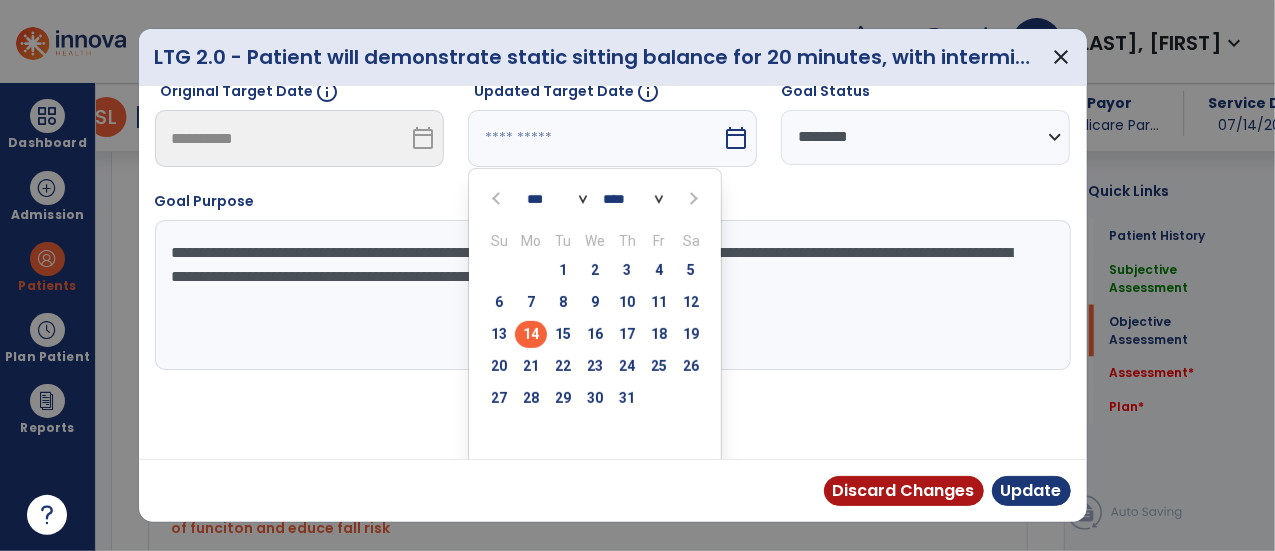 click at bounding box center [692, 199] 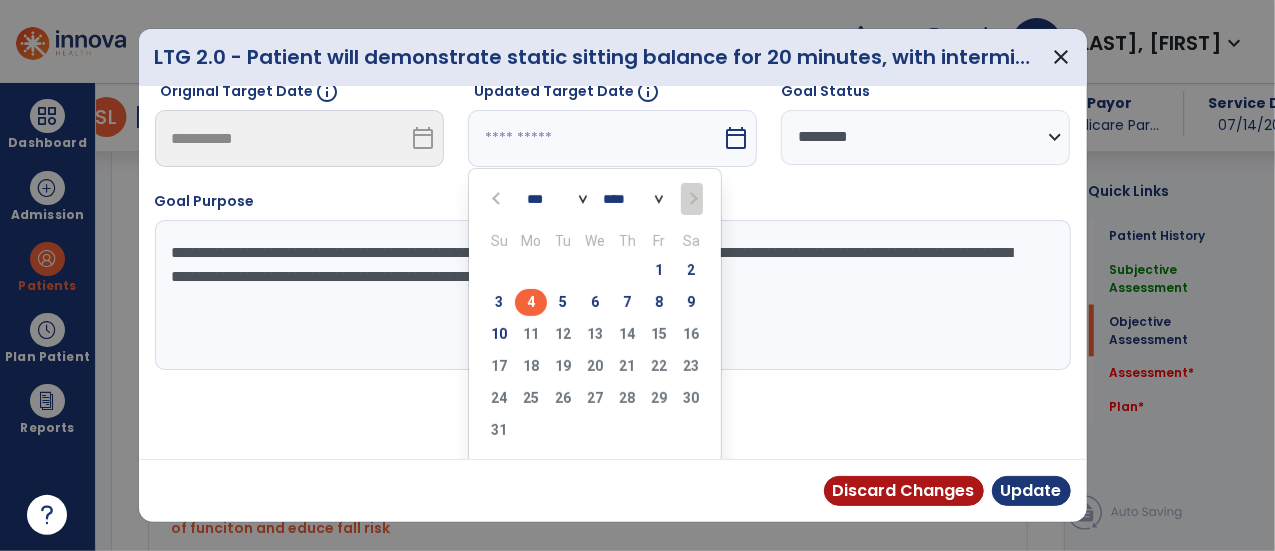 click on "4" at bounding box center (531, 302) 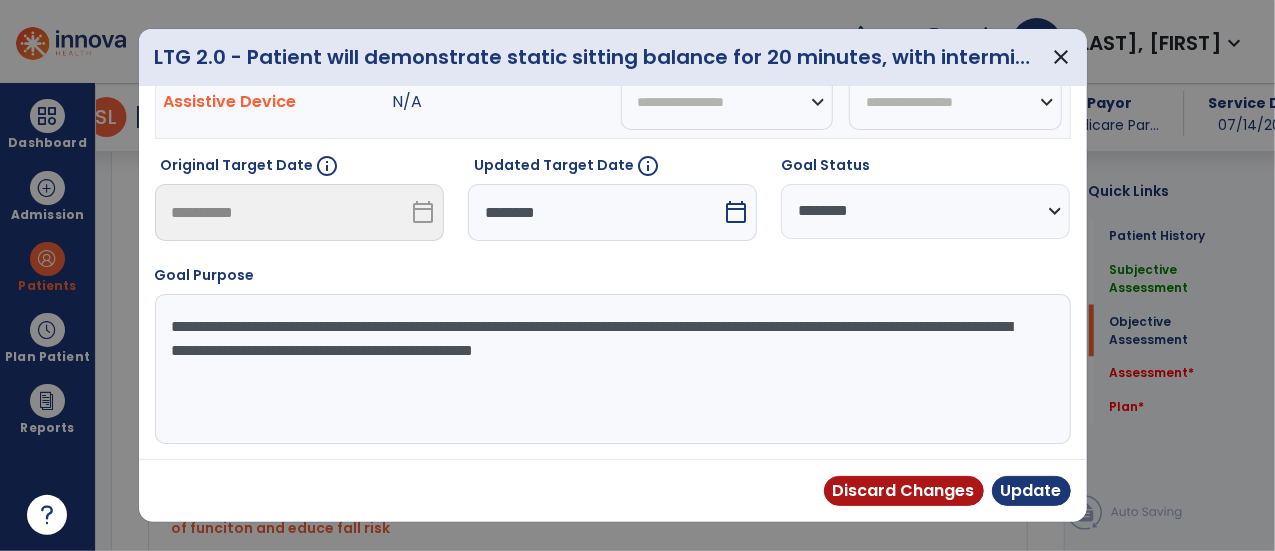 scroll, scrollTop: 172, scrollLeft: 0, axis: vertical 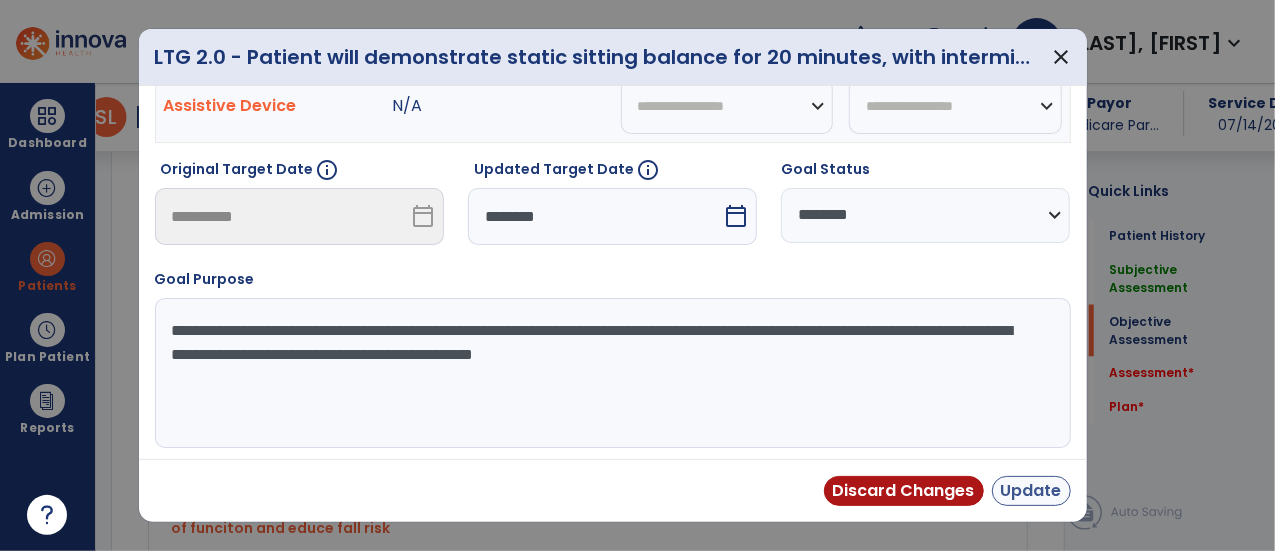 click on "Update" at bounding box center (1031, 491) 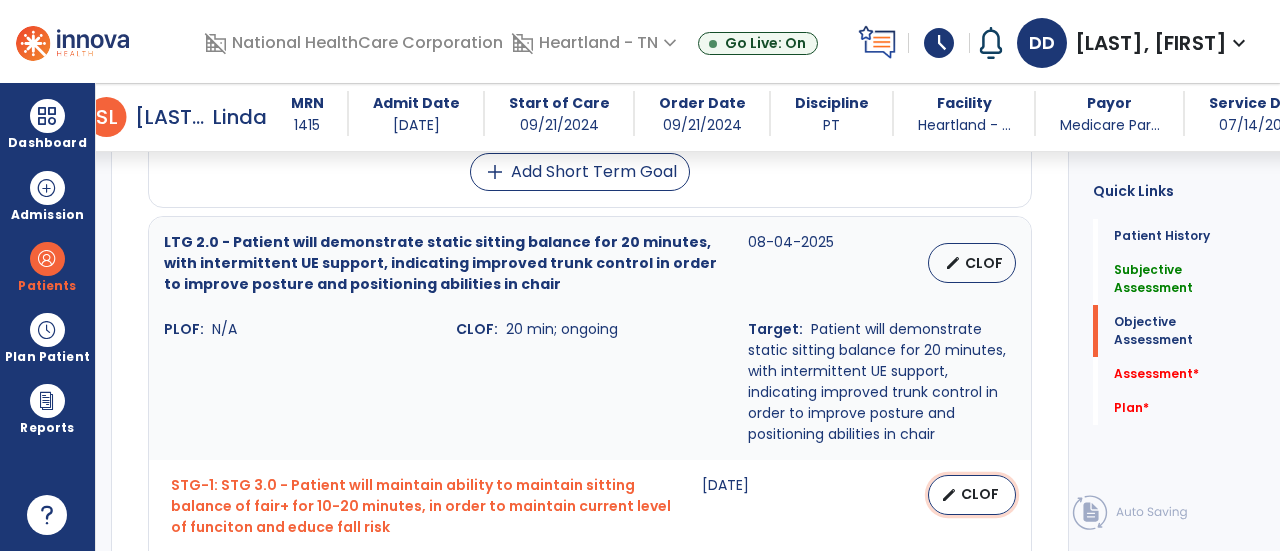 click on "edit   CLOF" at bounding box center [972, 495] 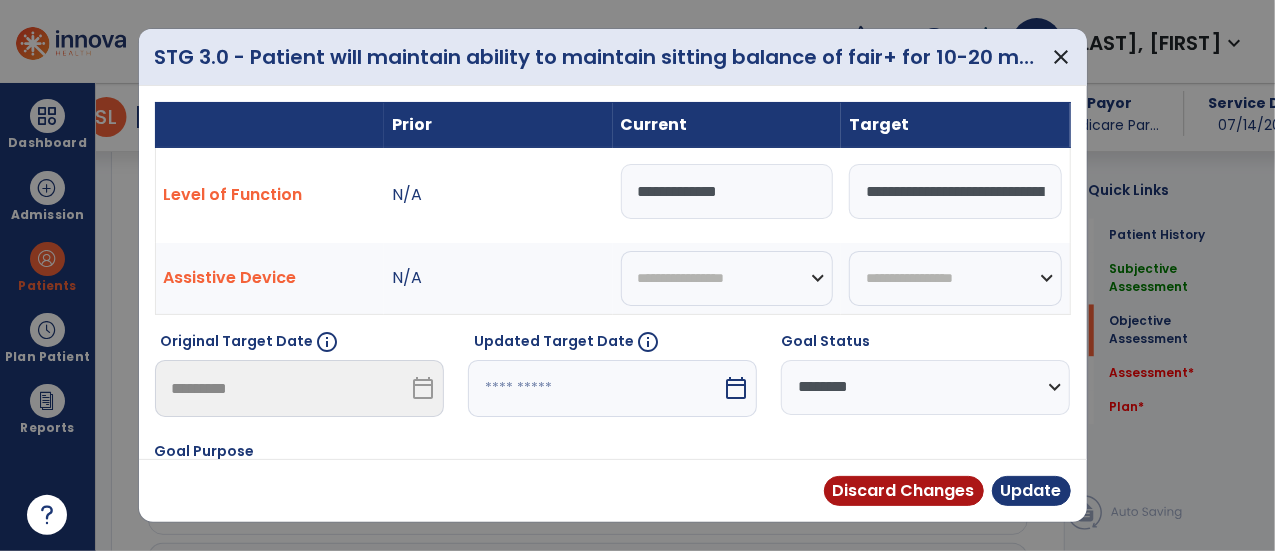 scroll, scrollTop: 1860, scrollLeft: 0, axis: vertical 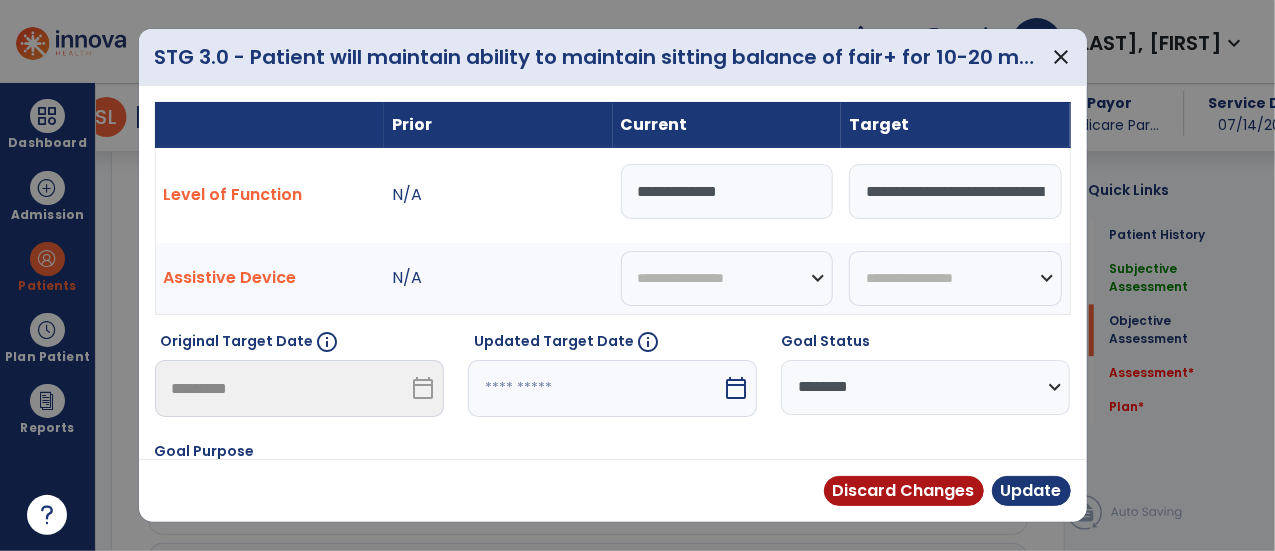 click at bounding box center [595, 388] 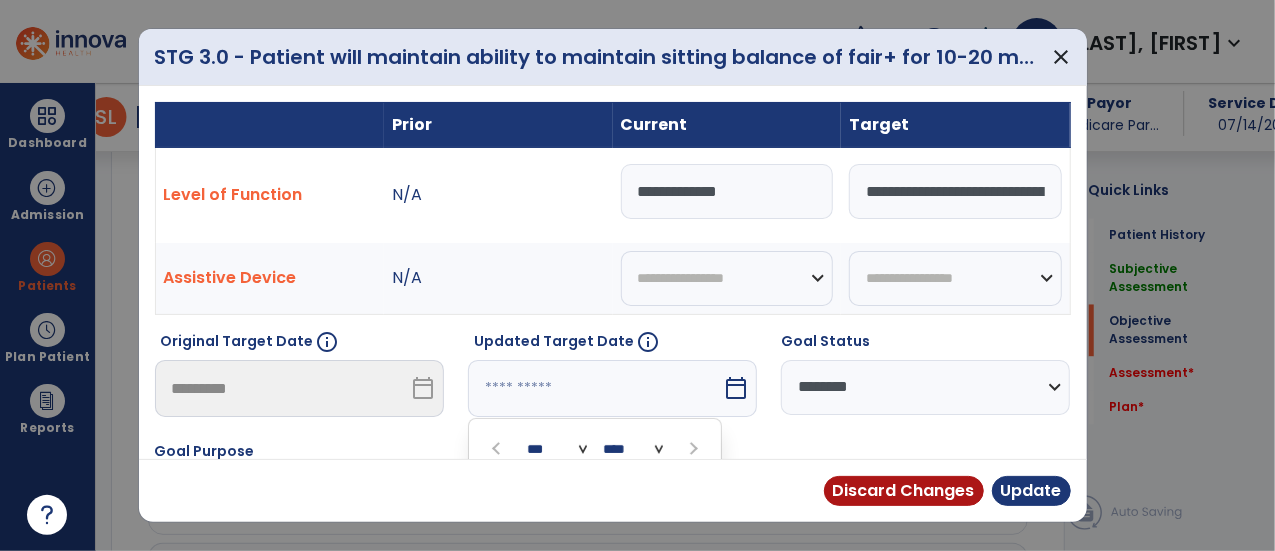 scroll, scrollTop: 250, scrollLeft: 0, axis: vertical 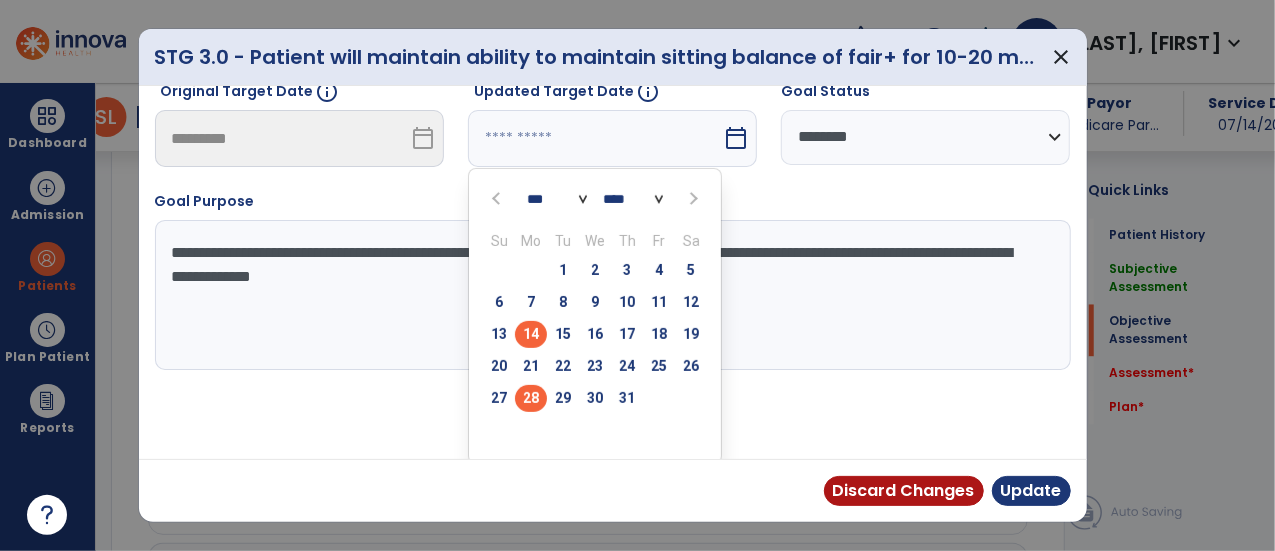 click on "28" at bounding box center [531, 398] 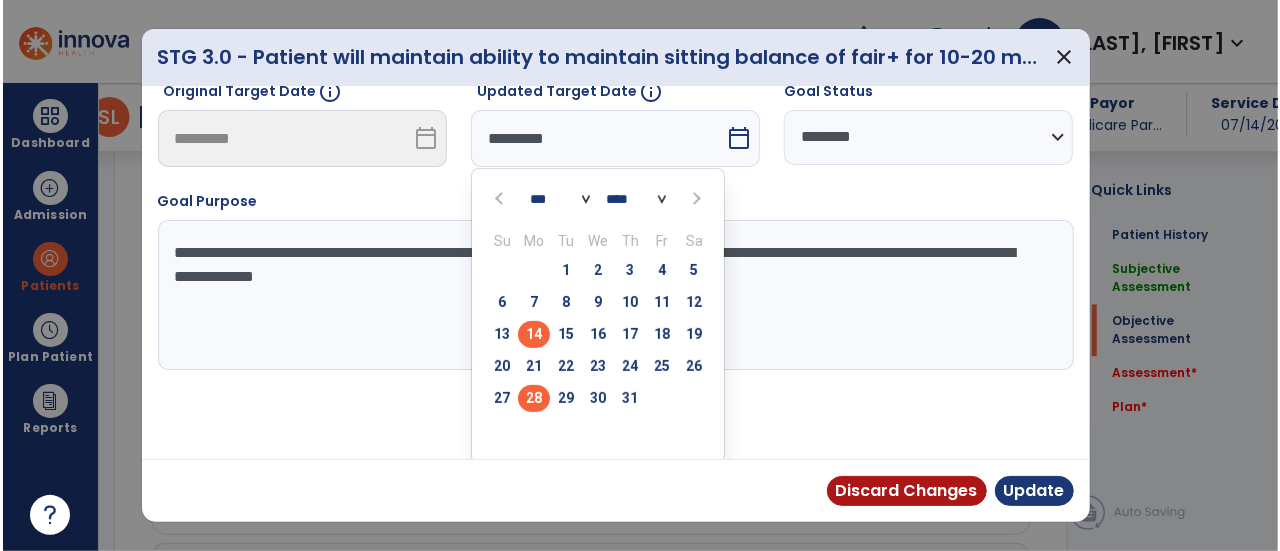 scroll, scrollTop: 172, scrollLeft: 0, axis: vertical 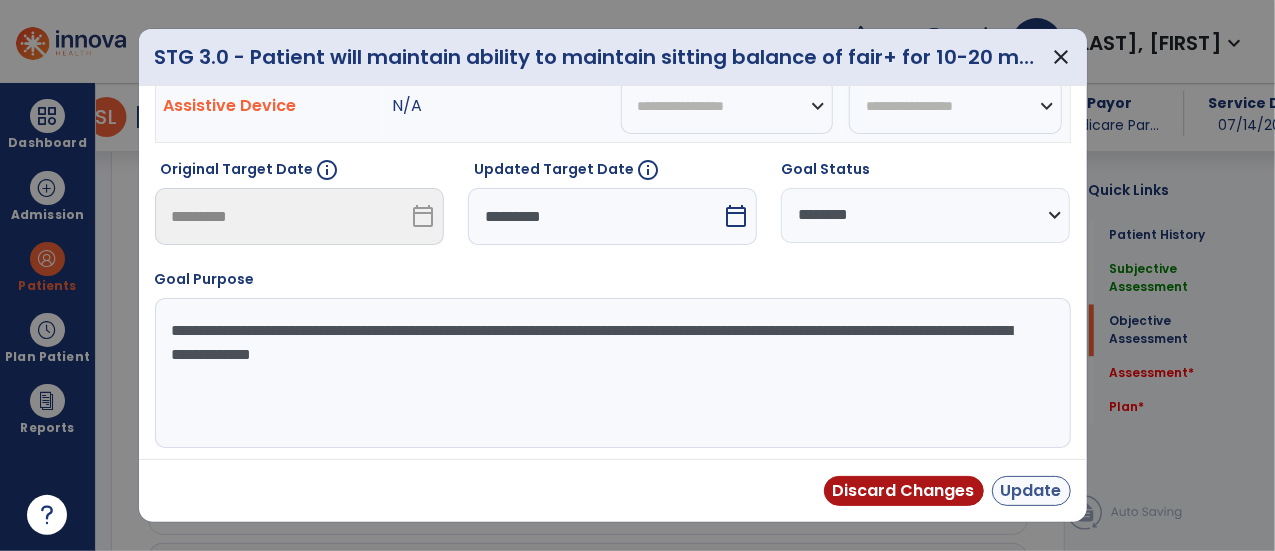 click on "Update" at bounding box center (1031, 491) 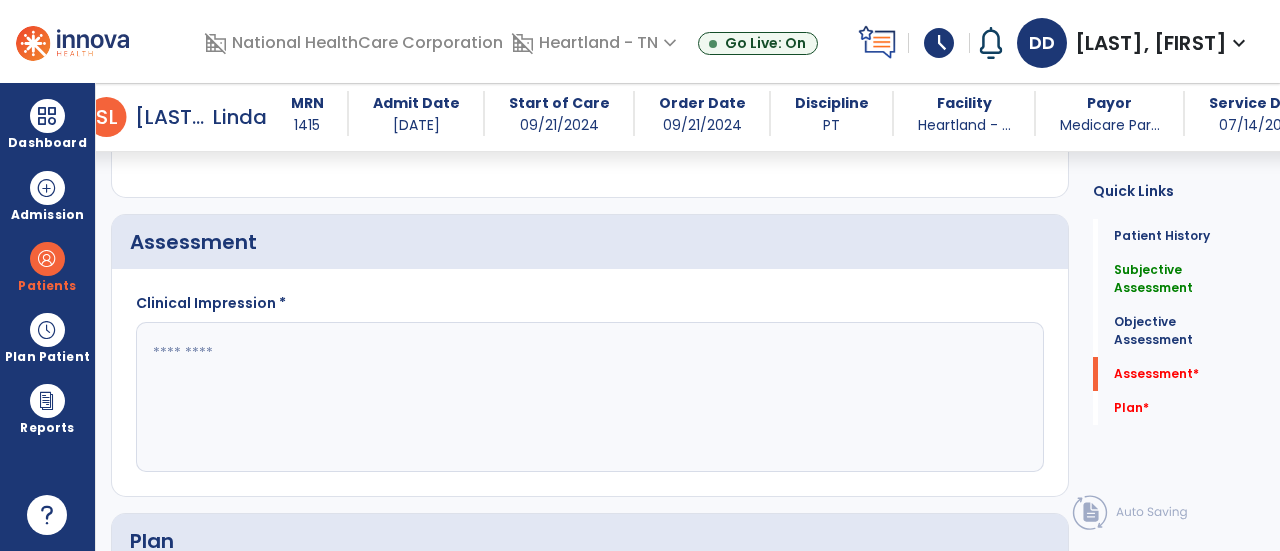 scroll, scrollTop: 2782, scrollLeft: 0, axis: vertical 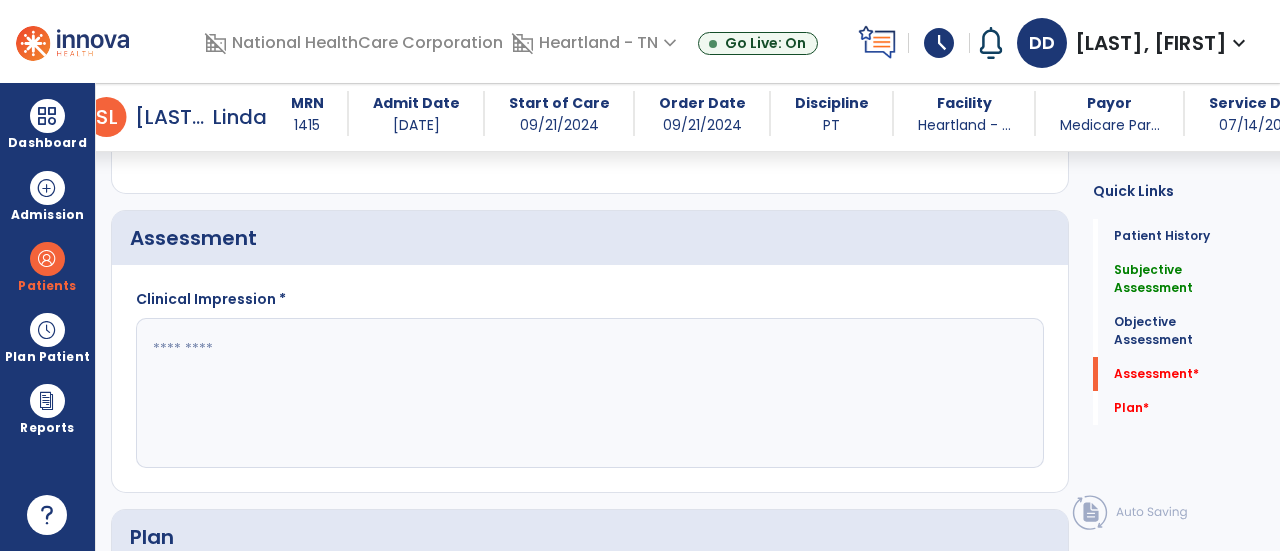 click 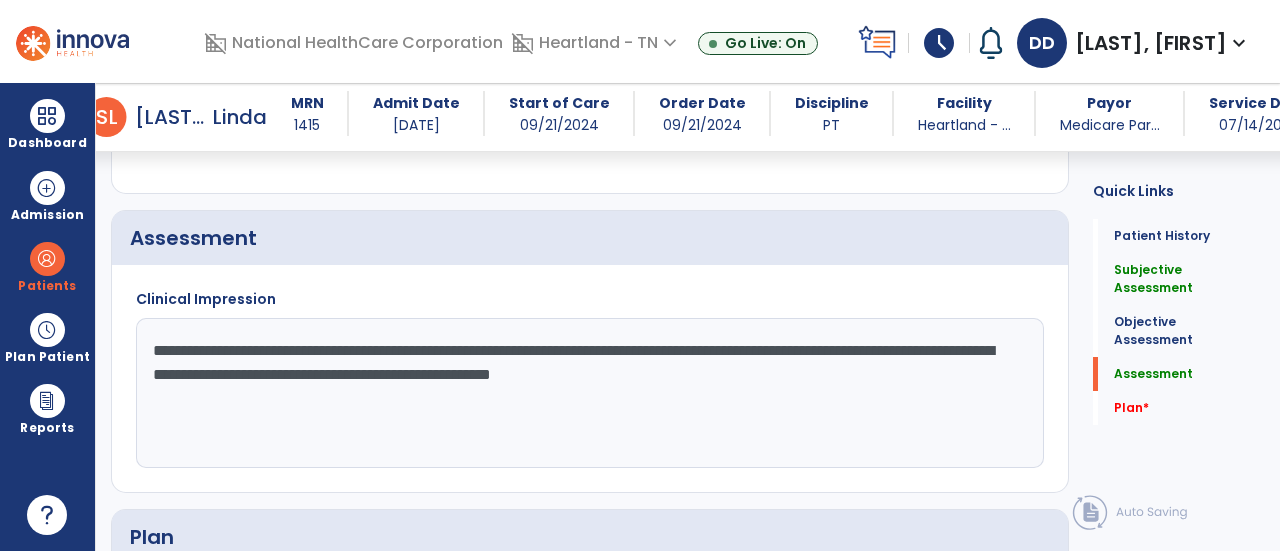 click on "Quick Links  Patient History   Patient History   Subjective Assessment   Subjective Assessment   Objective Assessment   Objective Assessment   Assessment   Assessment   Plan   *  Plan   *" 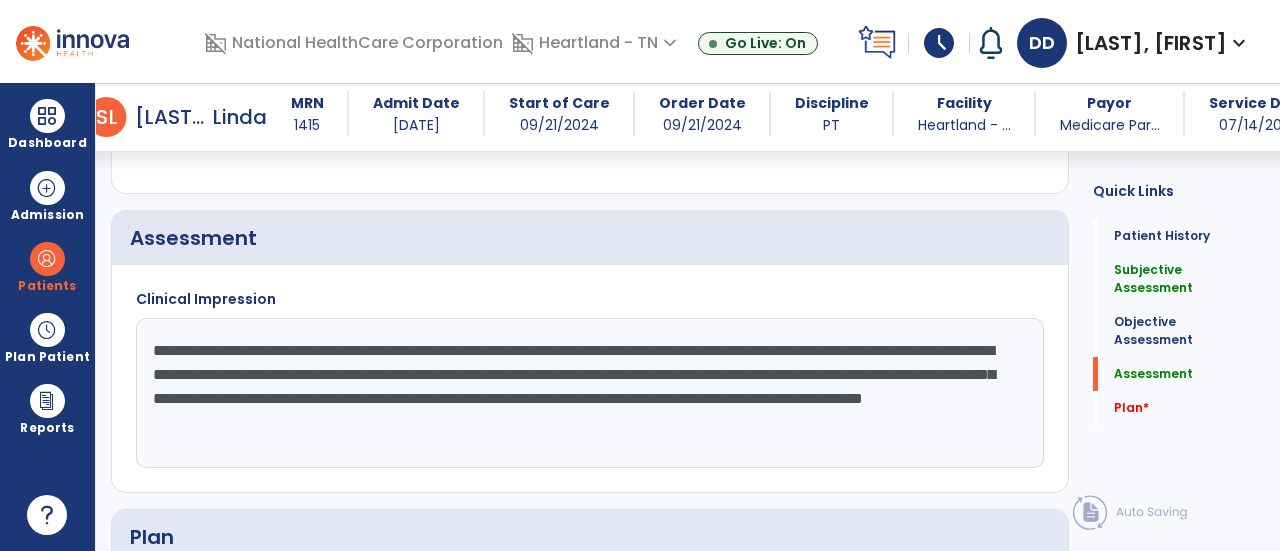 type on "**********" 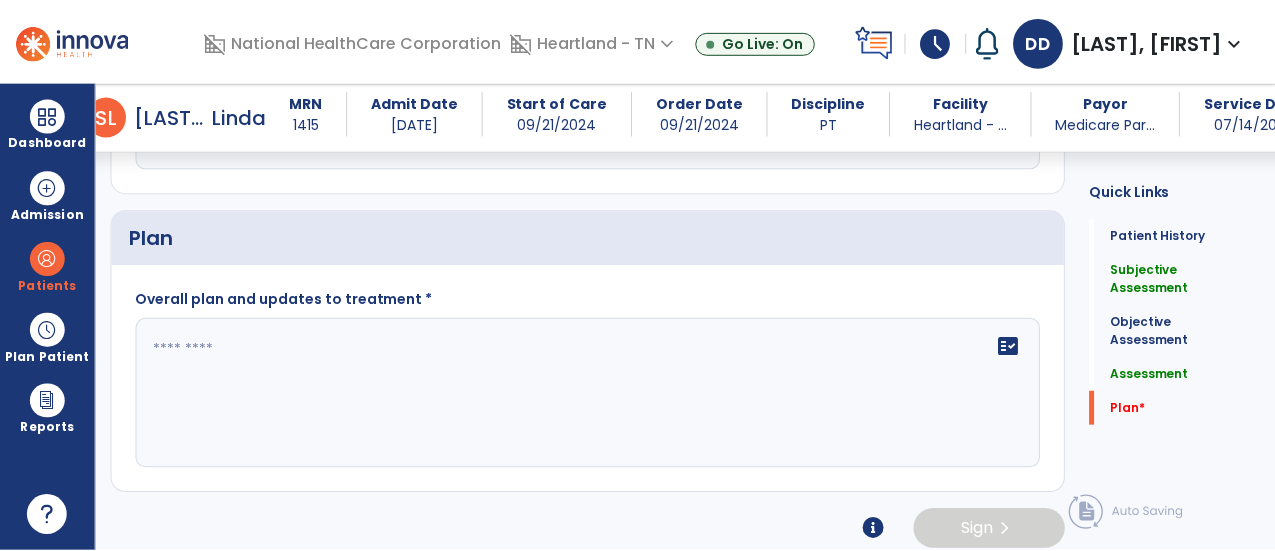 scroll, scrollTop: 3082, scrollLeft: 0, axis: vertical 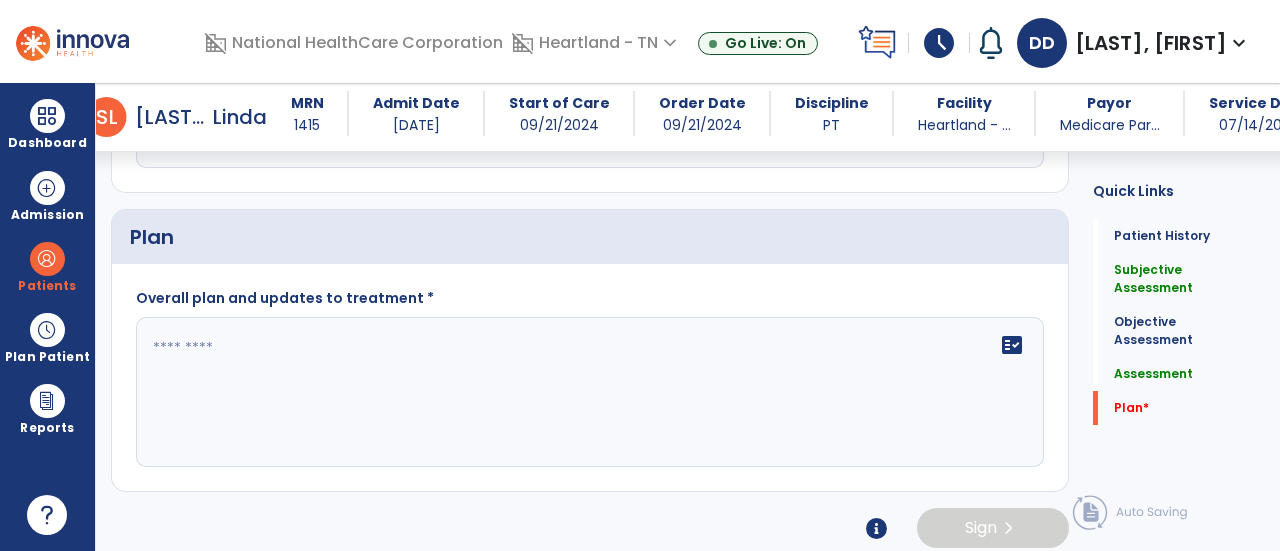 click on "fact_check" 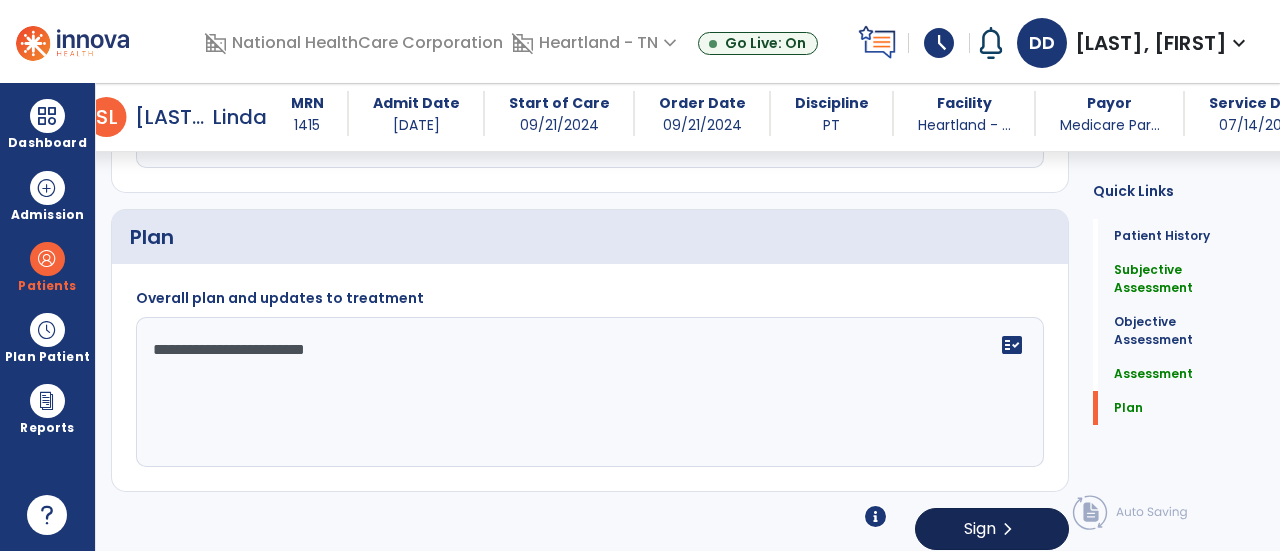 type on "**********" 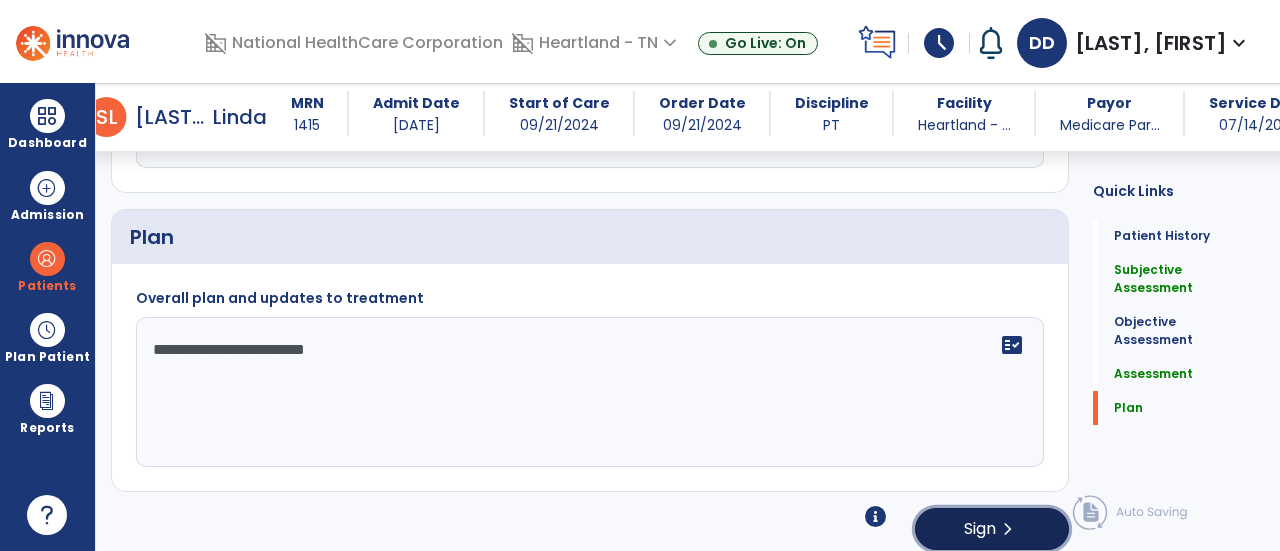 click on "Sign  chevron_right" 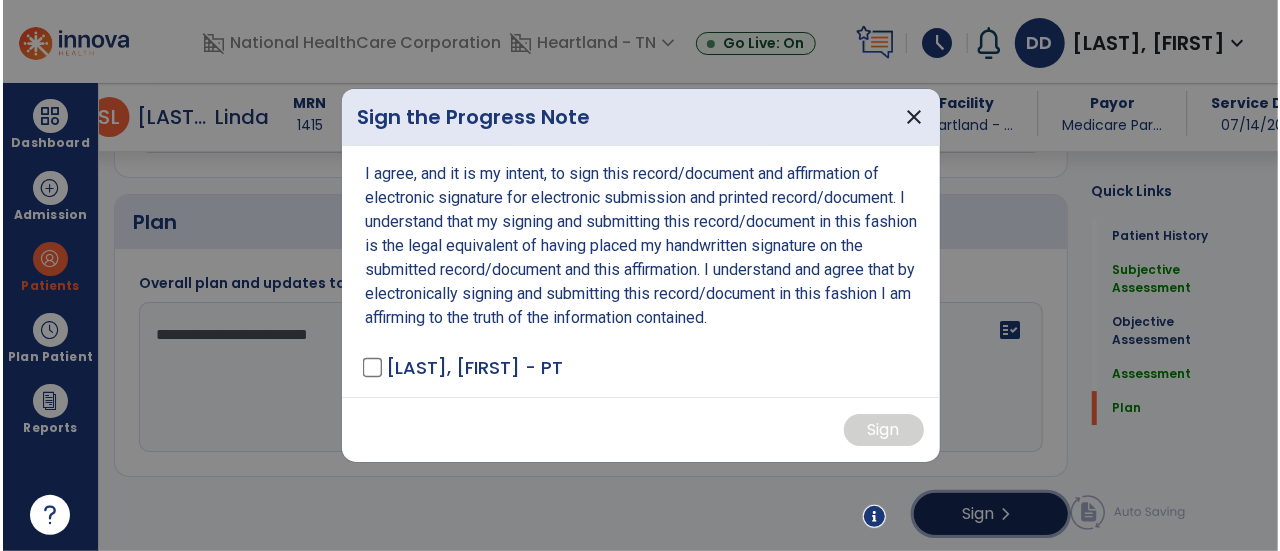 scroll, scrollTop: 3103, scrollLeft: 0, axis: vertical 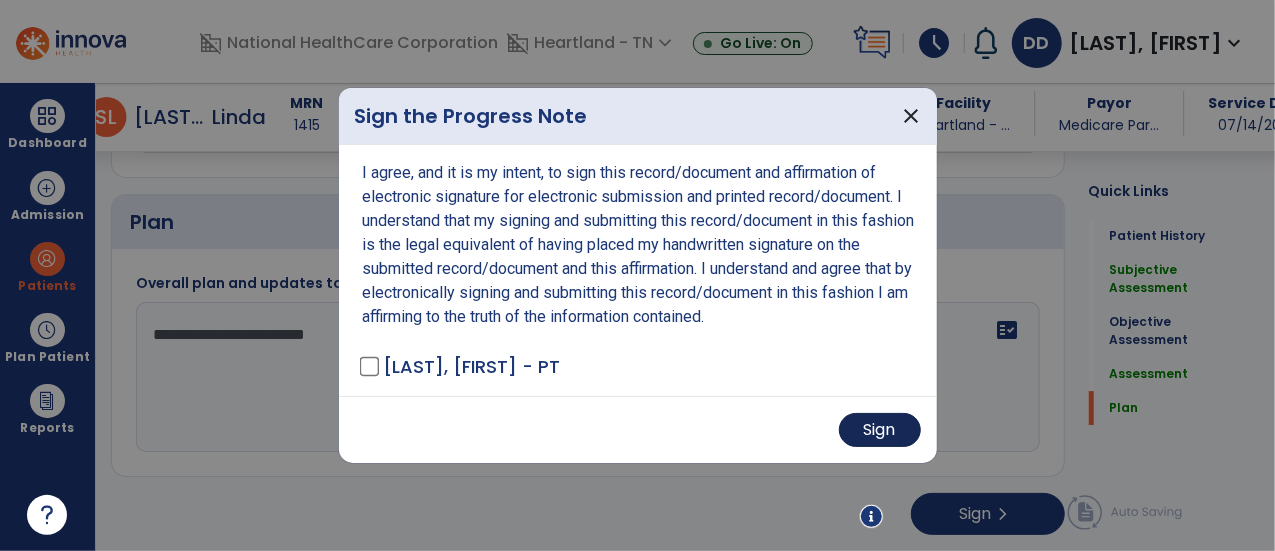 click on "Sign" at bounding box center (880, 430) 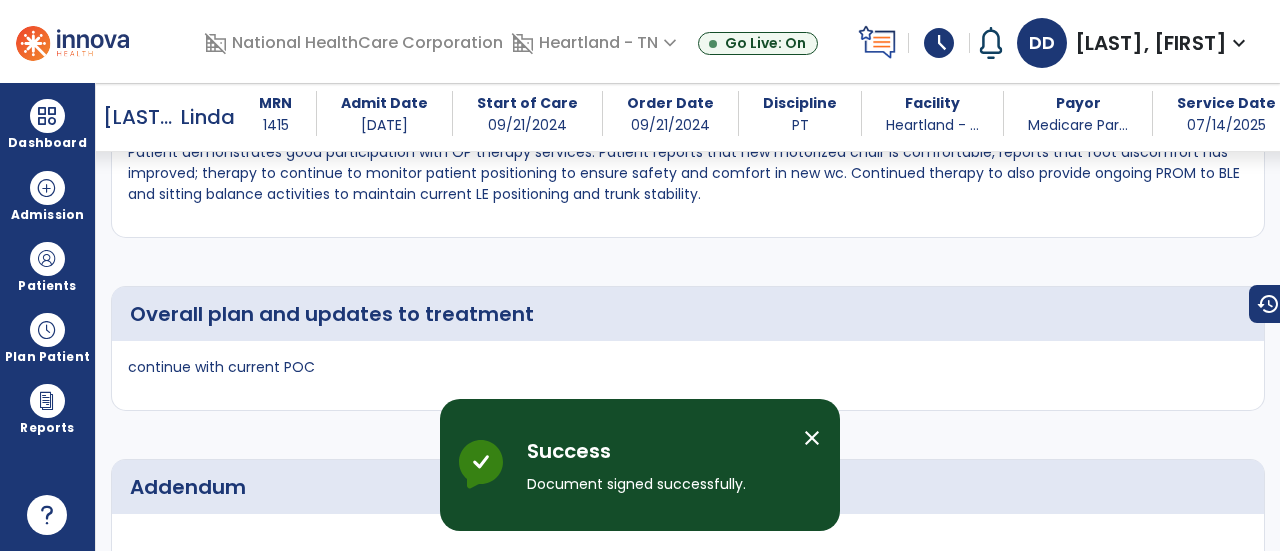 scroll, scrollTop: 4374, scrollLeft: 0, axis: vertical 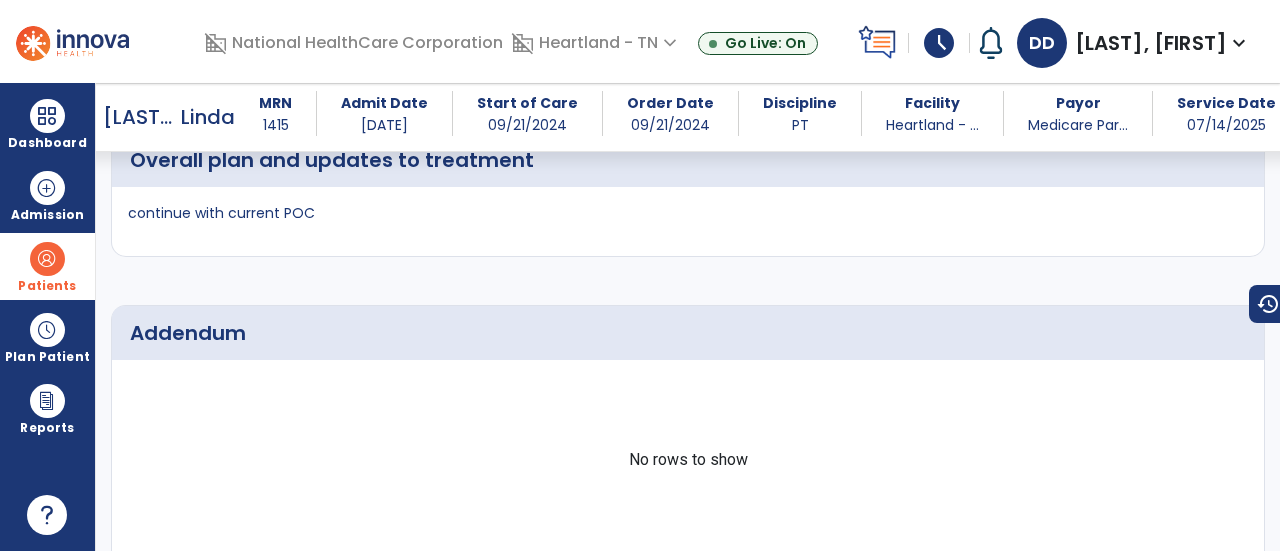 click at bounding box center [47, 259] 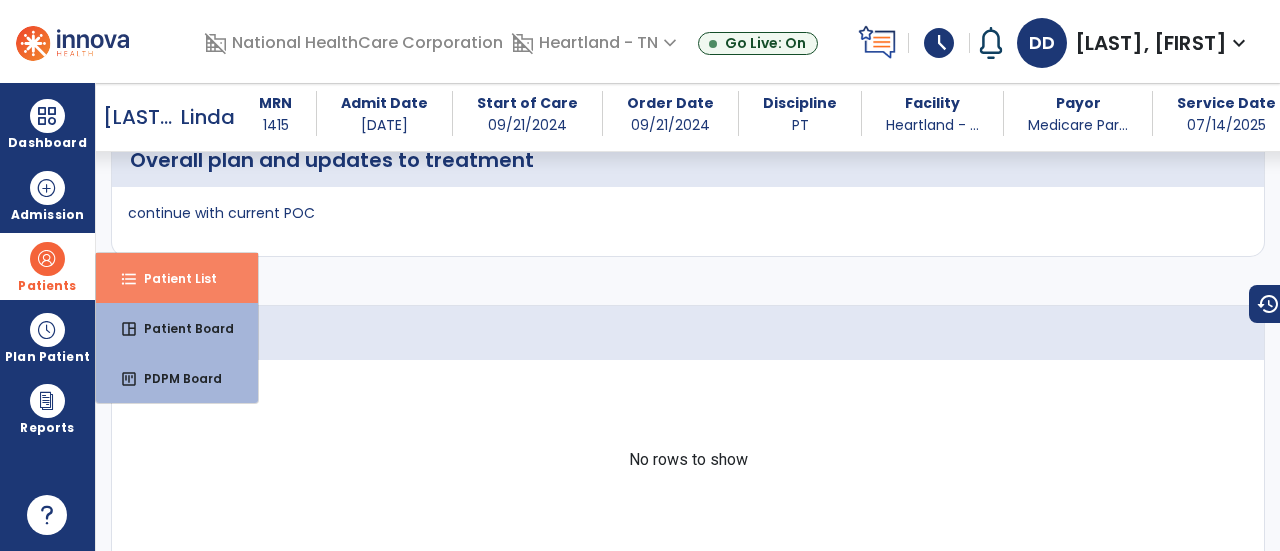 click on "Patient List" at bounding box center [172, 278] 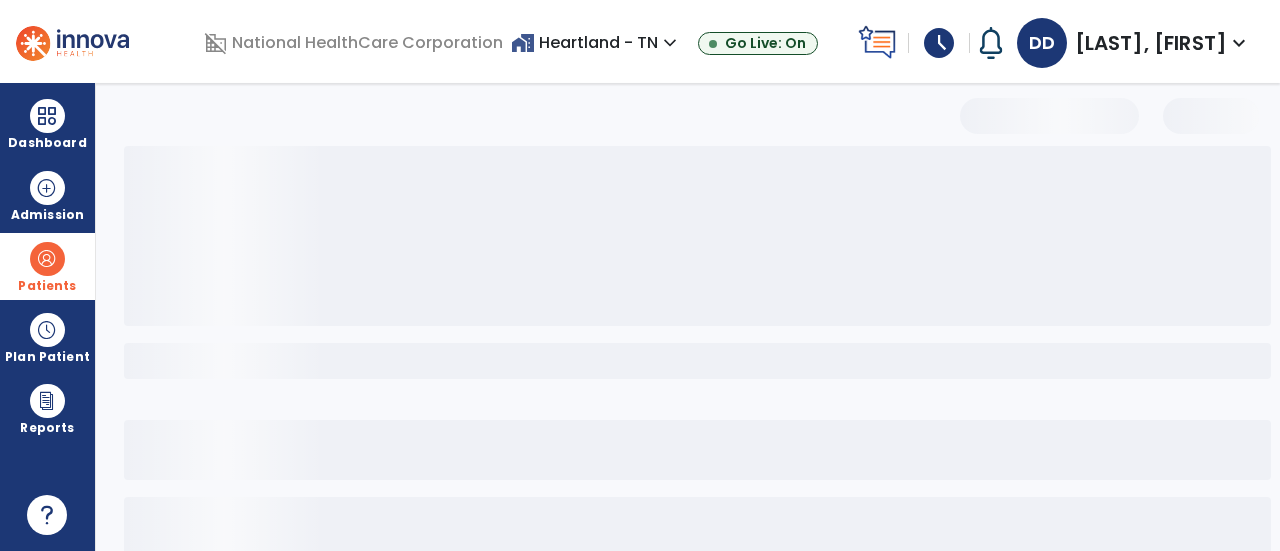 scroll, scrollTop: 190, scrollLeft: 0, axis: vertical 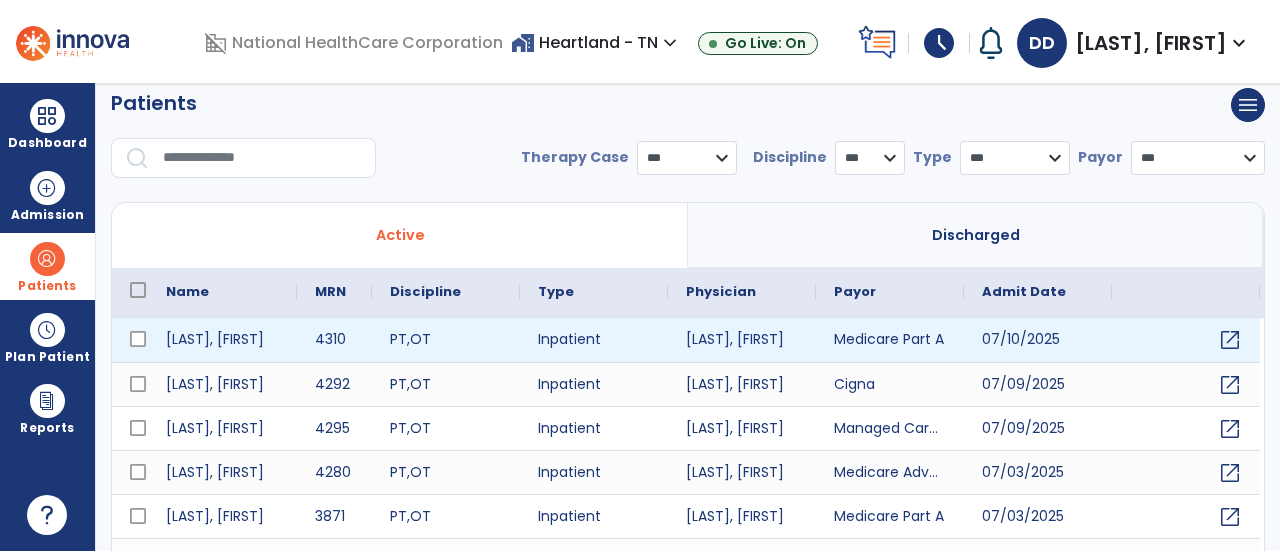 click at bounding box center [262, 158] 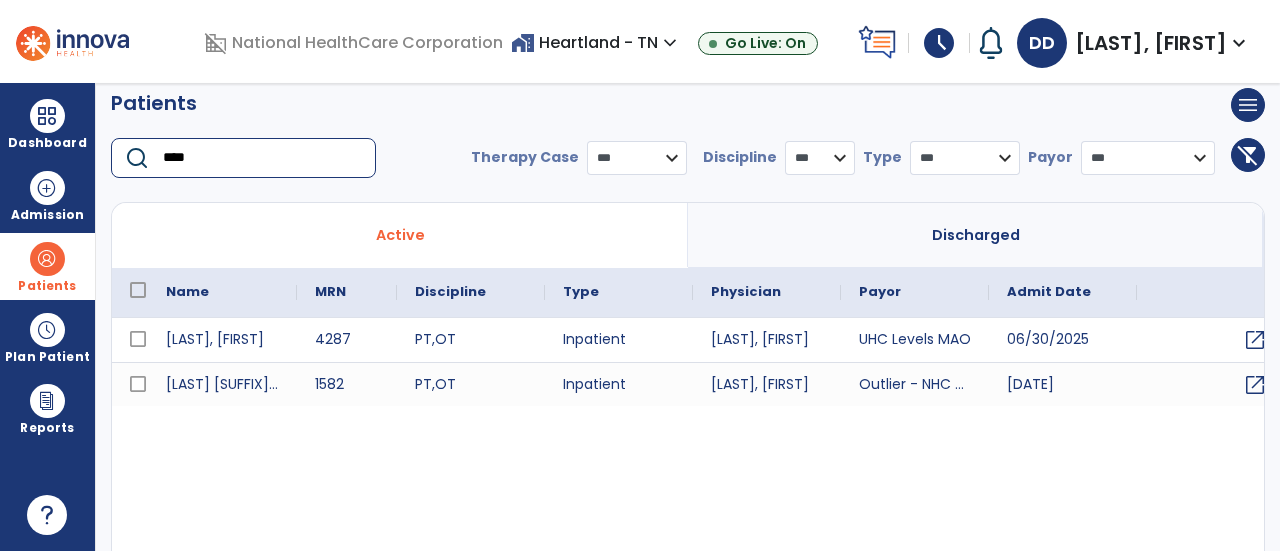 type on "****" 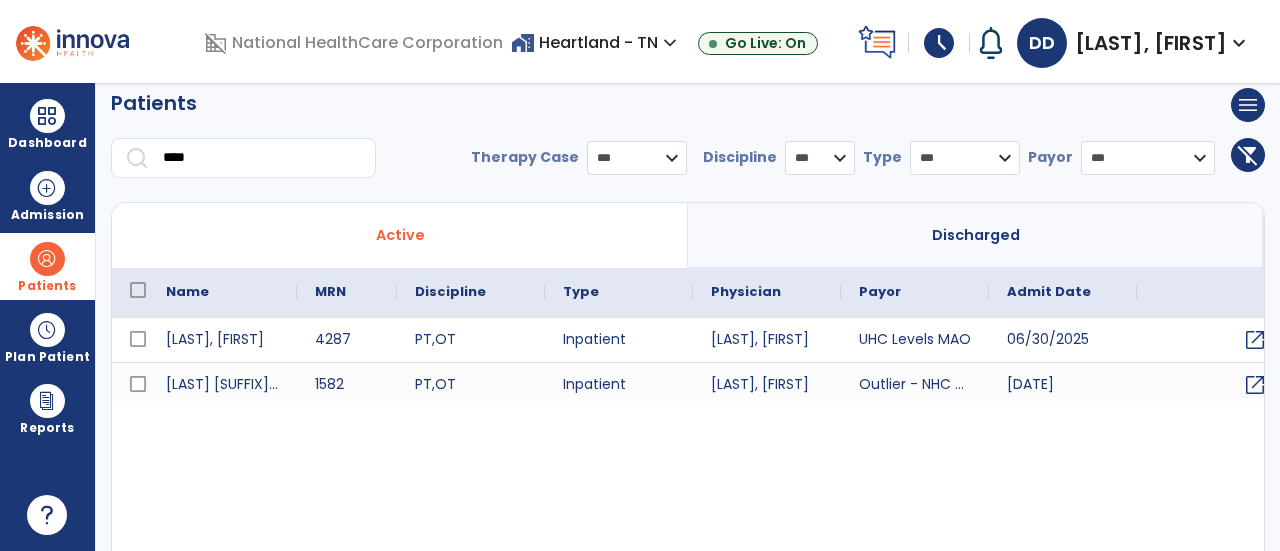 click on "Active" at bounding box center (400, 235) 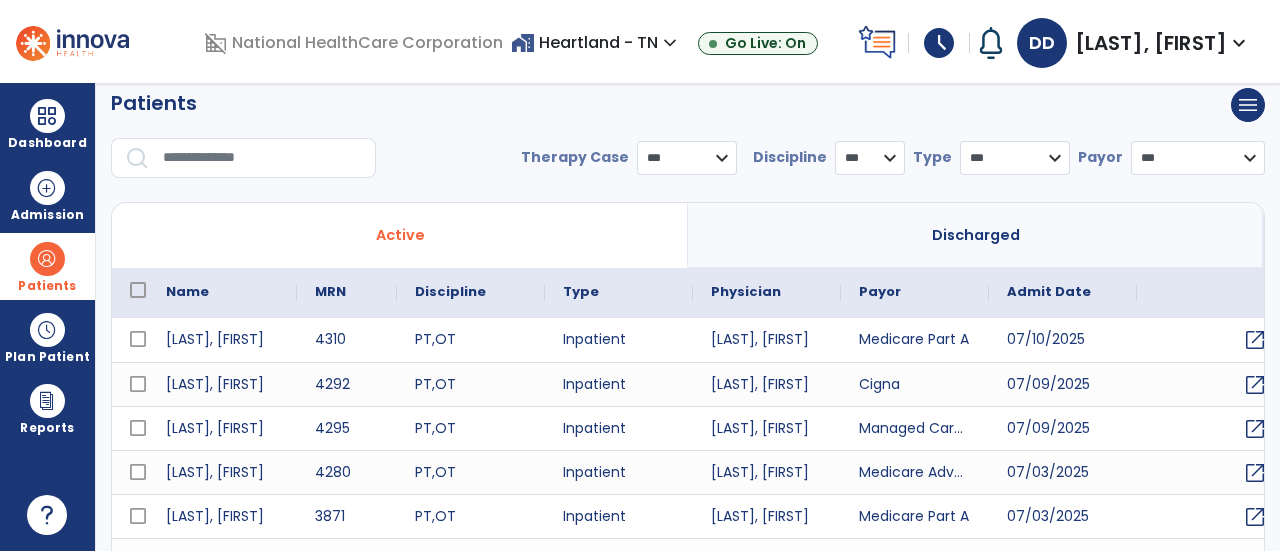 click at bounding box center (262, 158) 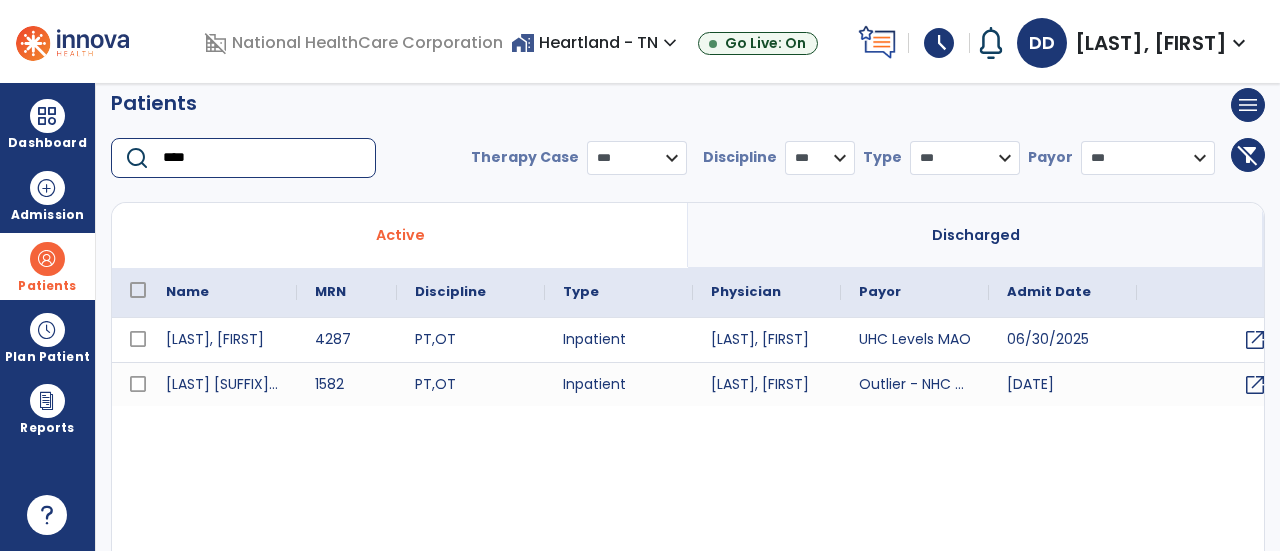 type on "****" 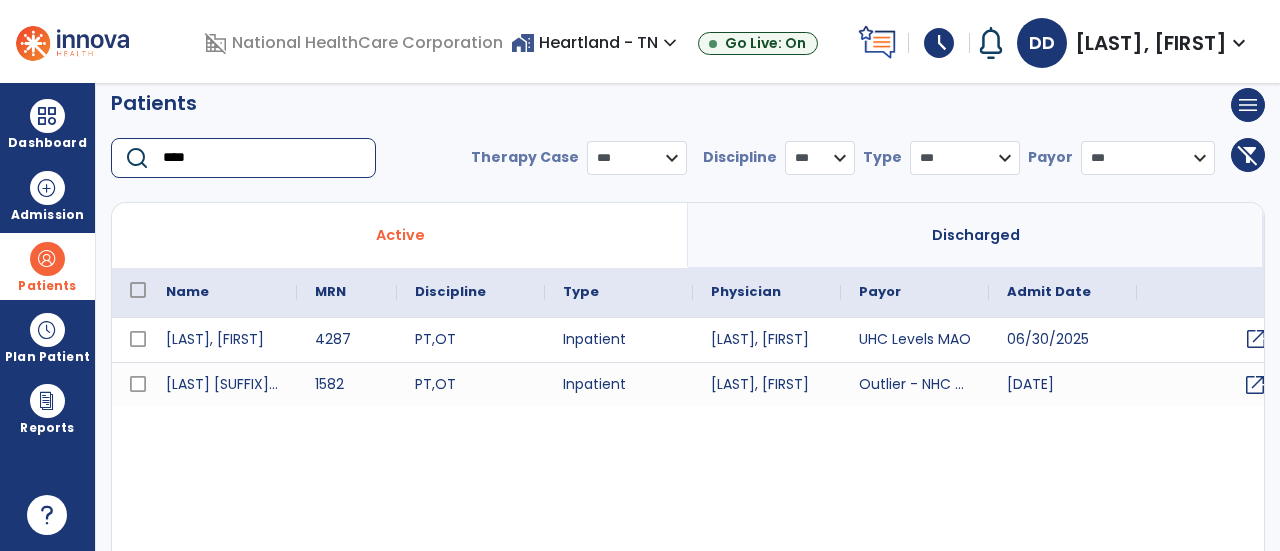 click on "open_in_new" at bounding box center (1256, 339) 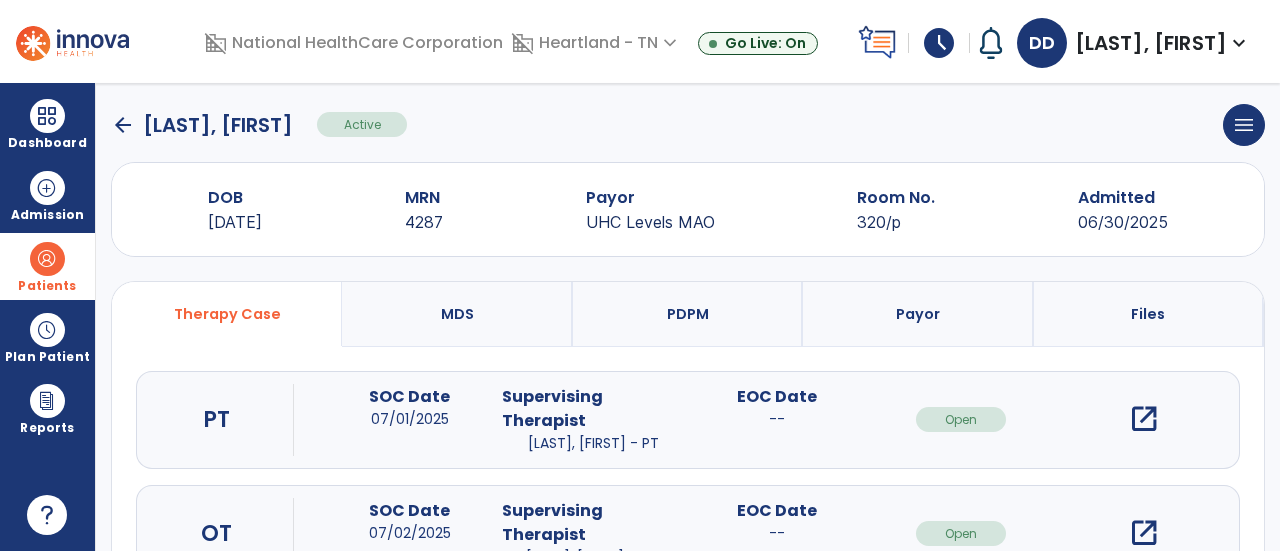 click on "open_in_new" at bounding box center [1144, 419] 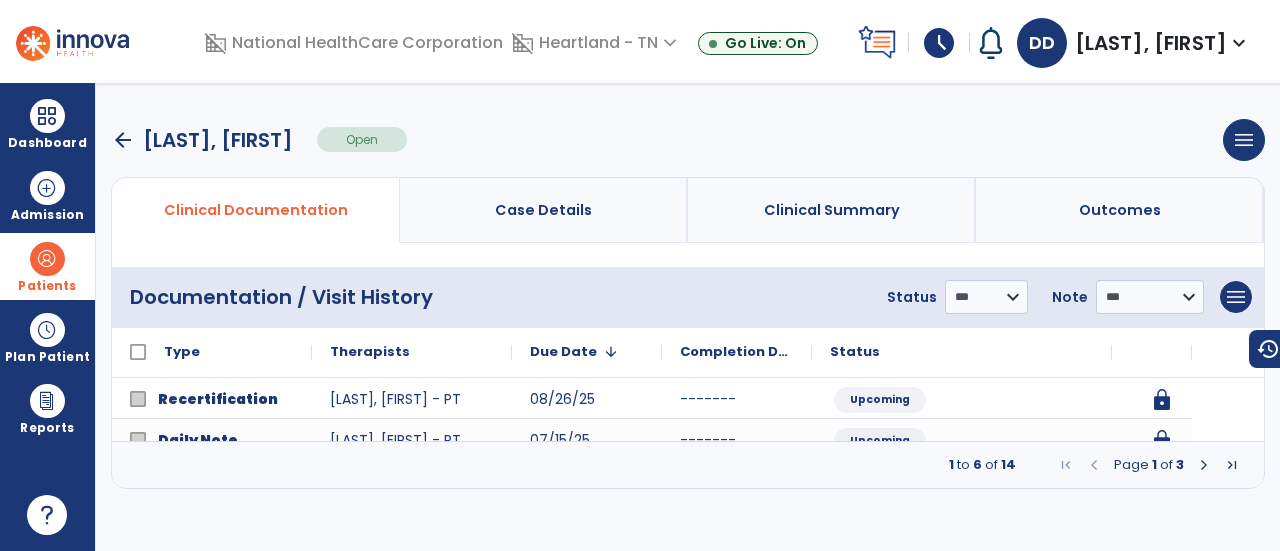 scroll, scrollTop: 0, scrollLeft: 0, axis: both 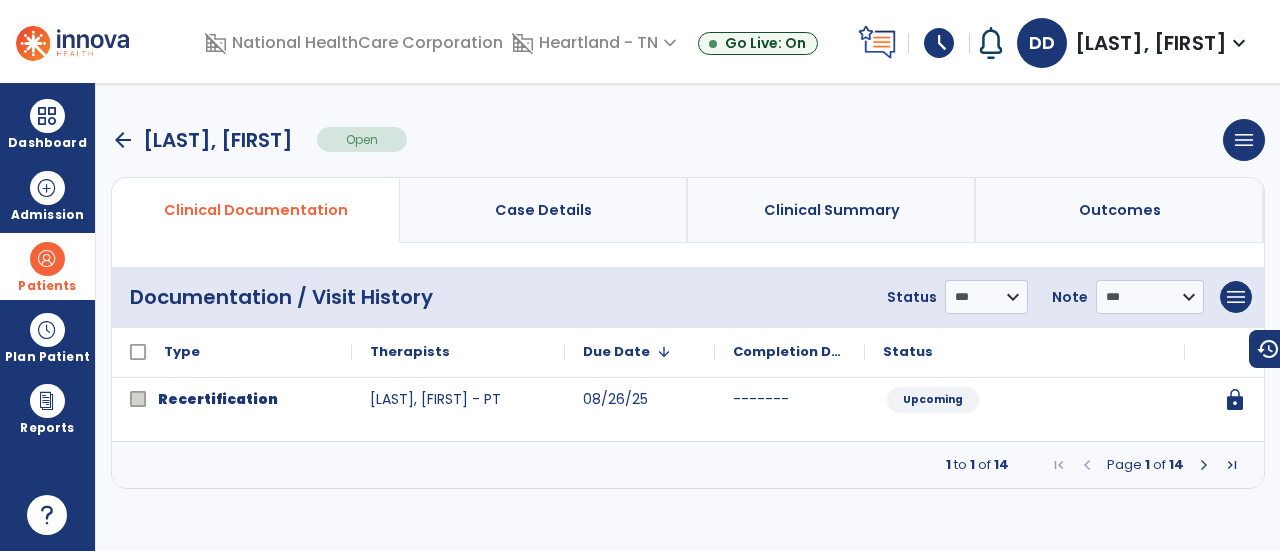 click at bounding box center (1204, 465) 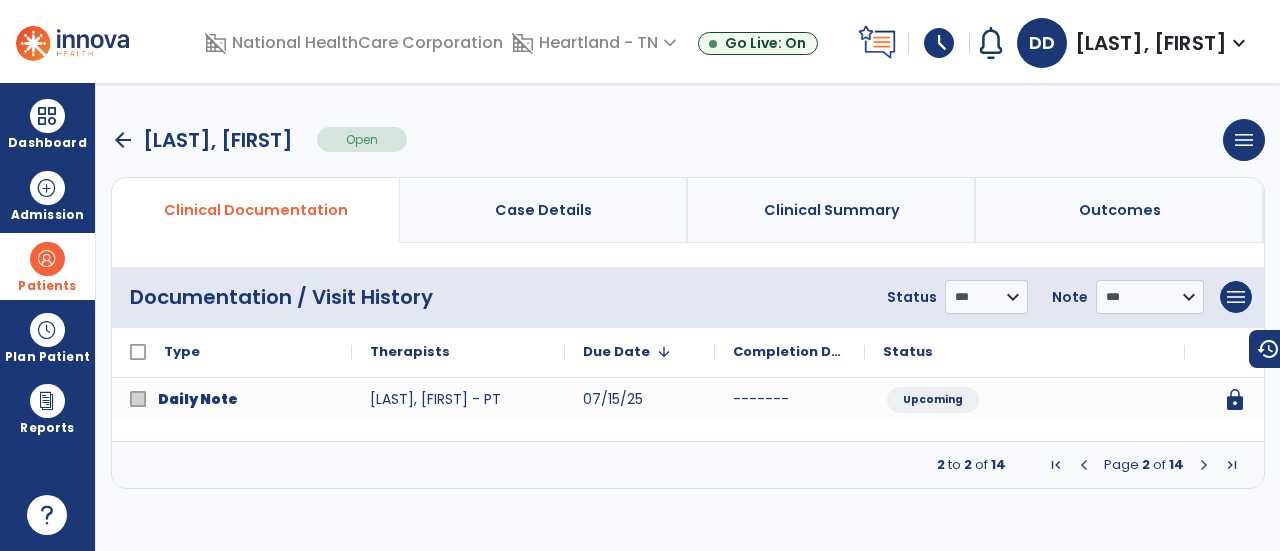 click at bounding box center [1204, 465] 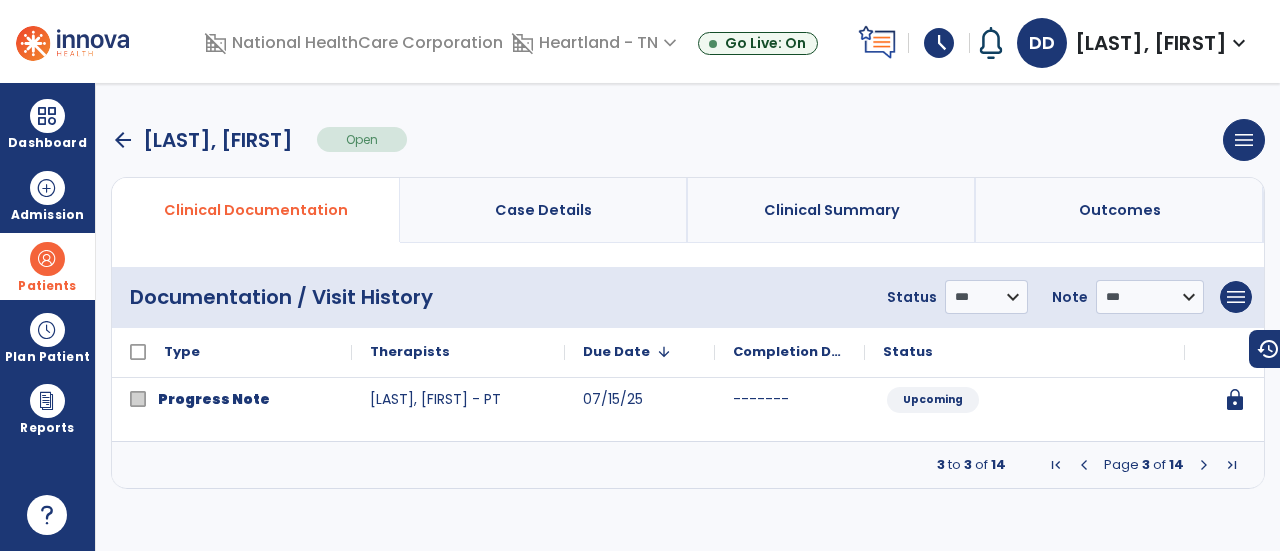 click at bounding box center (1204, 465) 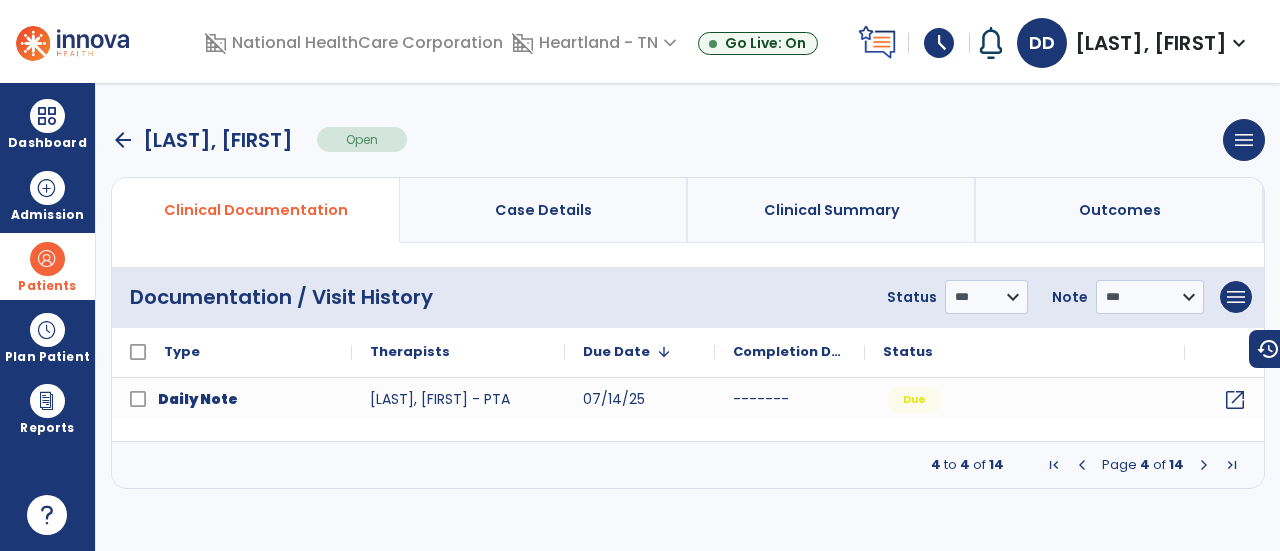 click at bounding box center (1204, 465) 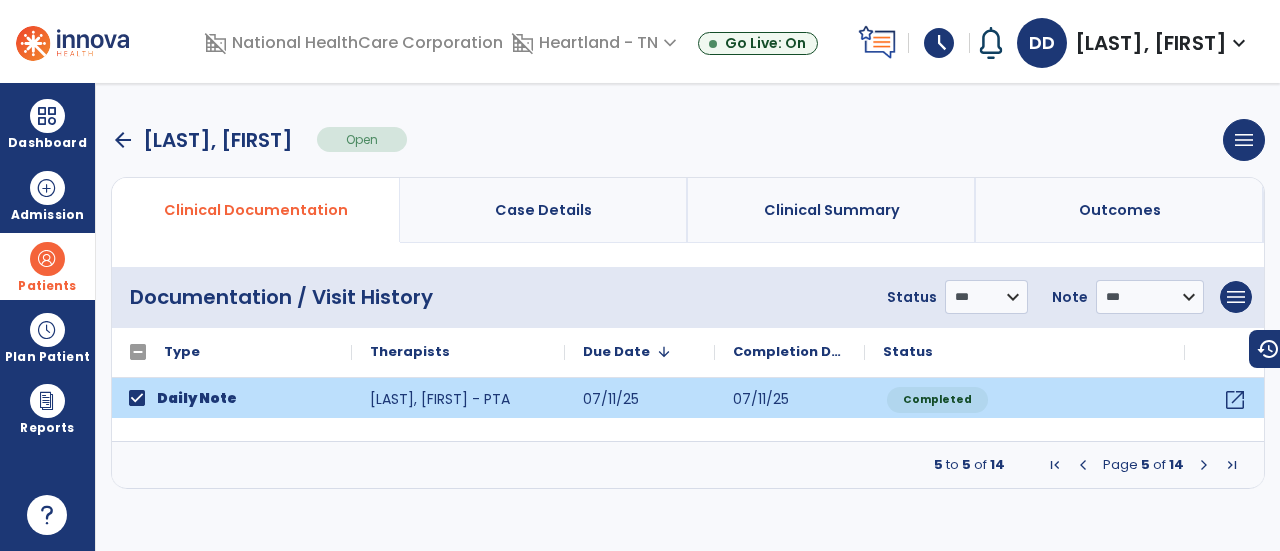 click at bounding box center [1204, 465] 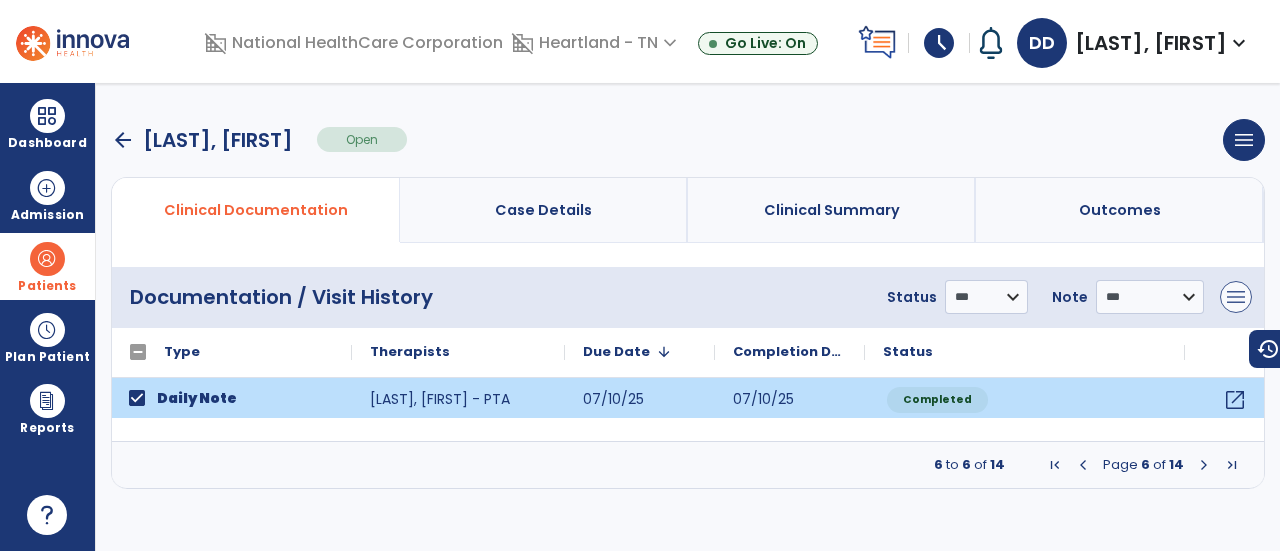 click on "menu" at bounding box center [1236, 297] 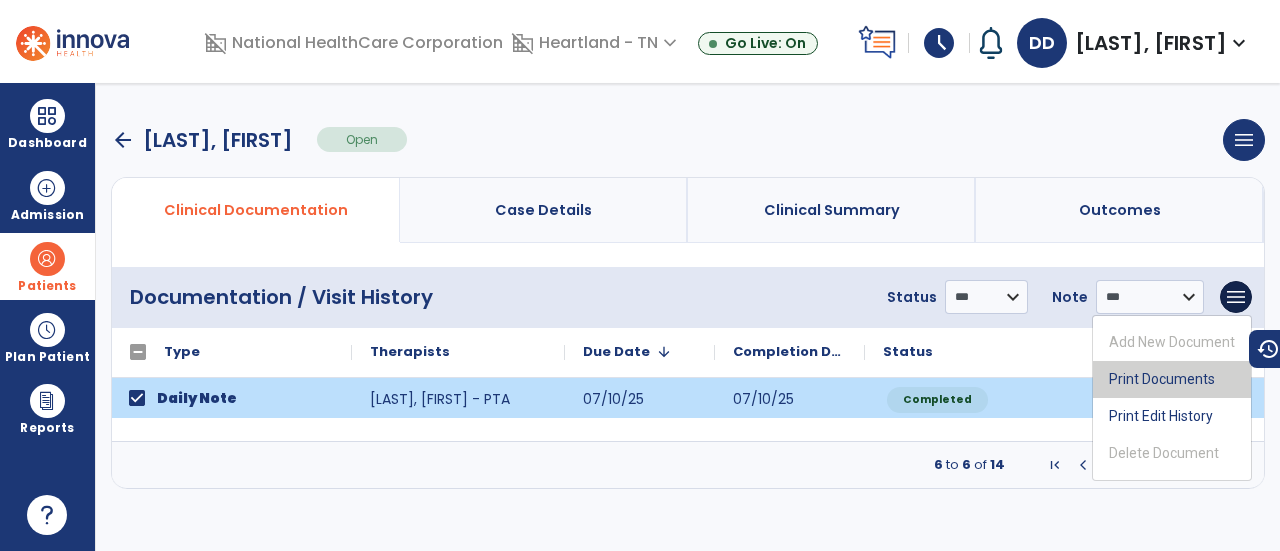 click on "Print Documents" at bounding box center [1172, 379] 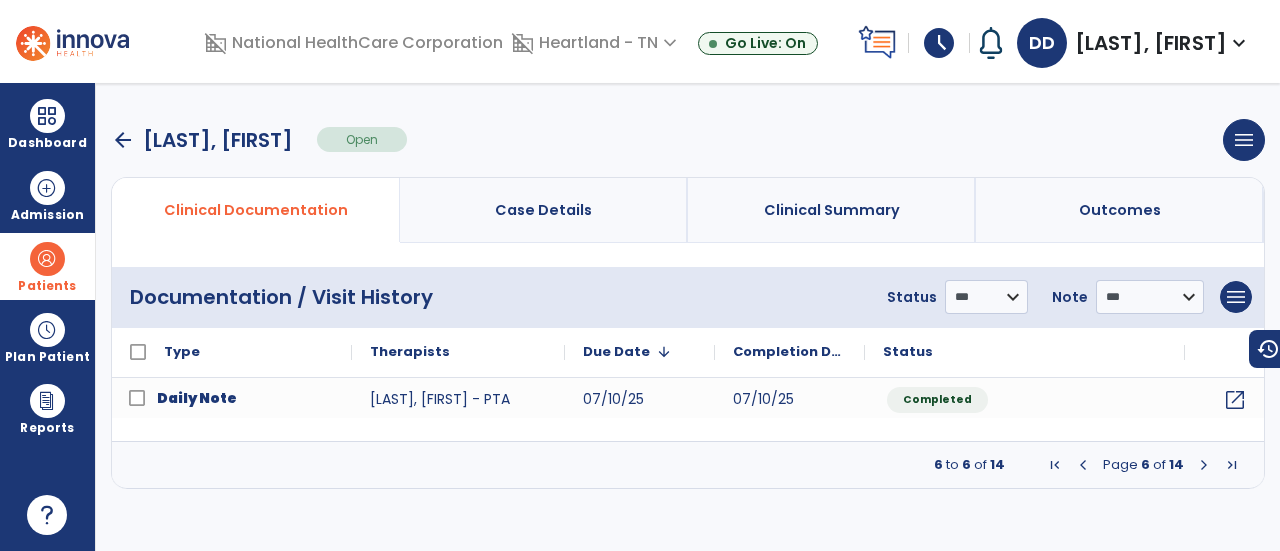 click at bounding box center (1204, 465) 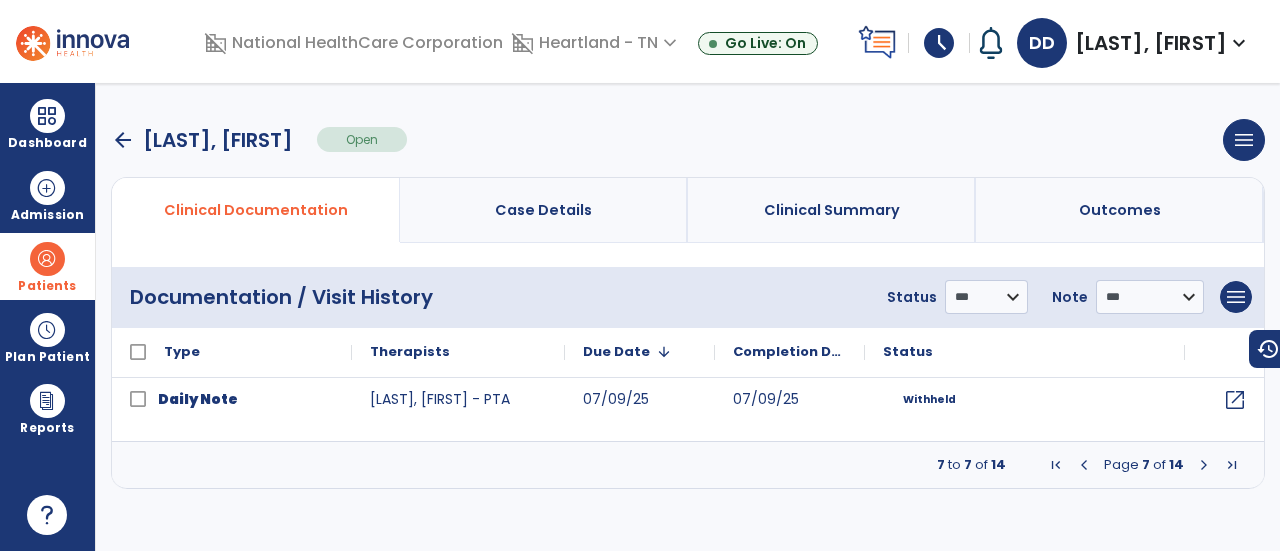 click at bounding box center [1204, 465] 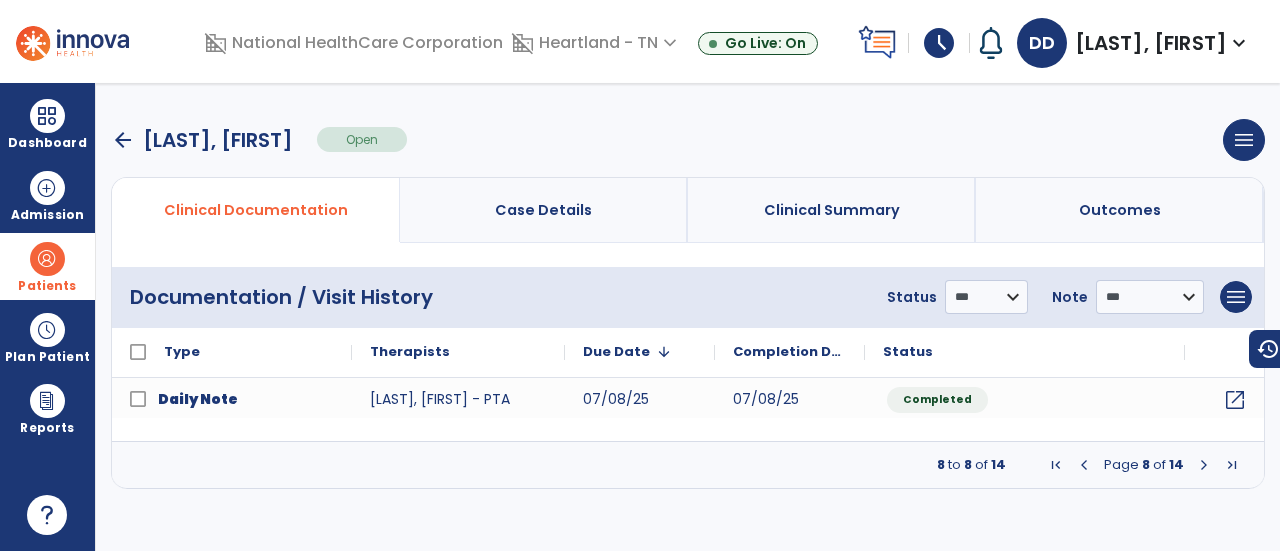 click at bounding box center [1204, 465] 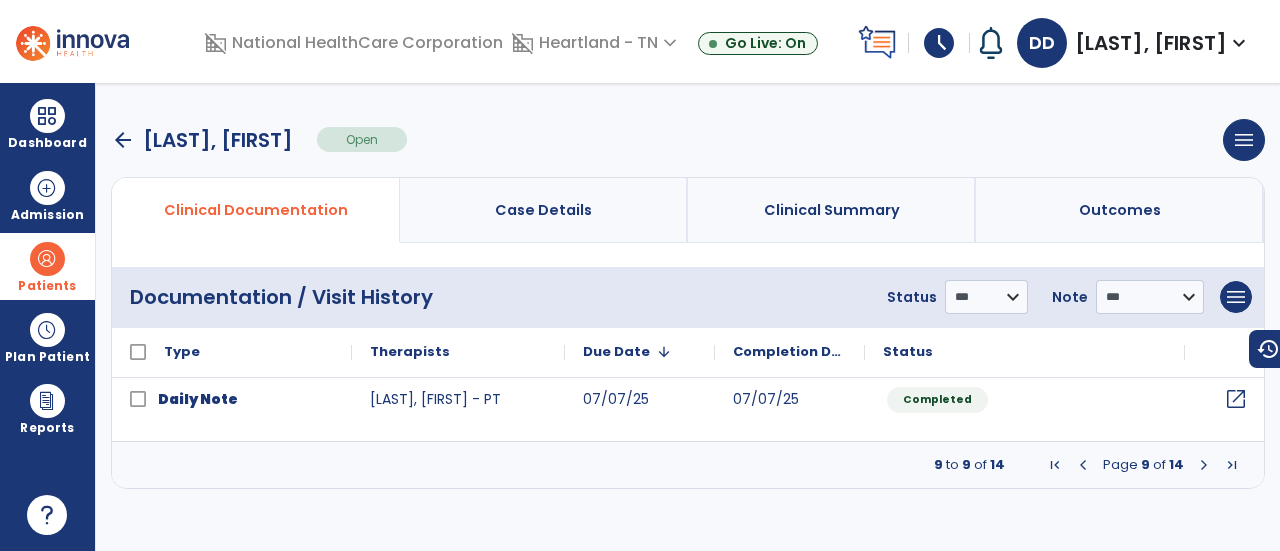 click on "open_in_new" 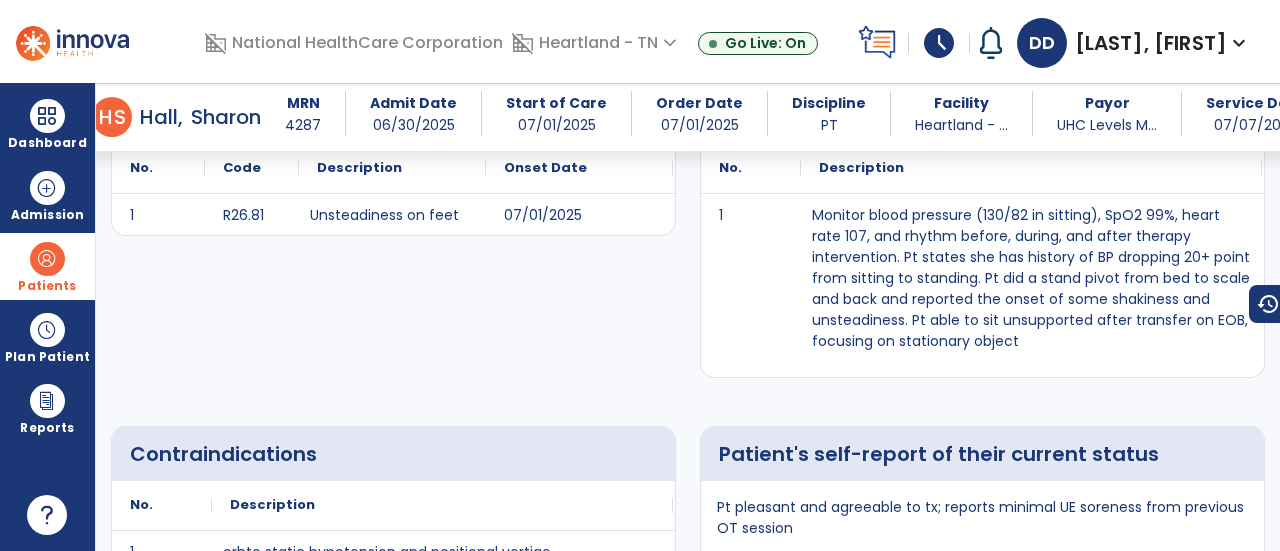 scroll, scrollTop: 0, scrollLeft: 0, axis: both 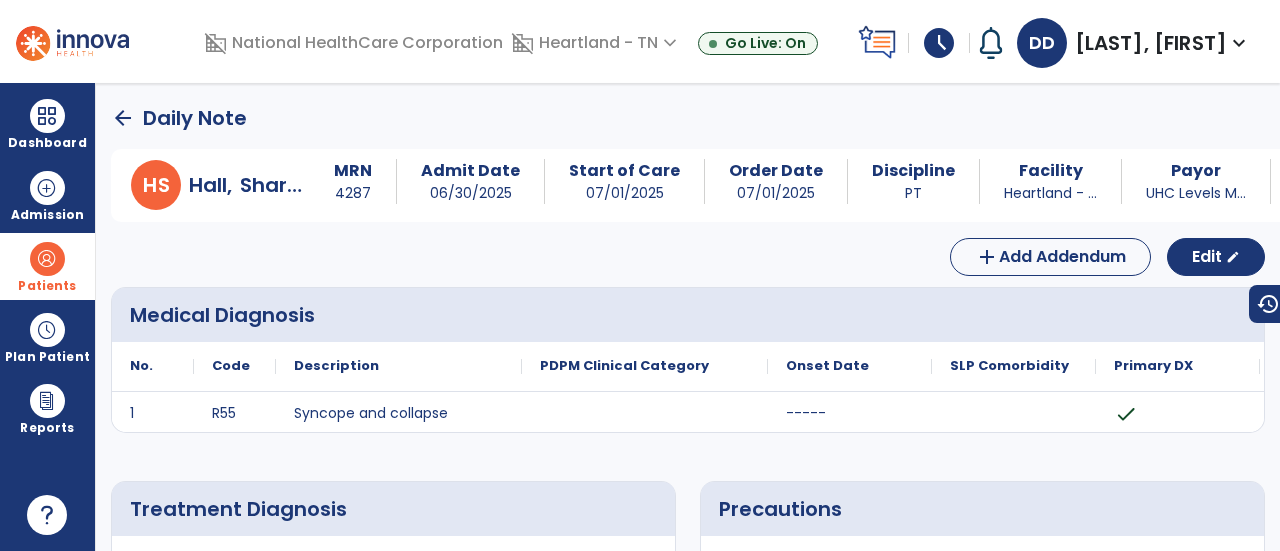 click on "arrow_back" 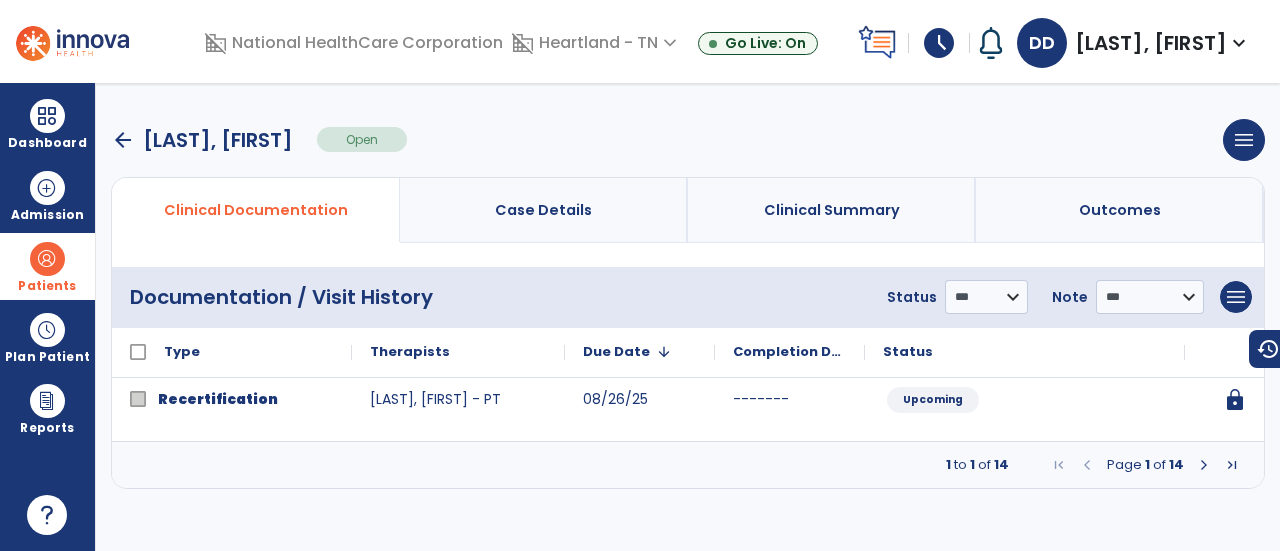 click on "Page" at bounding box center (1124, 464) 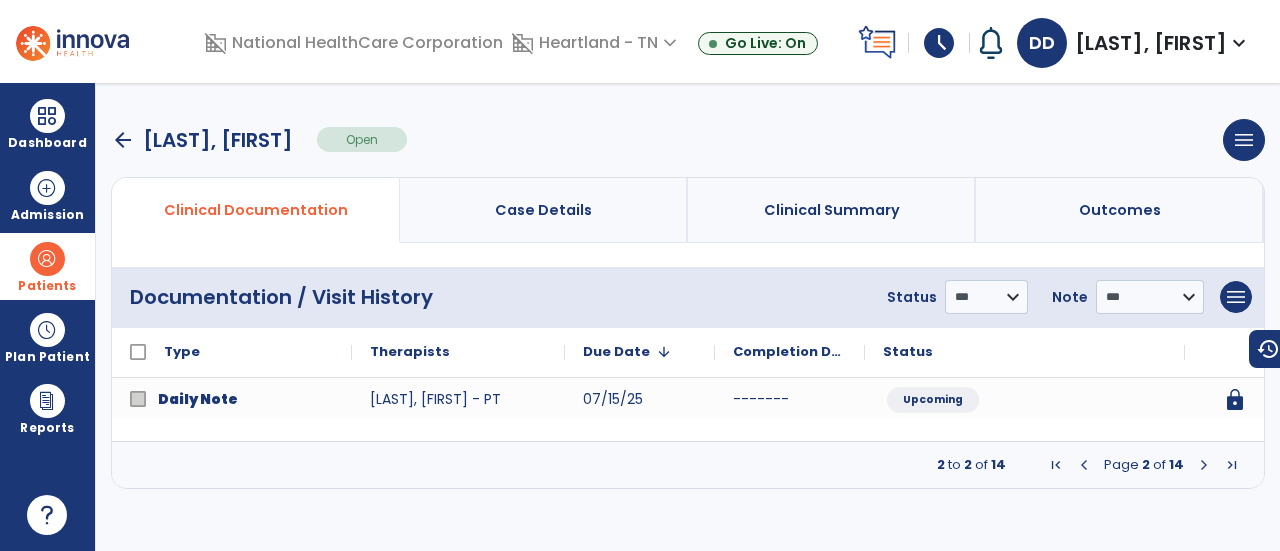 click at bounding box center [1204, 465] 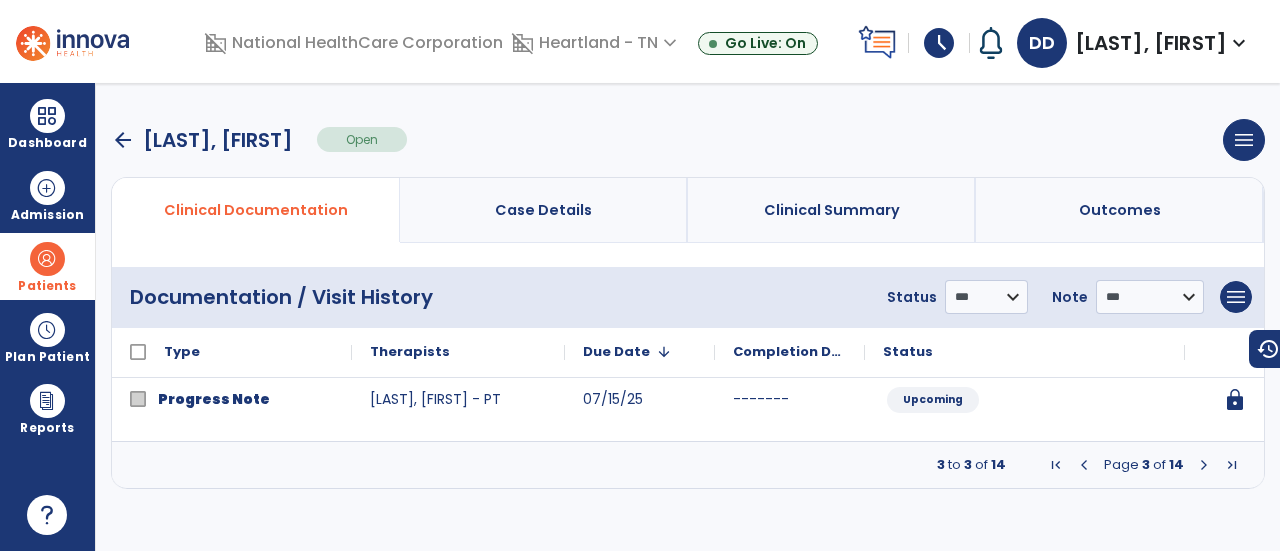 click at bounding box center (1204, 465) 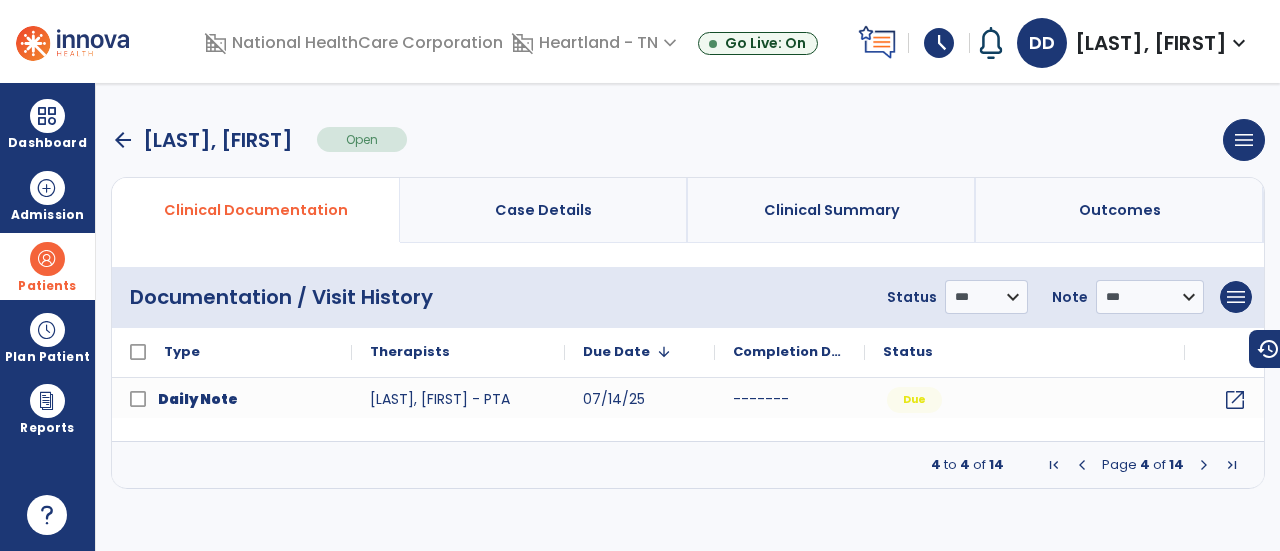 click at bounding box center [1082, 465] 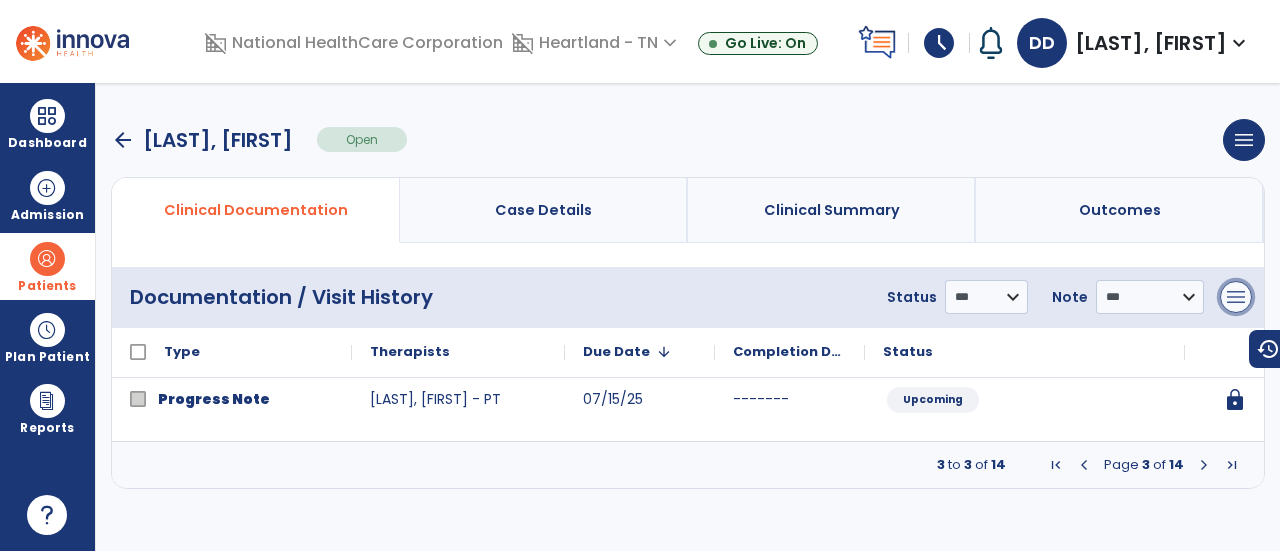 click on "menu" at bounding box center (1236, 297) 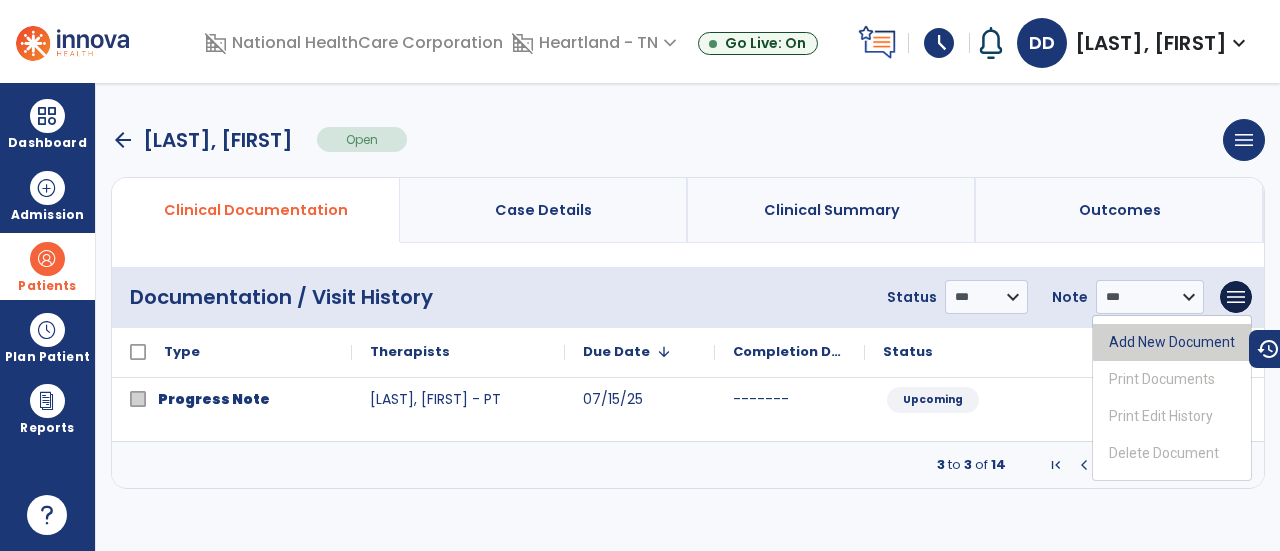 click on "Add New Document" at bounding box center (1172, 342) 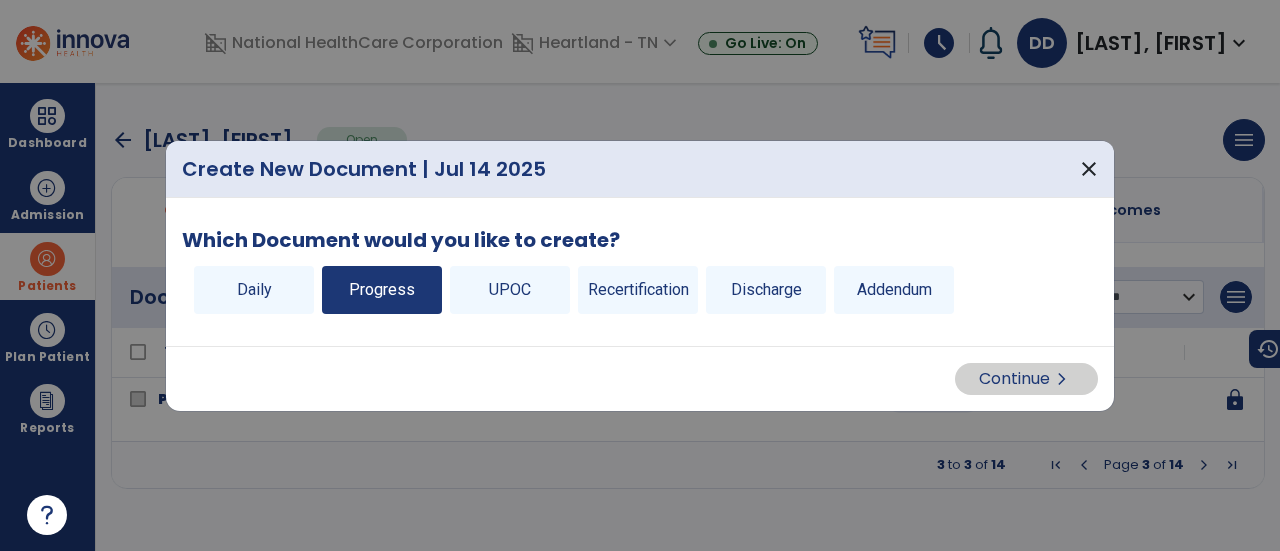 click on "Progress" at bounding box center [382, 290] 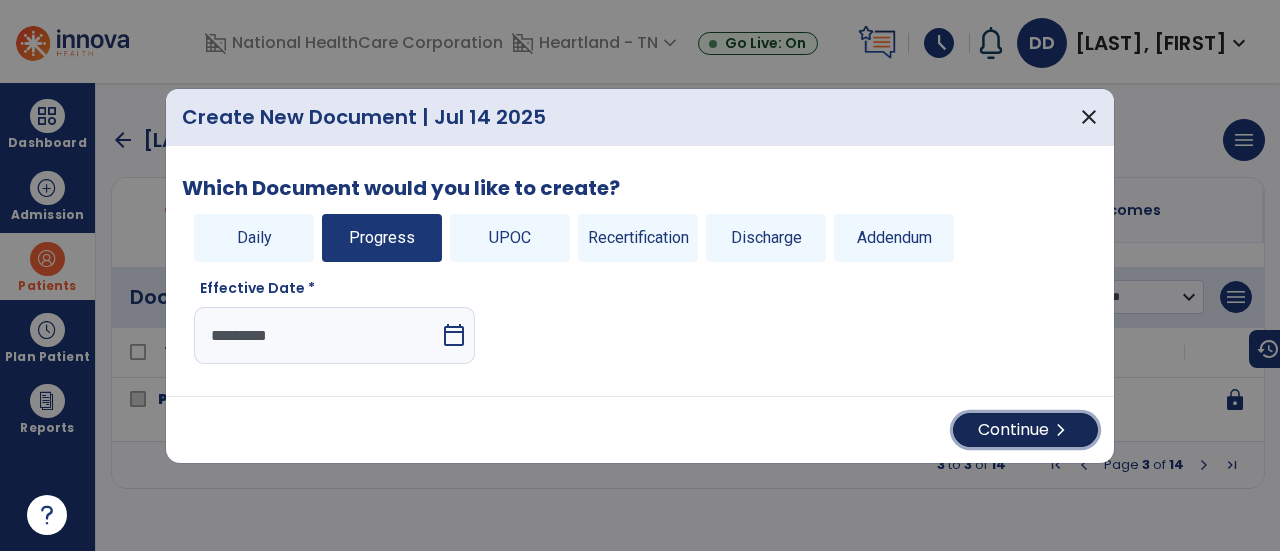 click on "Continue   chevron_right" at bounding box center [1025, 430] 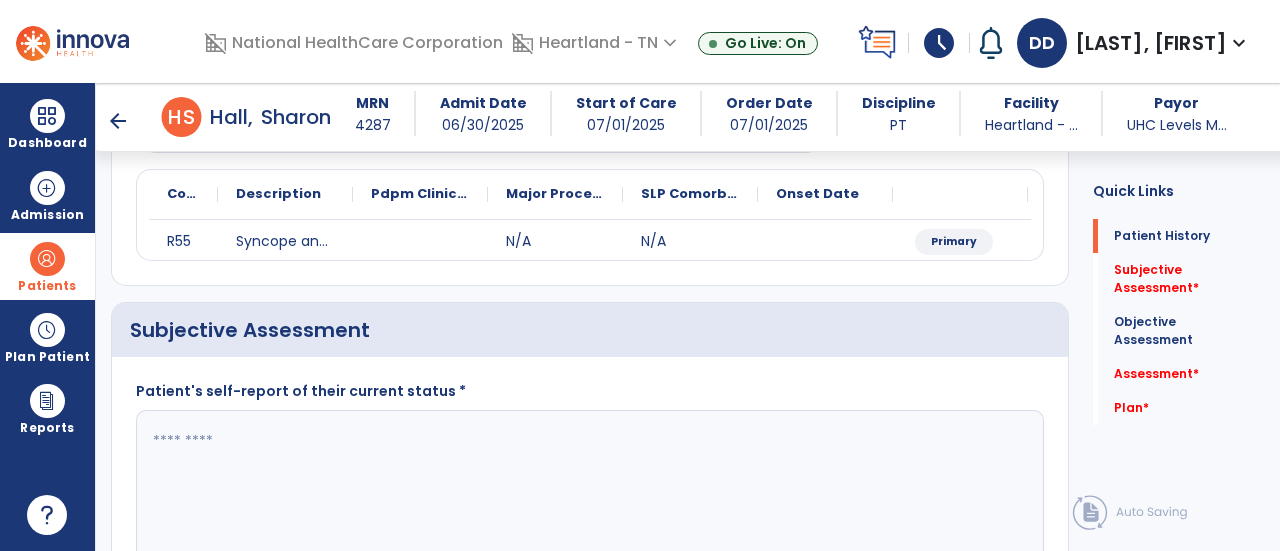 scroll, scrollTop: 229, scrollLeft: 0, axis: vertical 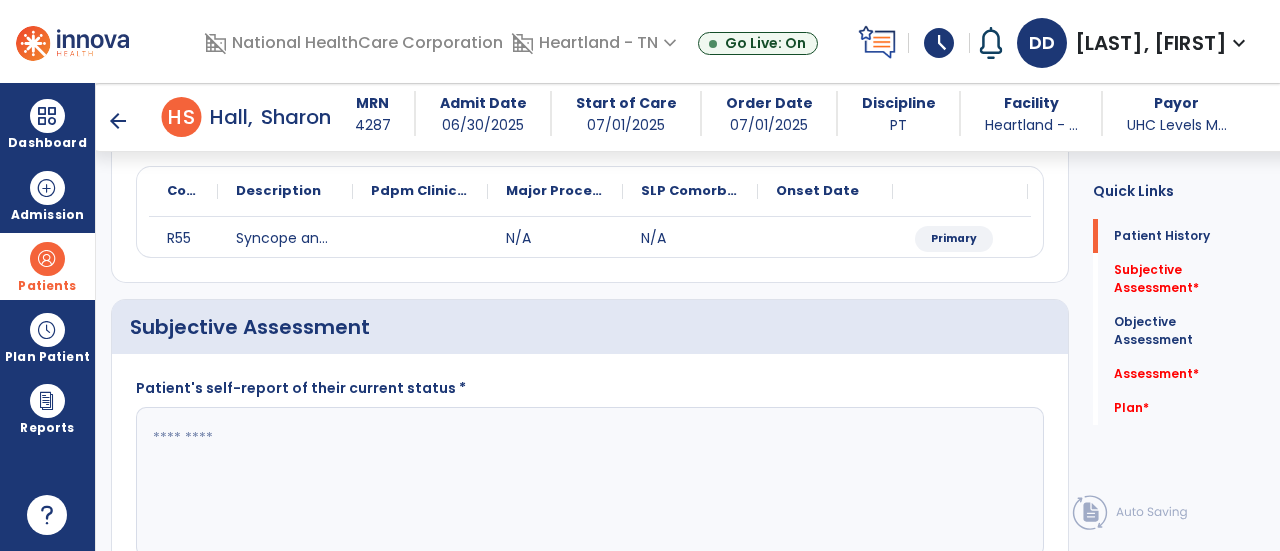 click 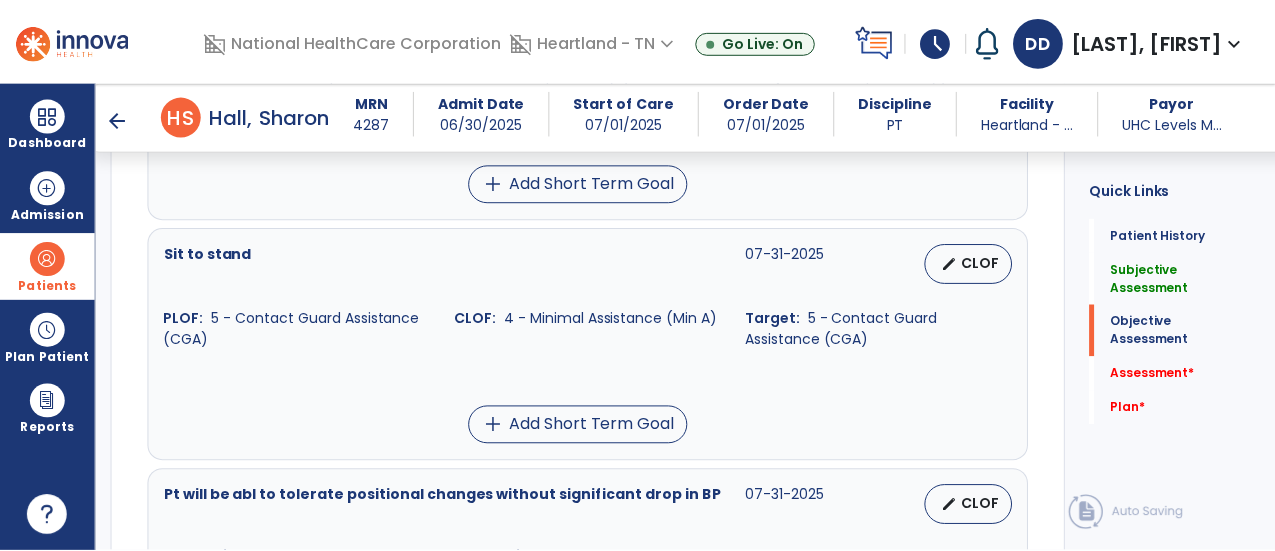 scroll, scrollTop: 1183, scrollLeft: 0, axis: vertical 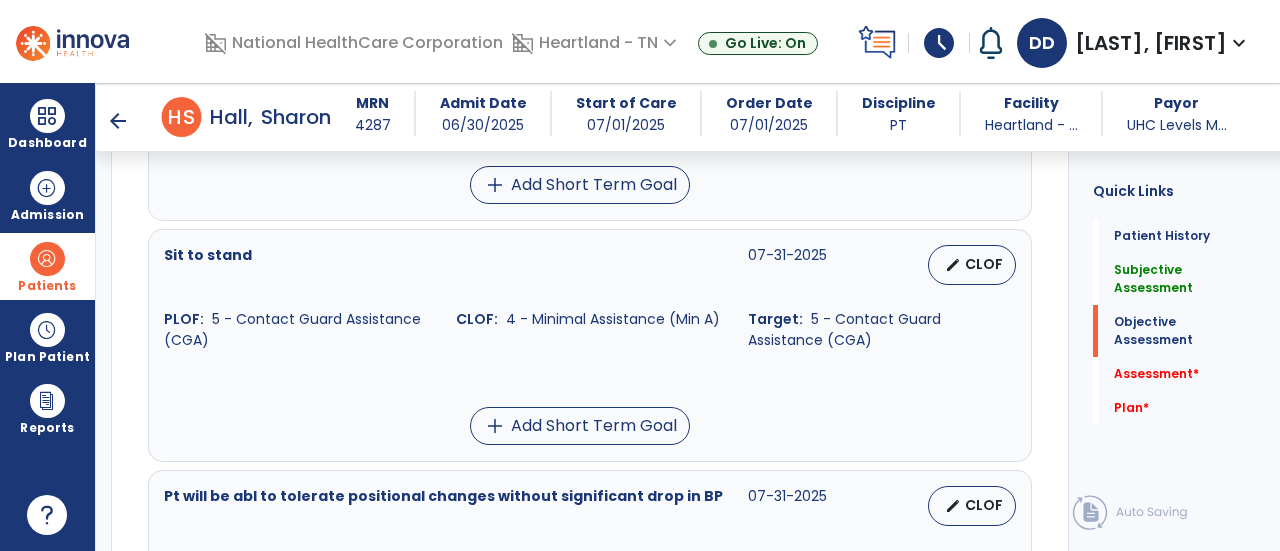type on "**********" 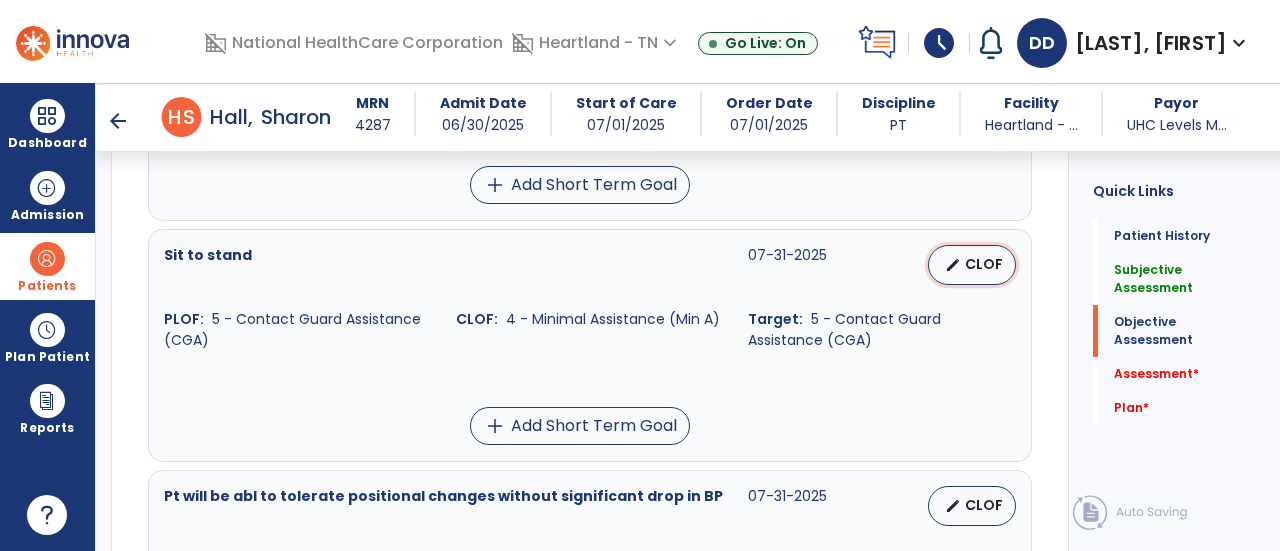 click on "CLOF" at bounding box center [984, 264] 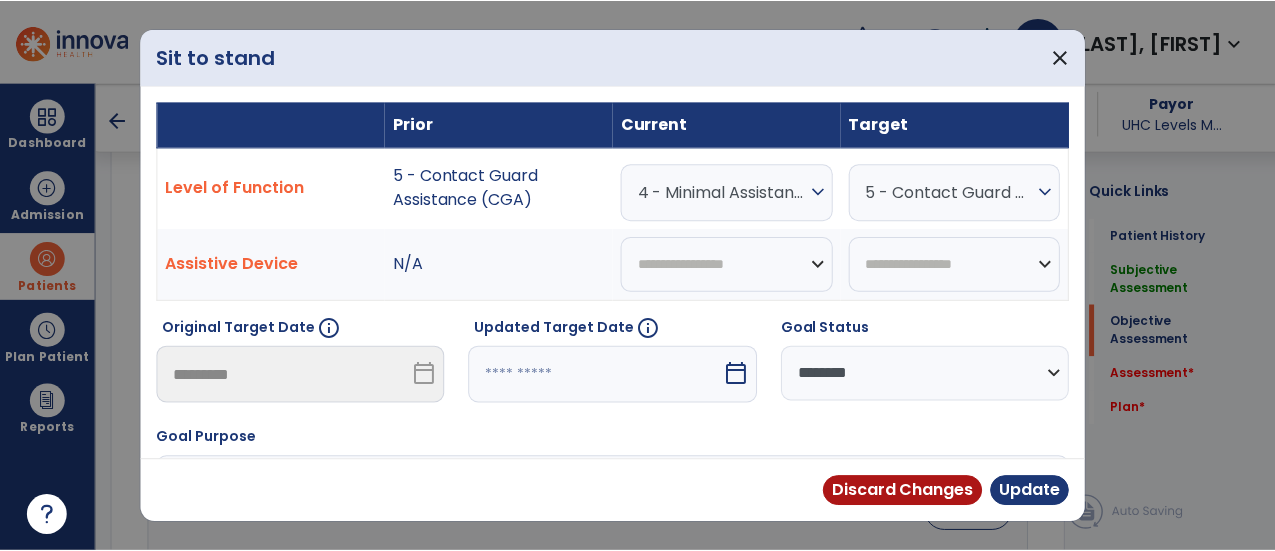 scroll, scrollTop: 1183, scrollLeft: 0, axis: vertical 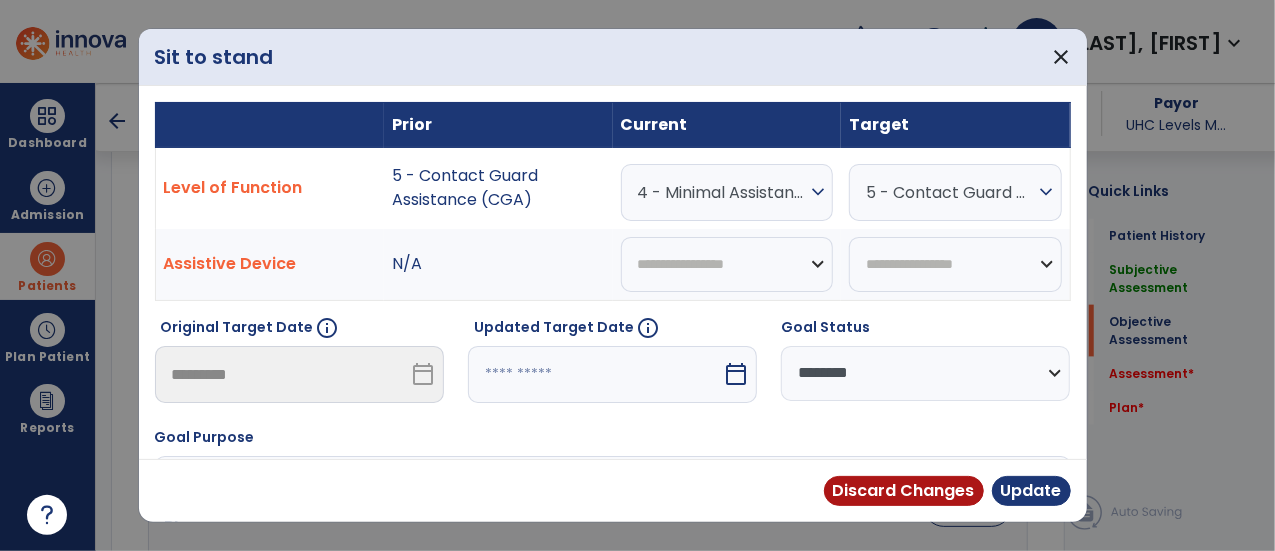 click on "5 - Contact Guard Assistance (CGA)" at bounding box center [722, 192] 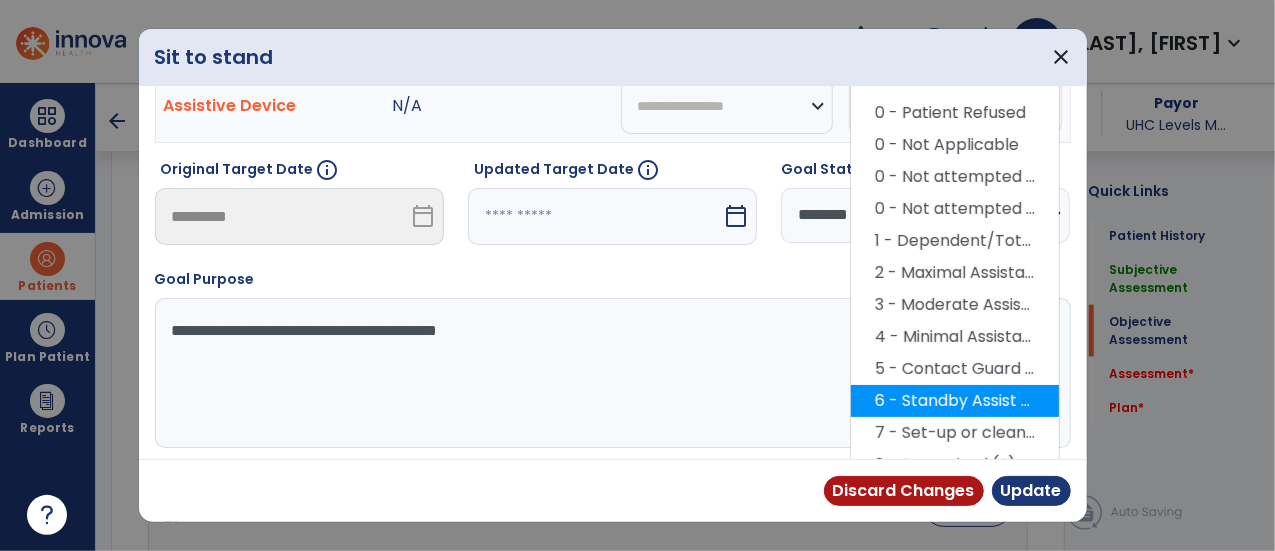 click on "6 - Standby Assist (SBA)" at bounding box center [955, 401] 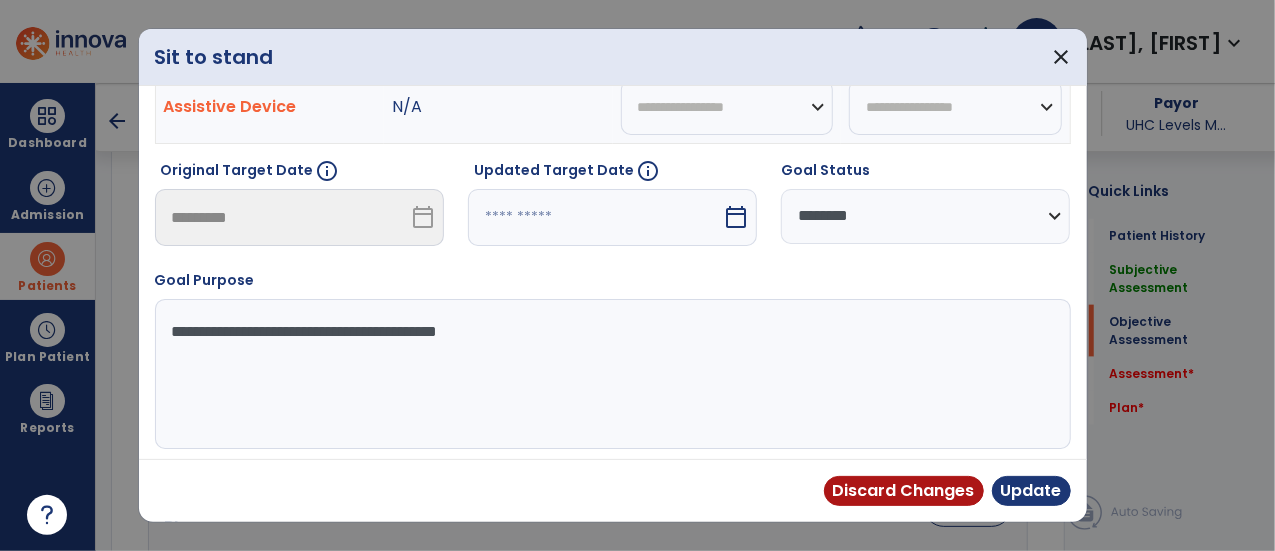 scroll, scrollTop: 8, scrollLeft: 0, axis: vertical 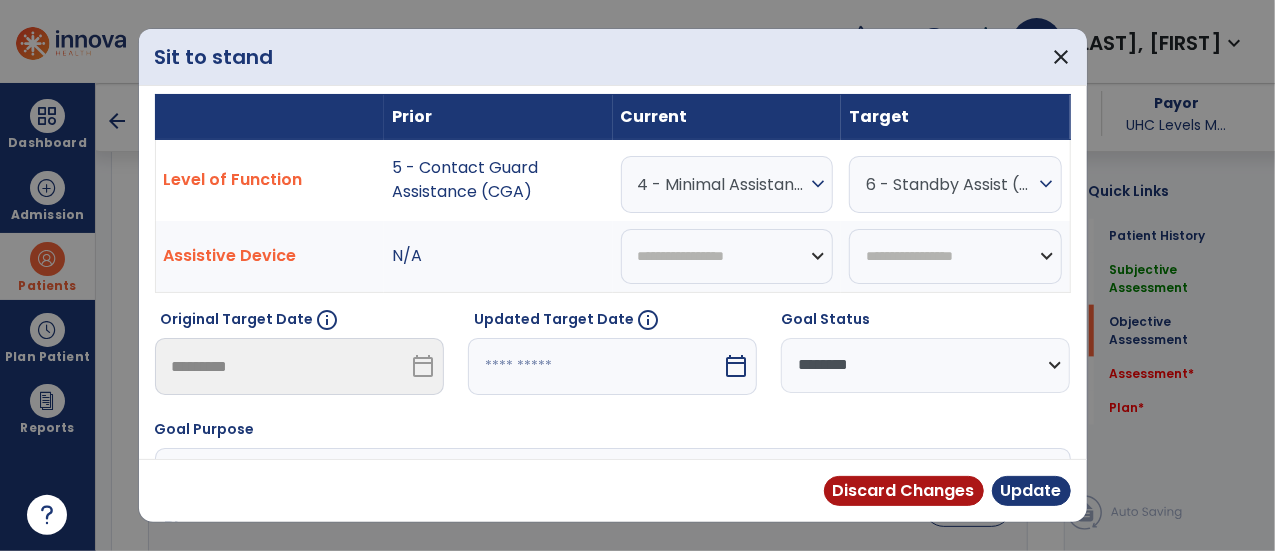 click on "4 - Minimal Assistance (Min A)" at bounding box center [722, 184] 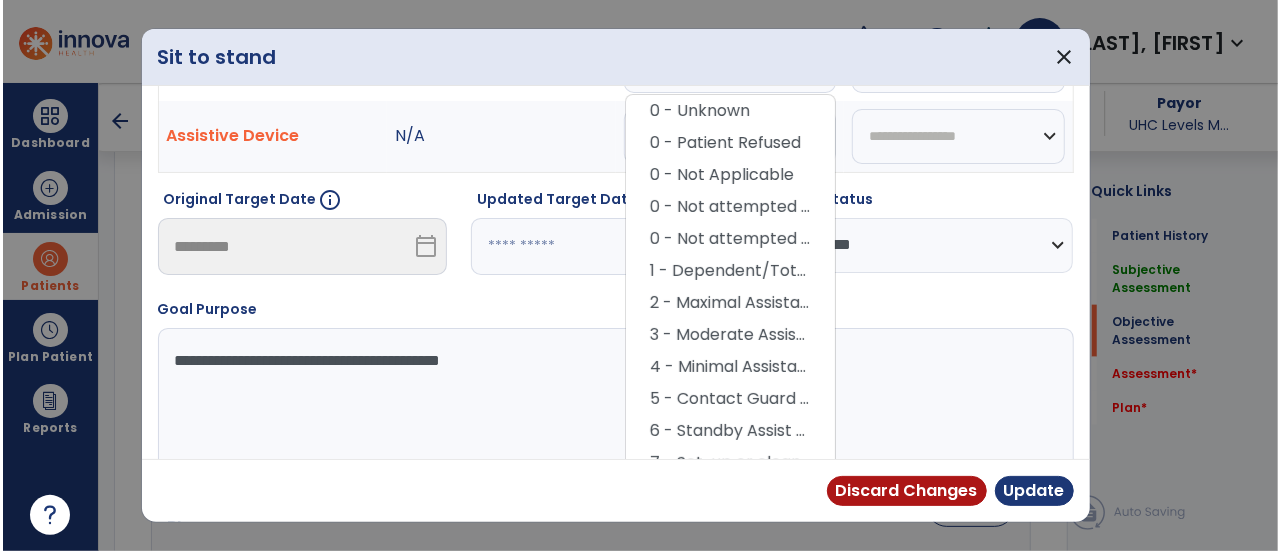 scroll, scrollTop: 130, scrollLeft: 0, axis: vertical 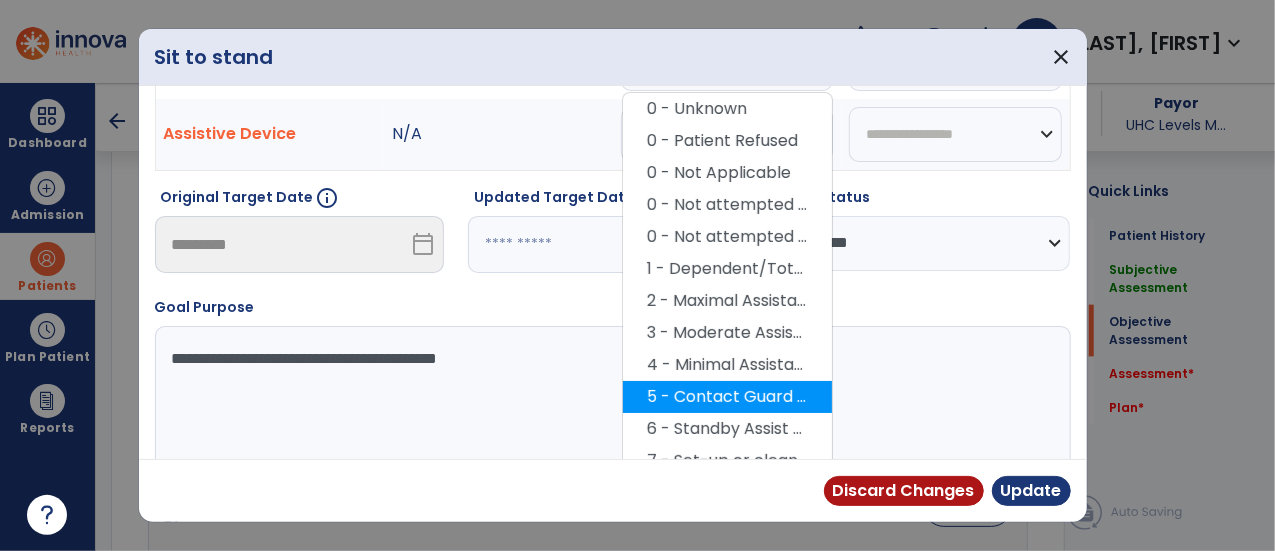 click on "5 - Contact Guard Assistance (CGA)" at bounding box center [727, 397] 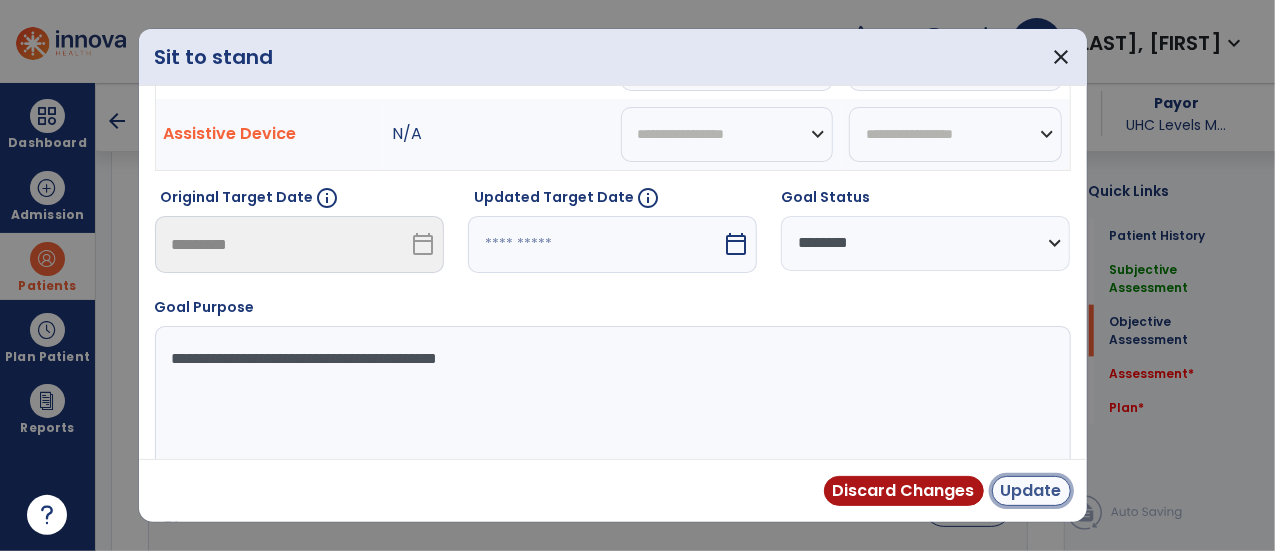 click on "Update" at bounding box center [1031, 491] 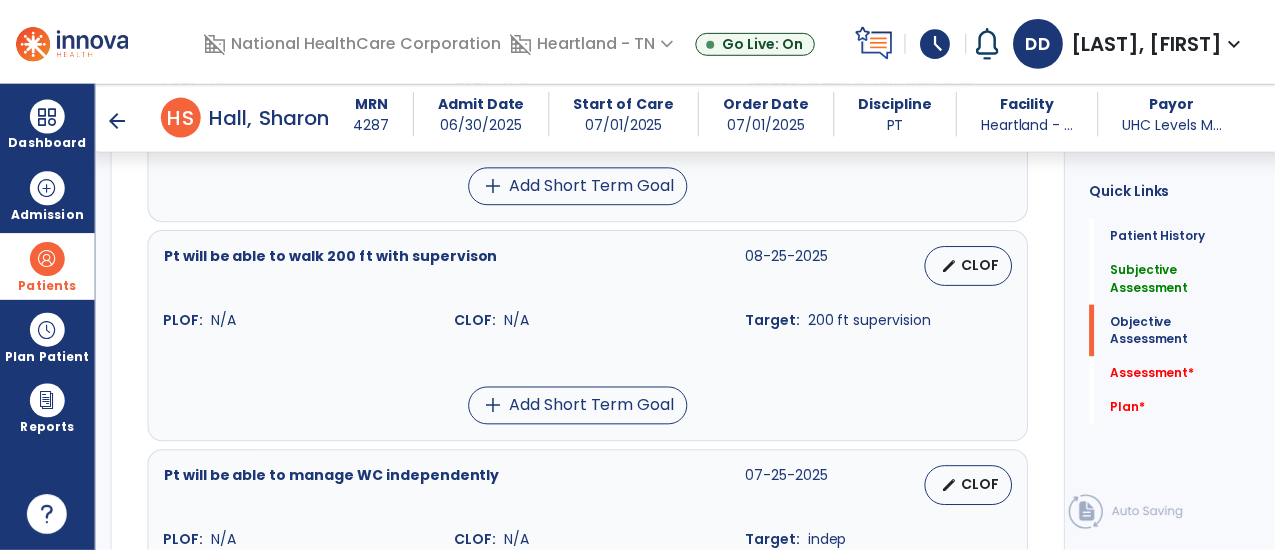 scroll, scrollTop: 1665, scrollLeft: 0, axis: vertical 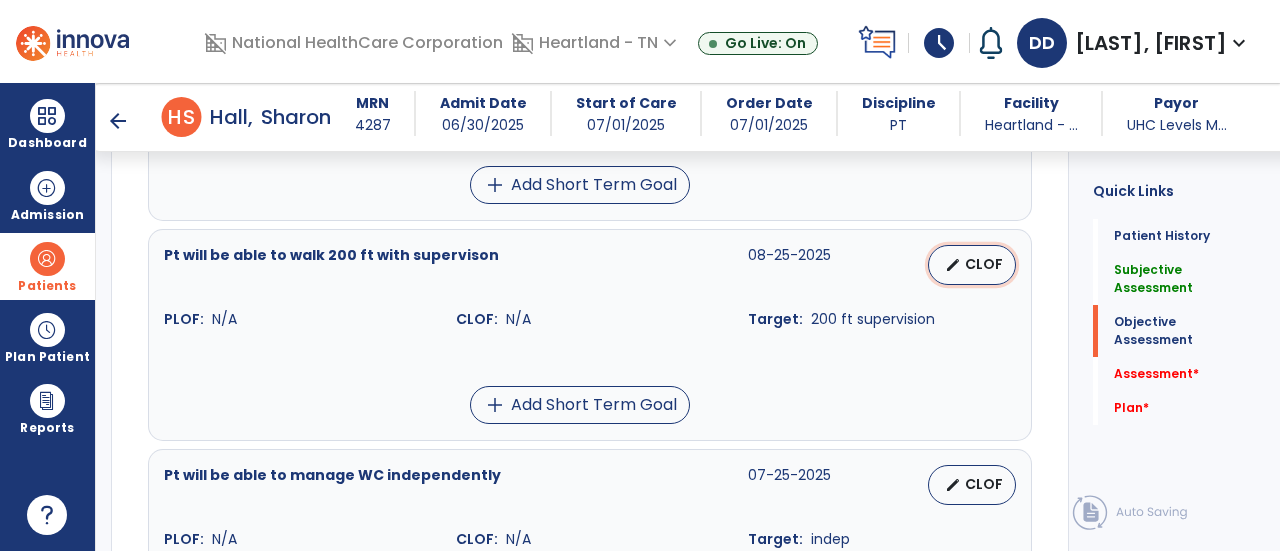 click on "edit   CLOF" at bounding box center [972, 265] 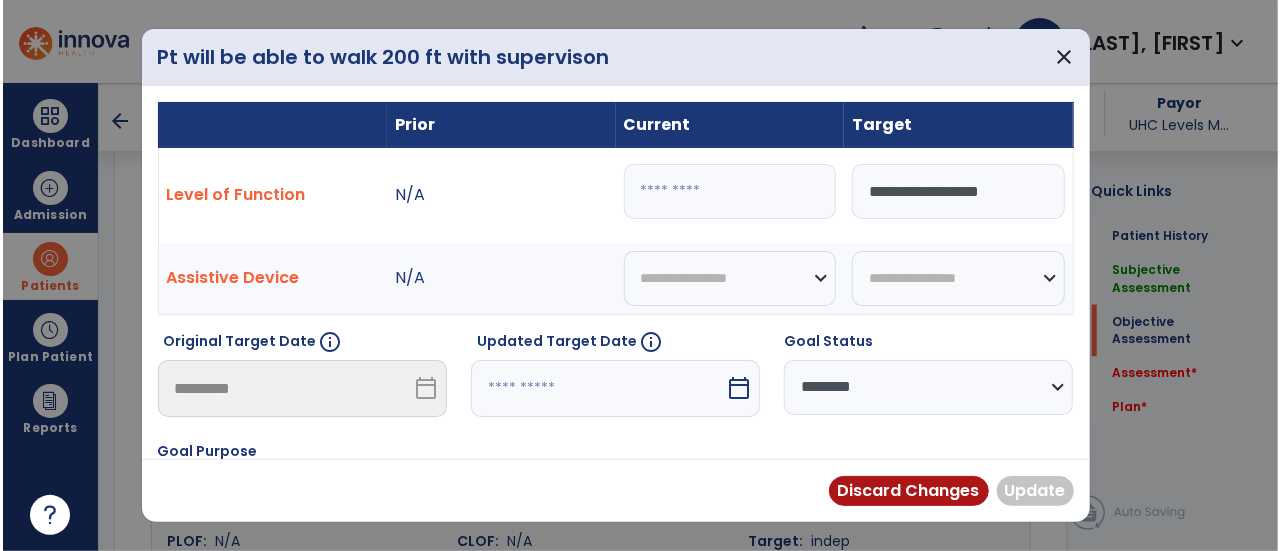 scroll, scrollTop: 1665, scrollLeft: 0, axis: vertical 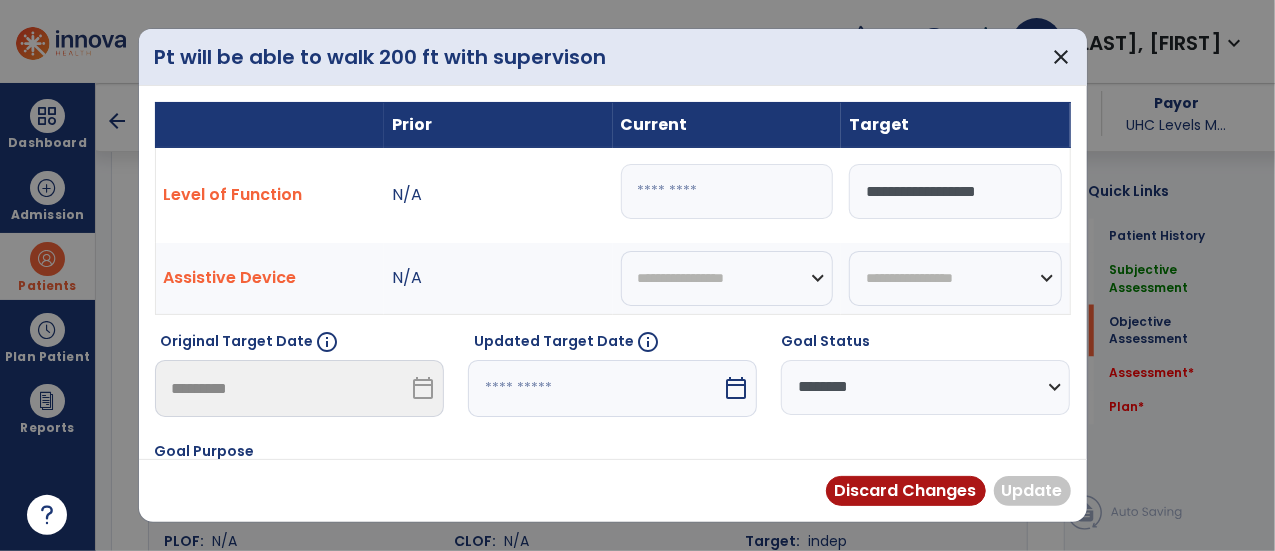 click at bounding box center (727, 191) 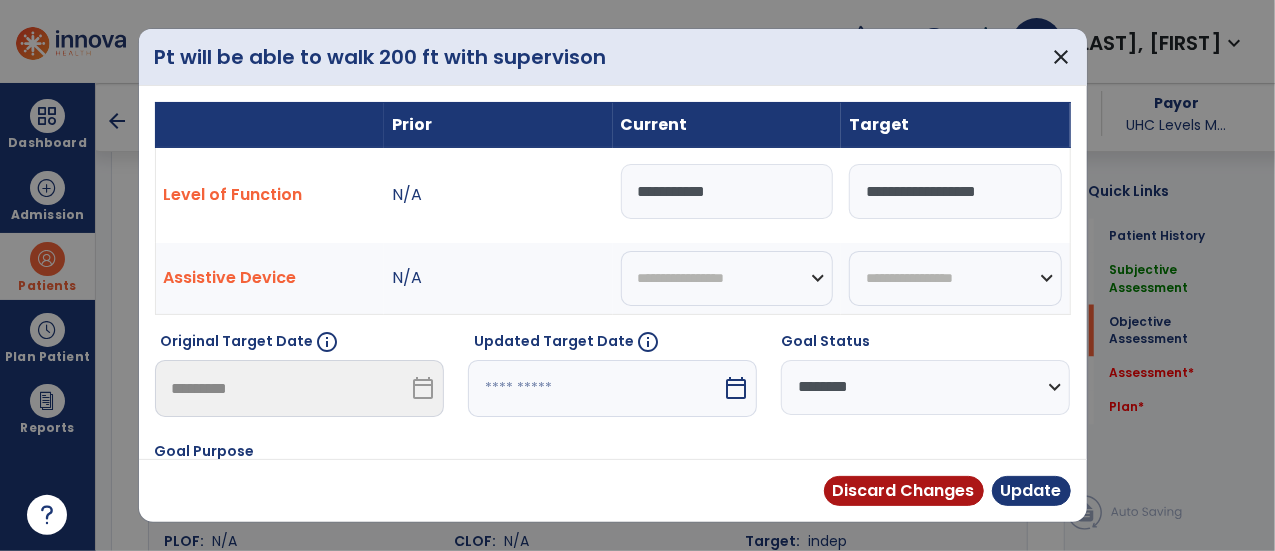 type on "**********" 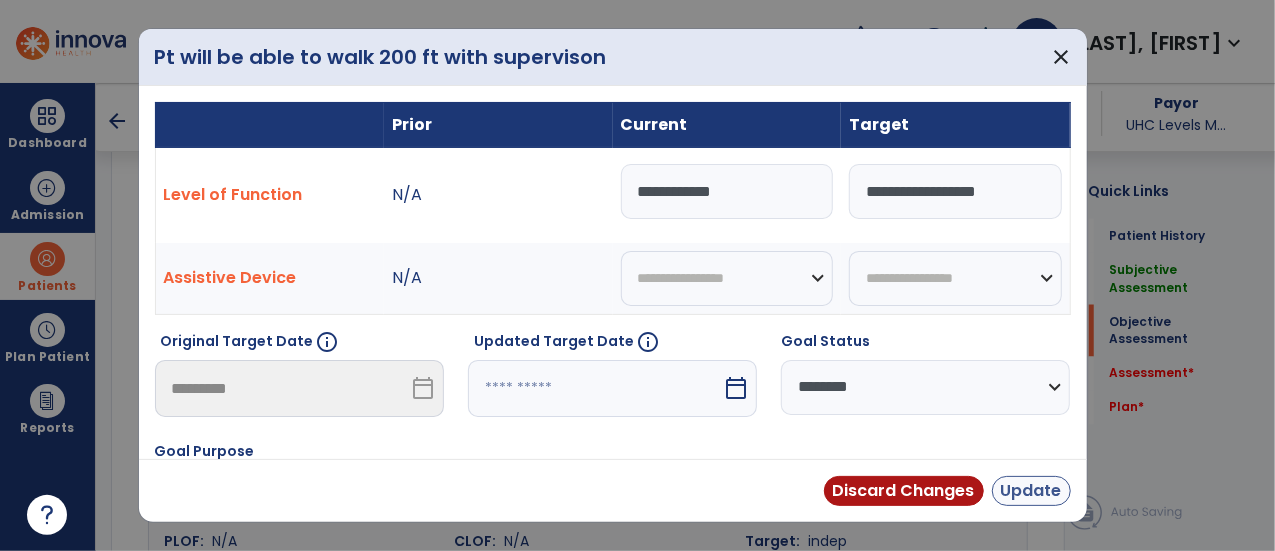 click on "Update" at bounding box center (1031, 491) 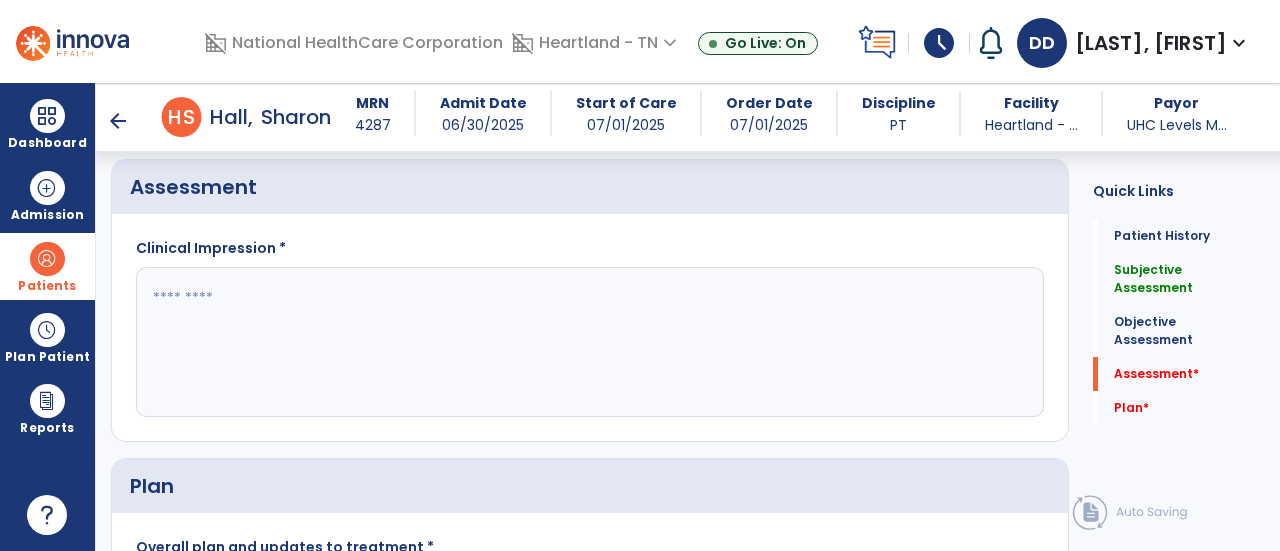 scroll, scrollTop: 2261, scrollLeft: 0, axis: vertical 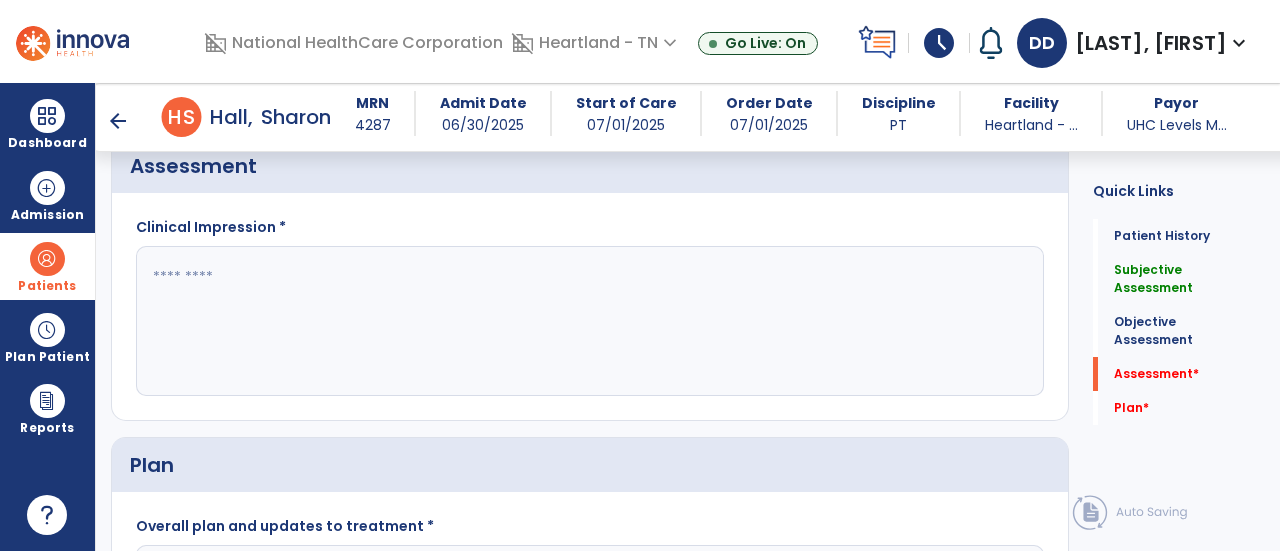 click 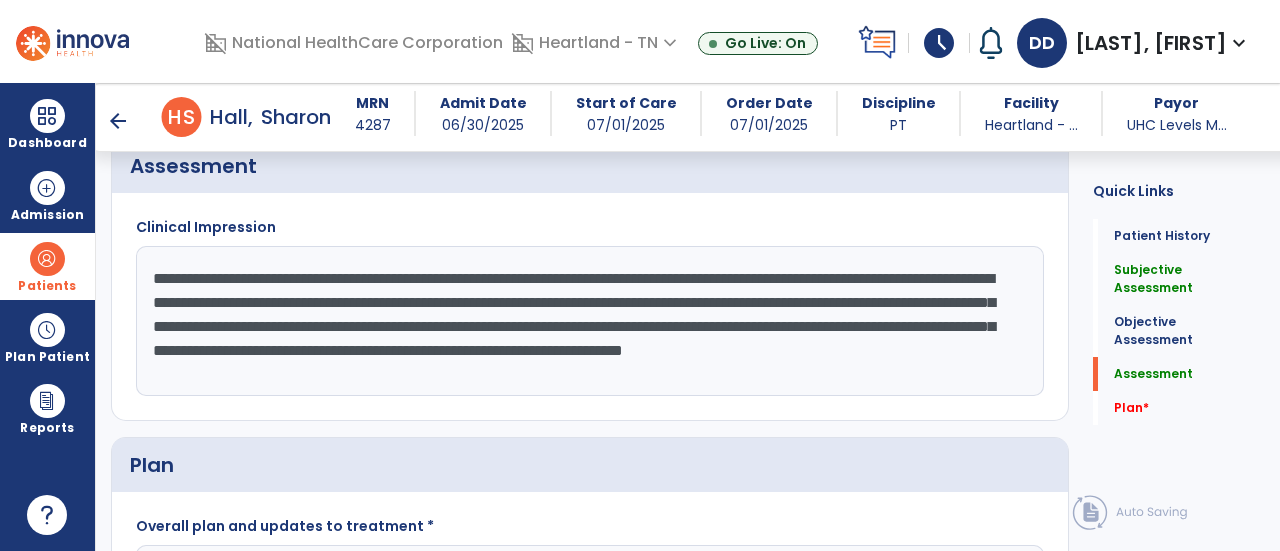 scroll, scrollTop: 14, scrollLeft: 0, axis: vertical 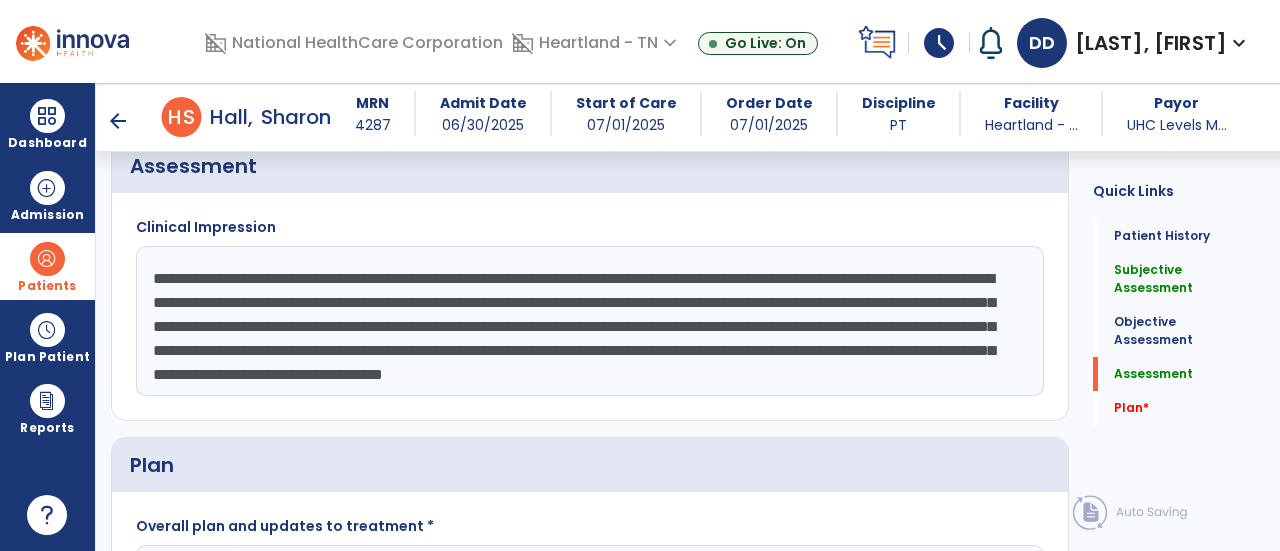 type on "**********" 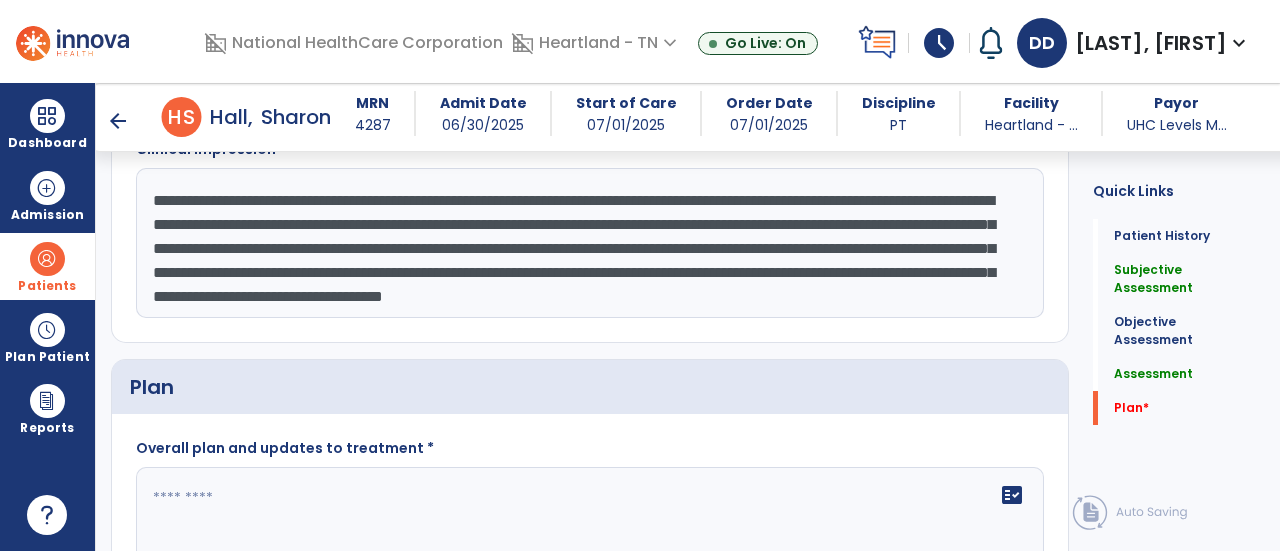 scroll, scrollTop: 2370, scrollLeft: 0, axis: vertical 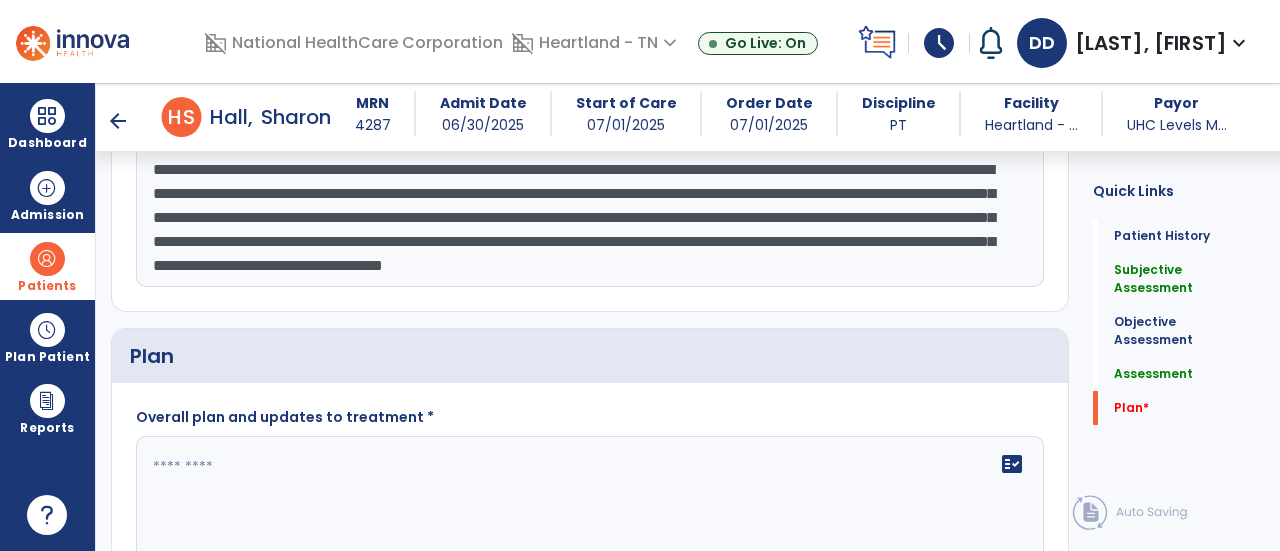 click 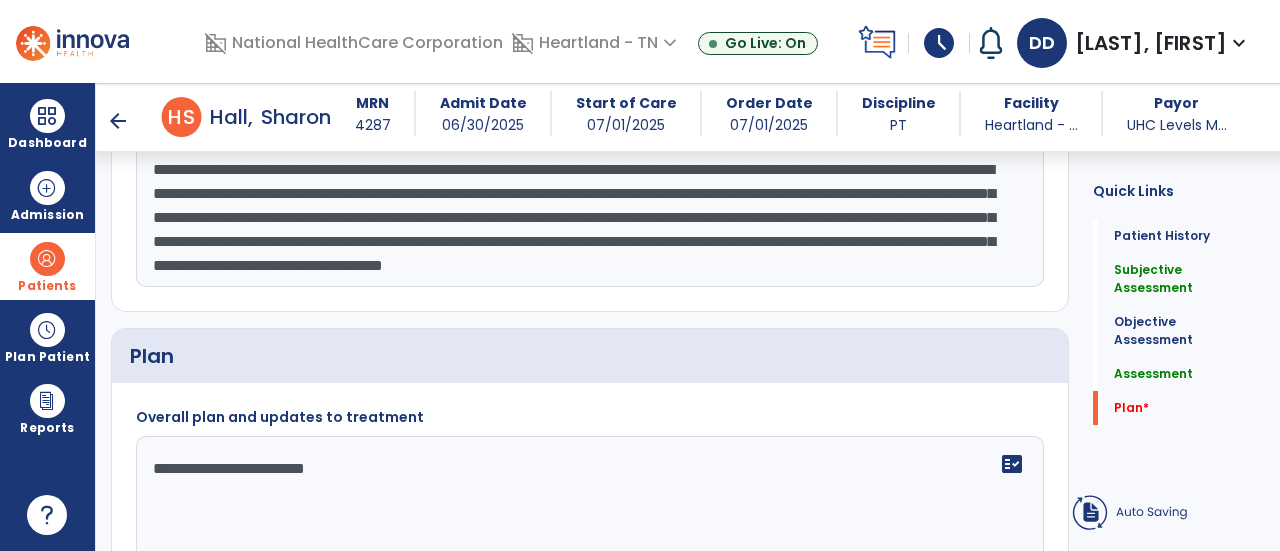 type on "**********" 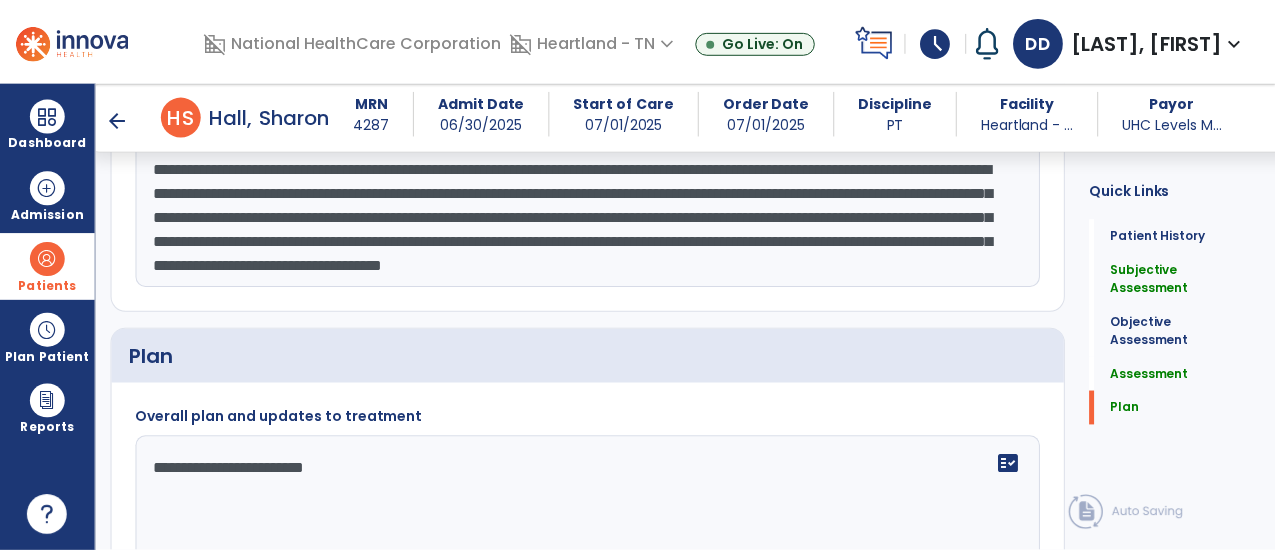 scroll, scrollTop: 2488, scrollLeft: 0, axis: vertical 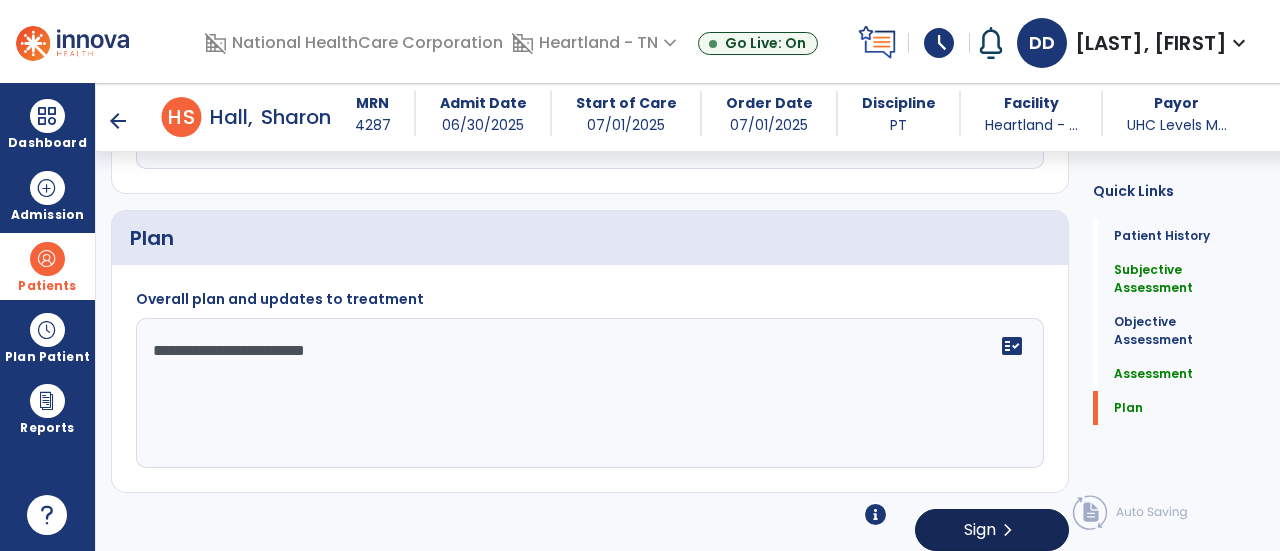type on "**********" 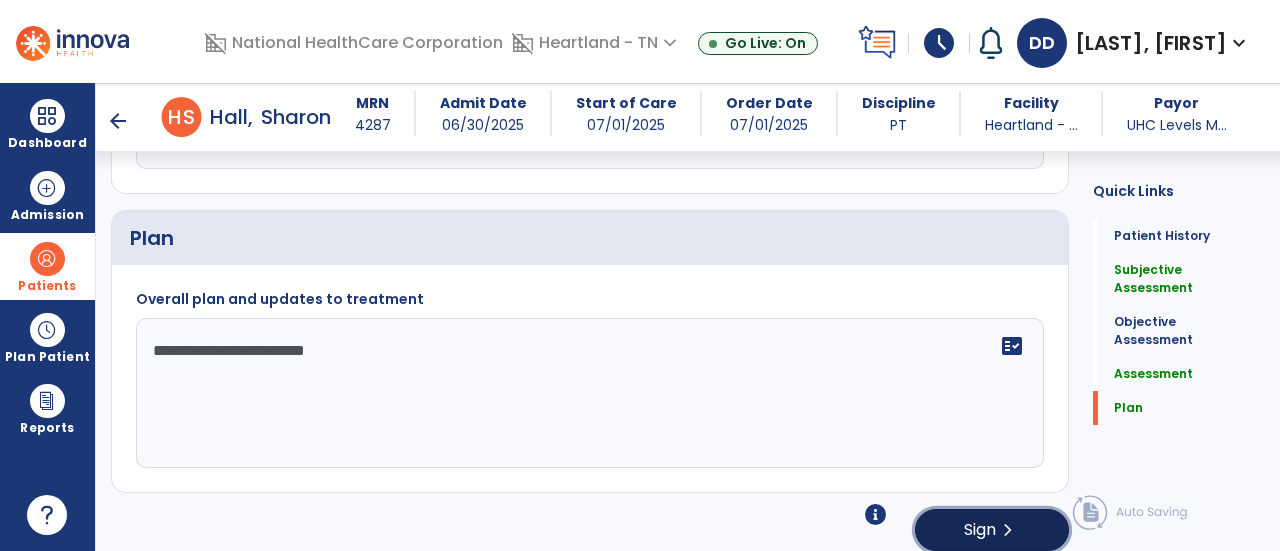 click on "Sign  chevron_right" 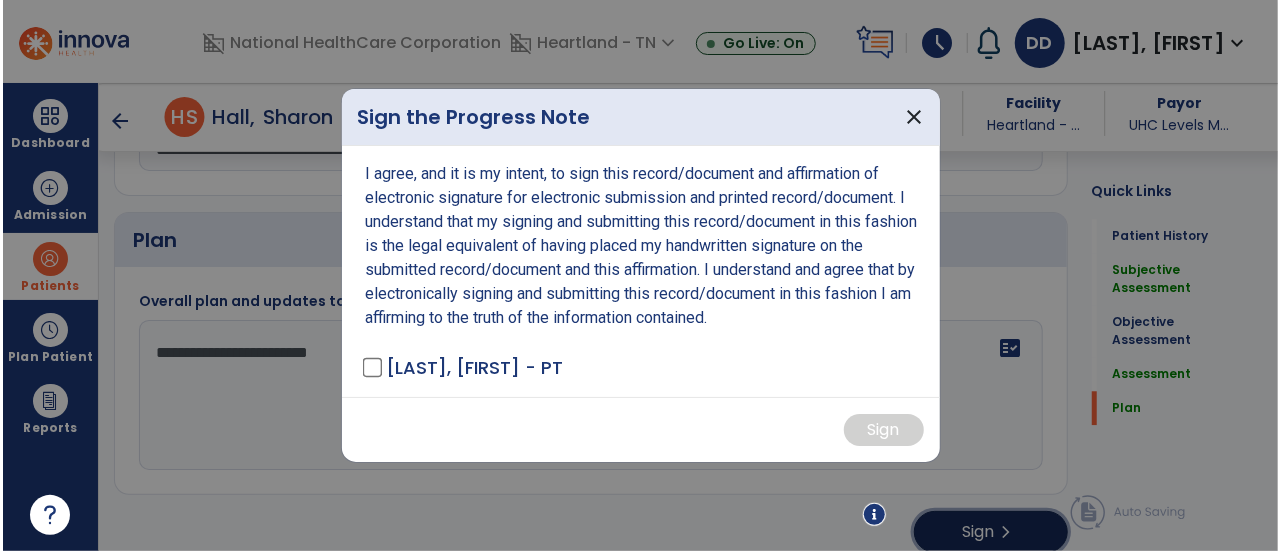scroll, scrollTop: 2488, scrollLeft: 0, axis: vertical 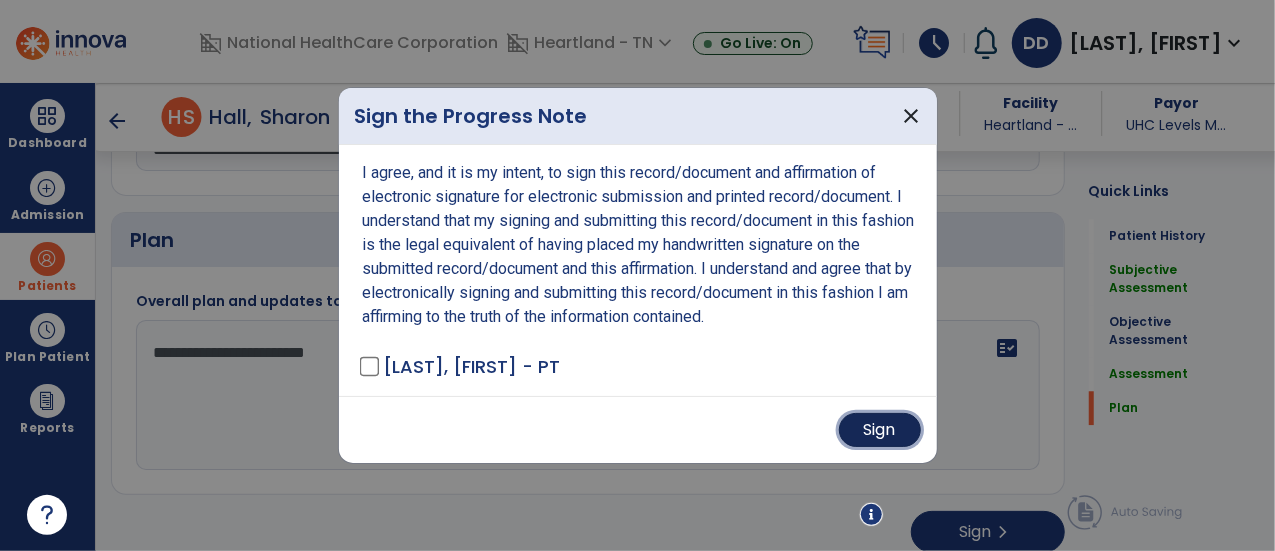 click on "Sign" at bounding box center (880, 430) 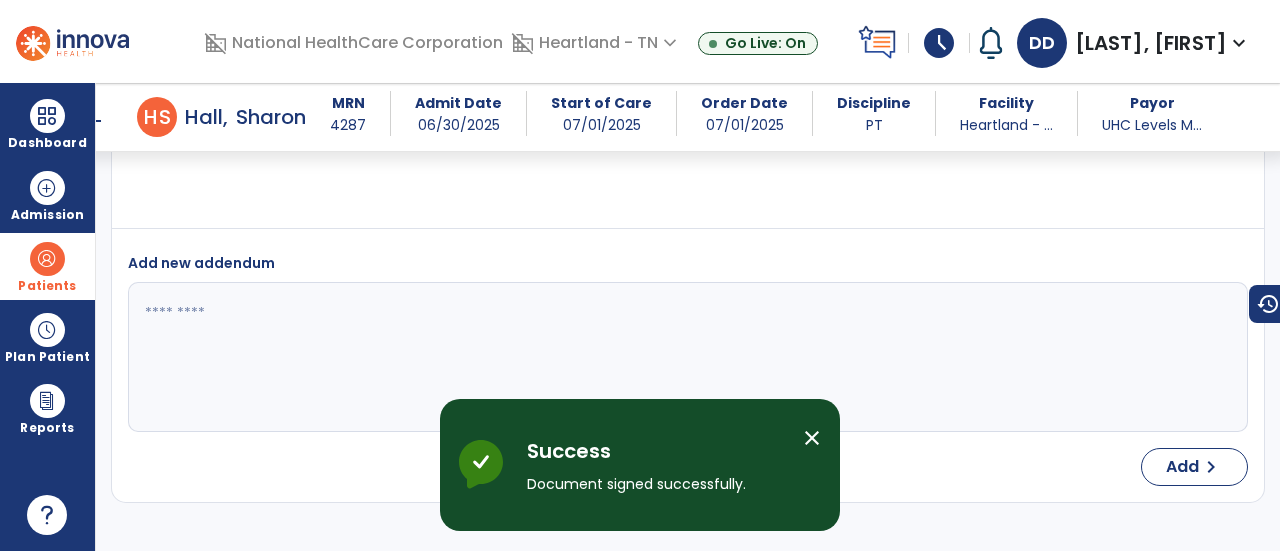 scroll, scrollTop: 3030, scrollLeft: 0, axis: vertical 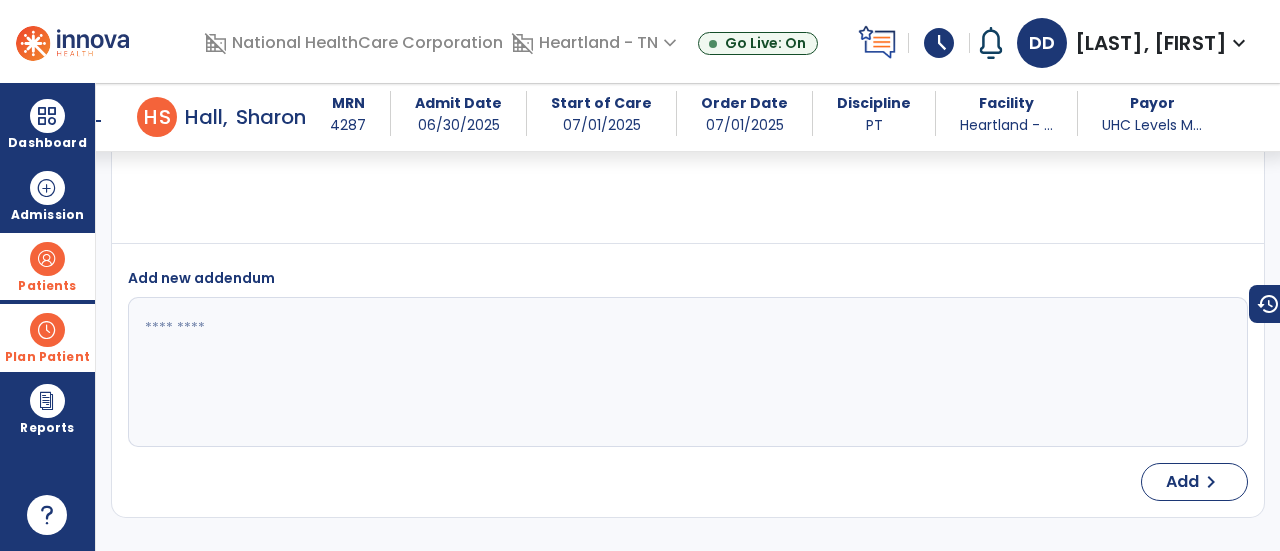 click at bounding box center [47, 330] 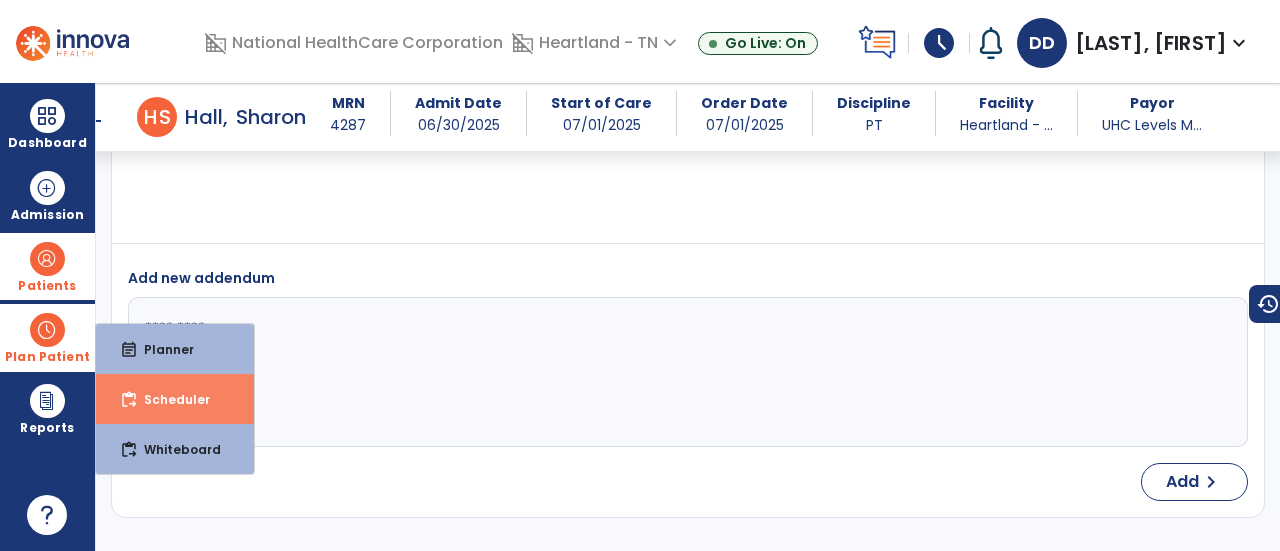 click on "Scheduler" at bounding box center [169, 399] 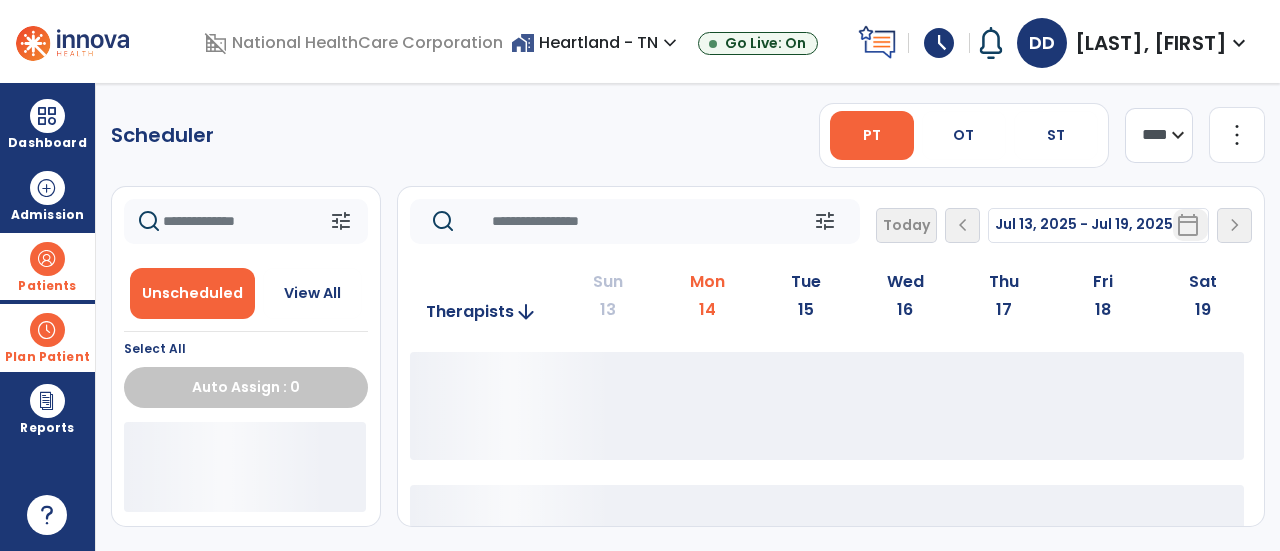 scroll, scrollTop: 0, scrollLeft: 0, axis: both 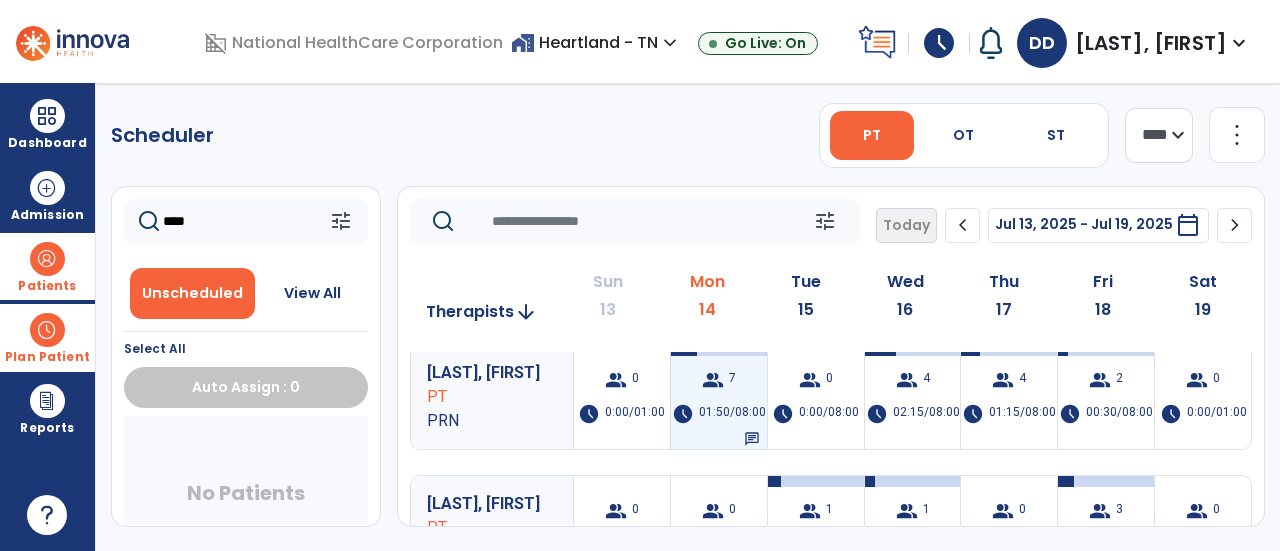 type on "****" 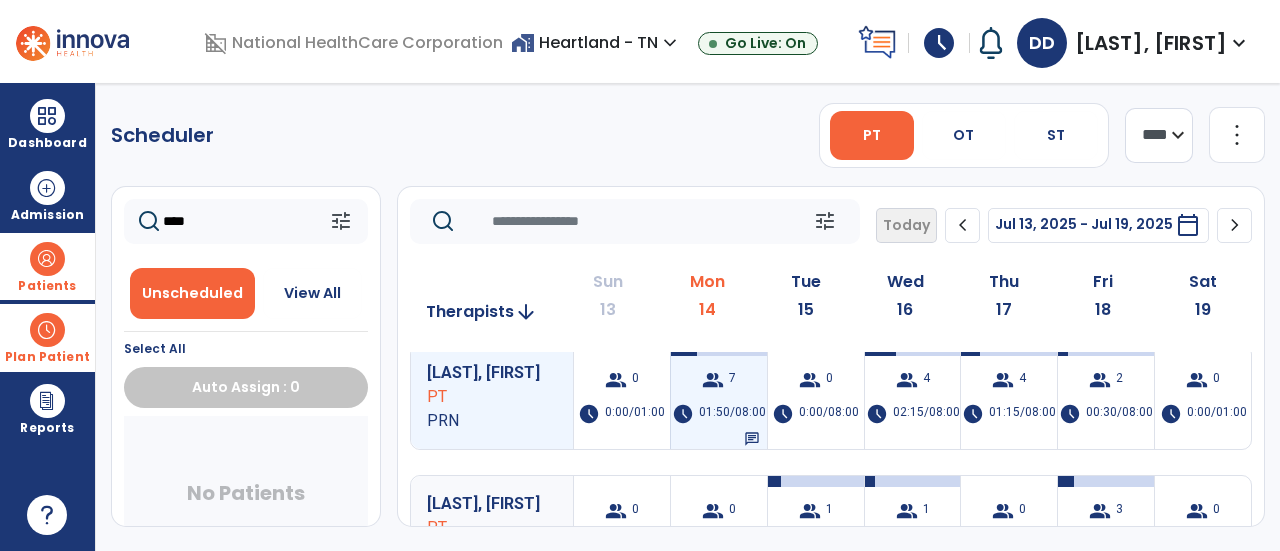 click on "group" at bounding box center [713, 380] 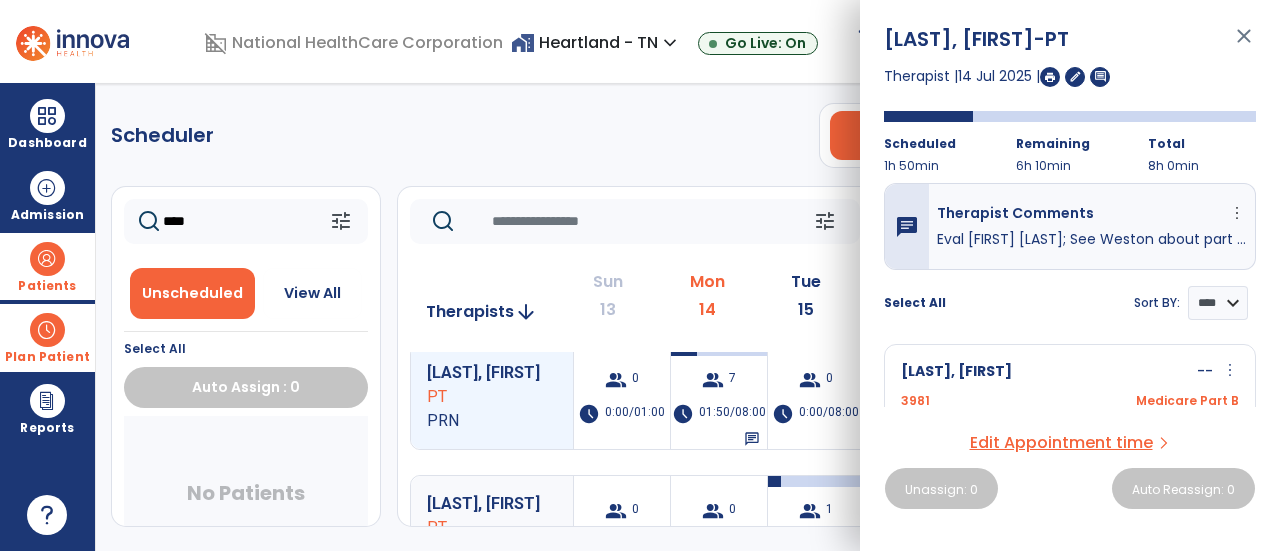 click on "Select All   Sort BY:  **** ****" at bounding box center [1070, 295] 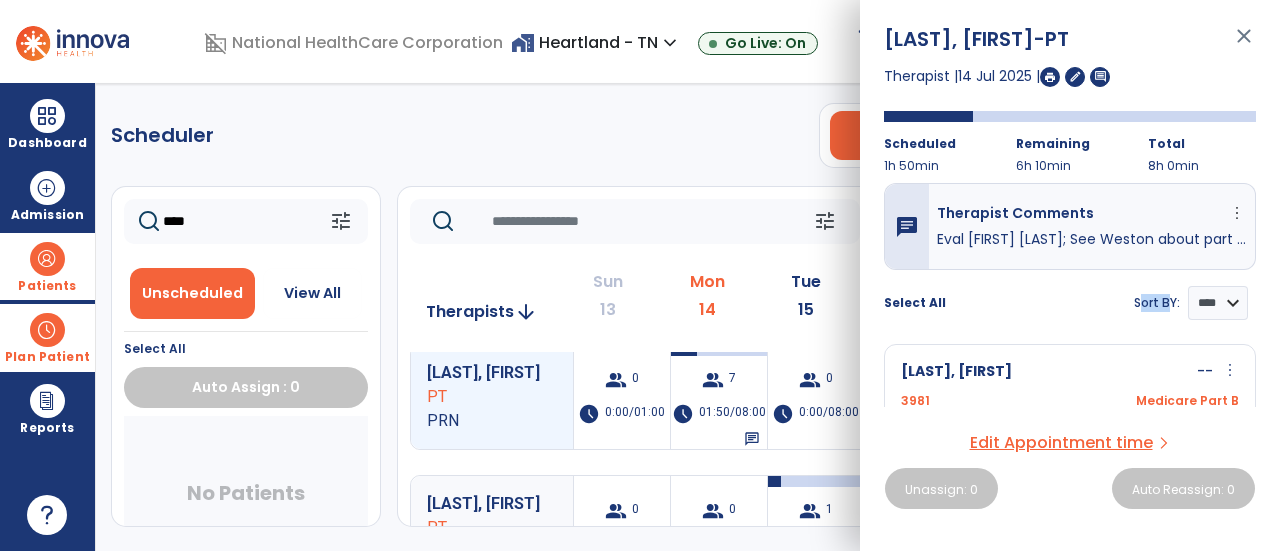 click on "Select All   Sort BY:  **** ****" at bounding box center [1070, 295] 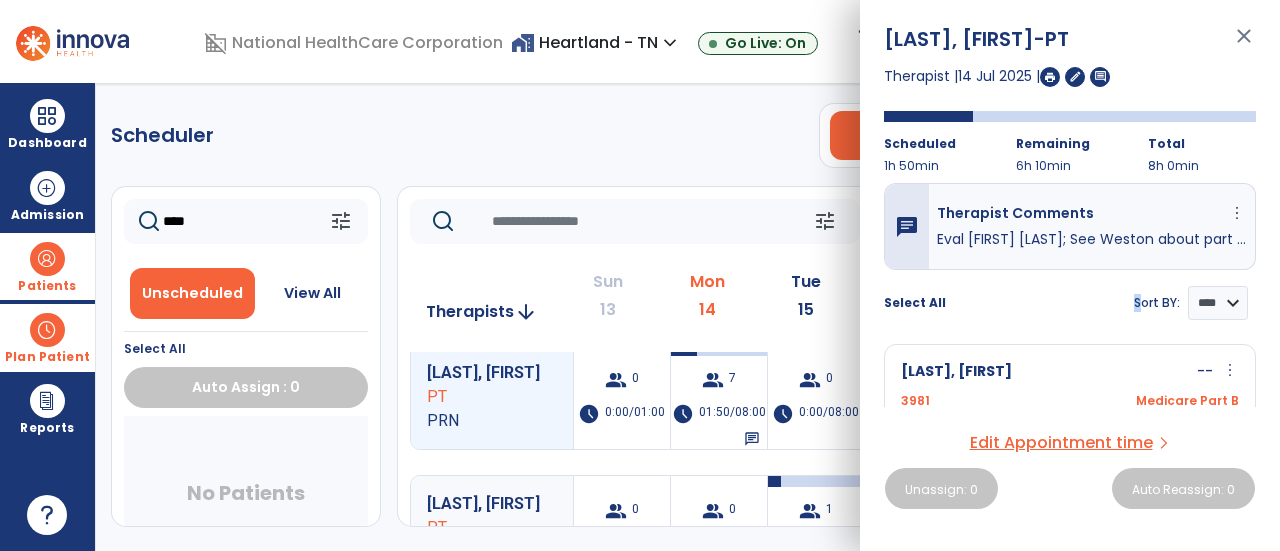click on "Select All   Sort BY:  **** ****" at bounding box center (1070, 295) 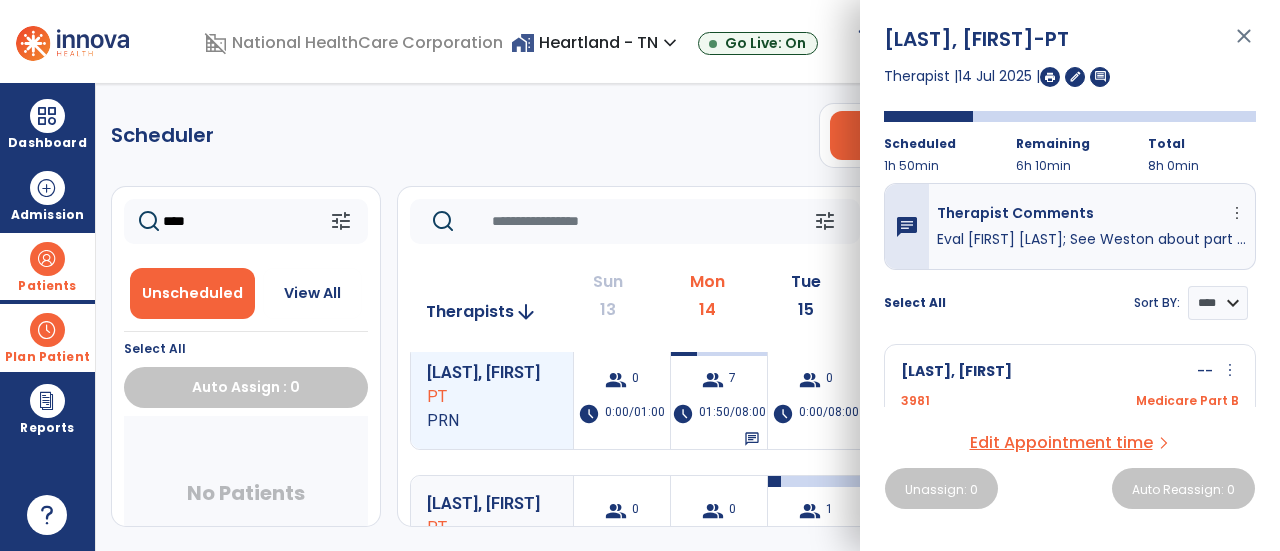 click on "Select All   Sort BY:  **** ****" at bounding box center [1070, 295] 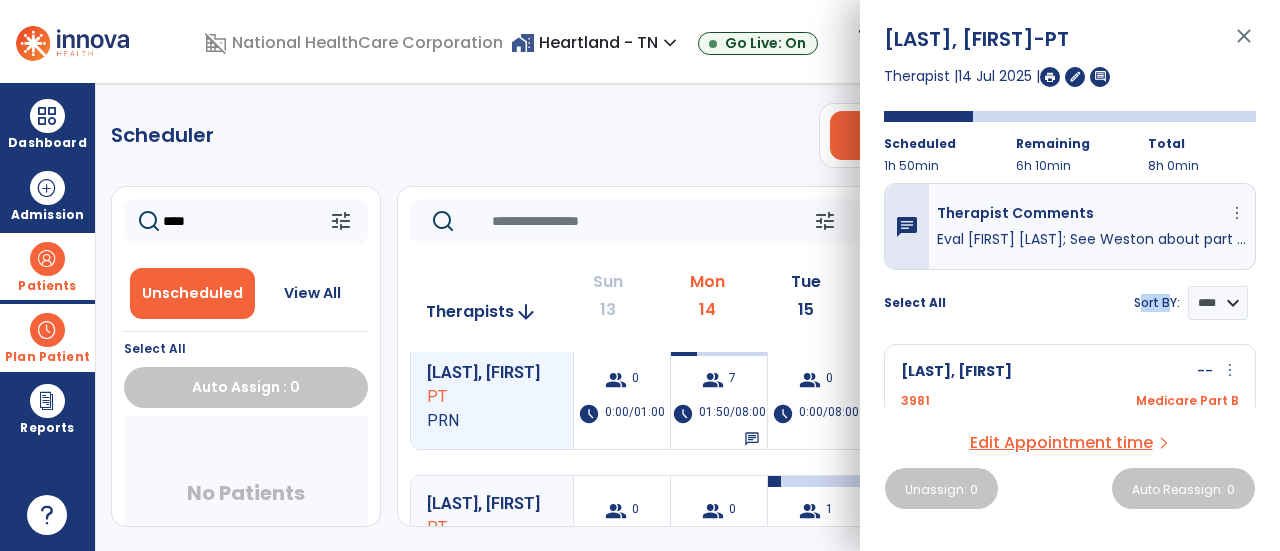 click on "Select All   Sort BY:  **** ****" at bounding box center (1070, 295) 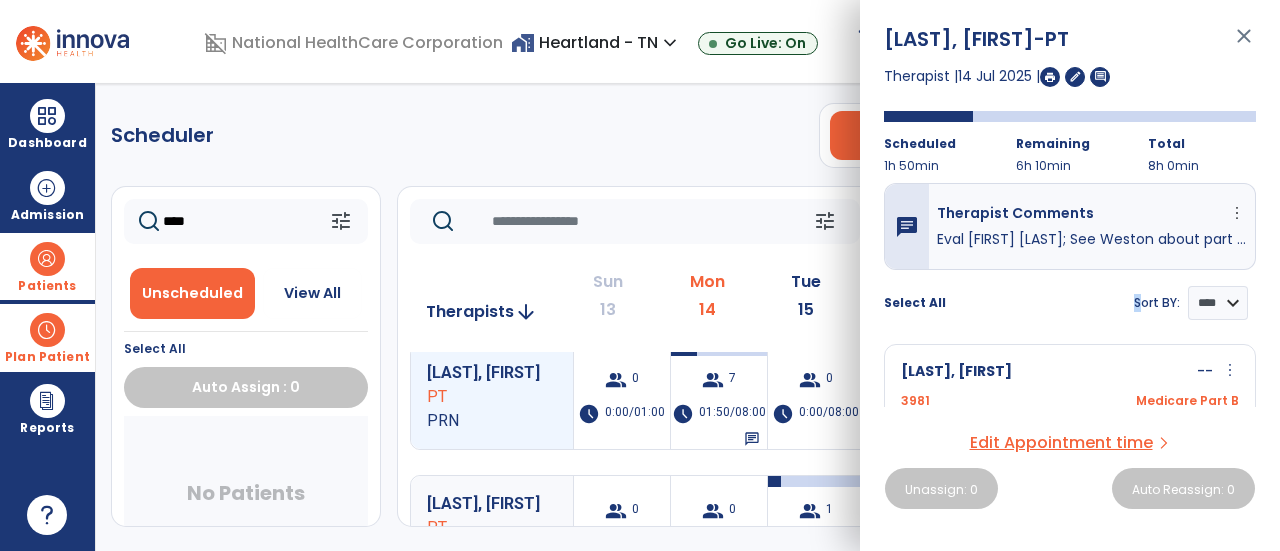 click on "Select All   Sort BY:  **** ****" at bounding box center [1070, 295] 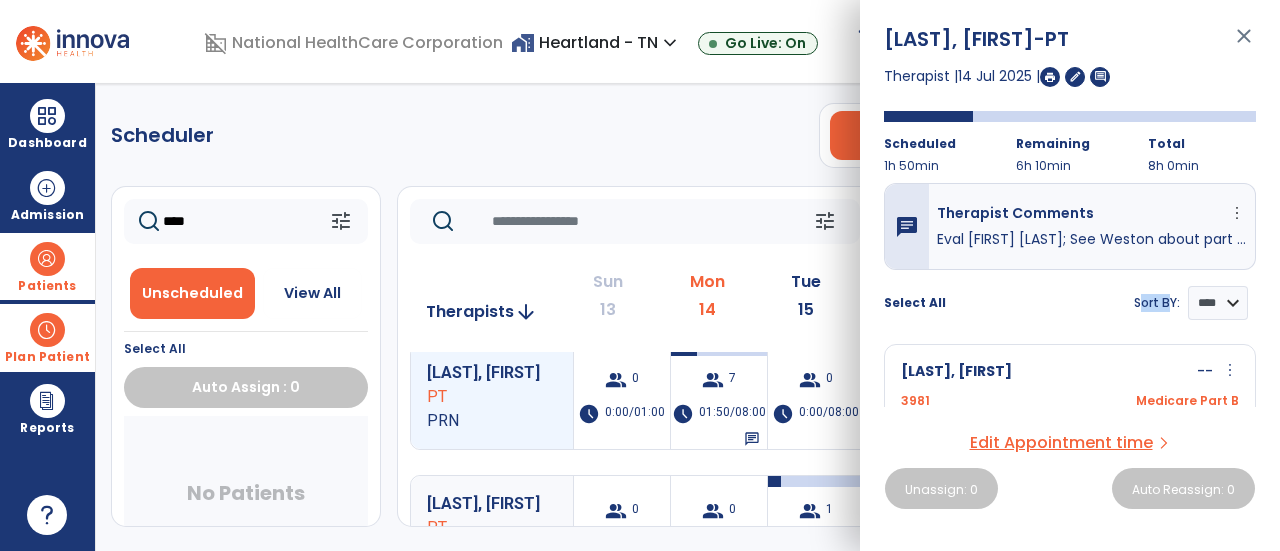 click on "Select All   Sort BY:  **** ****" at bounding box center [1070, 295] 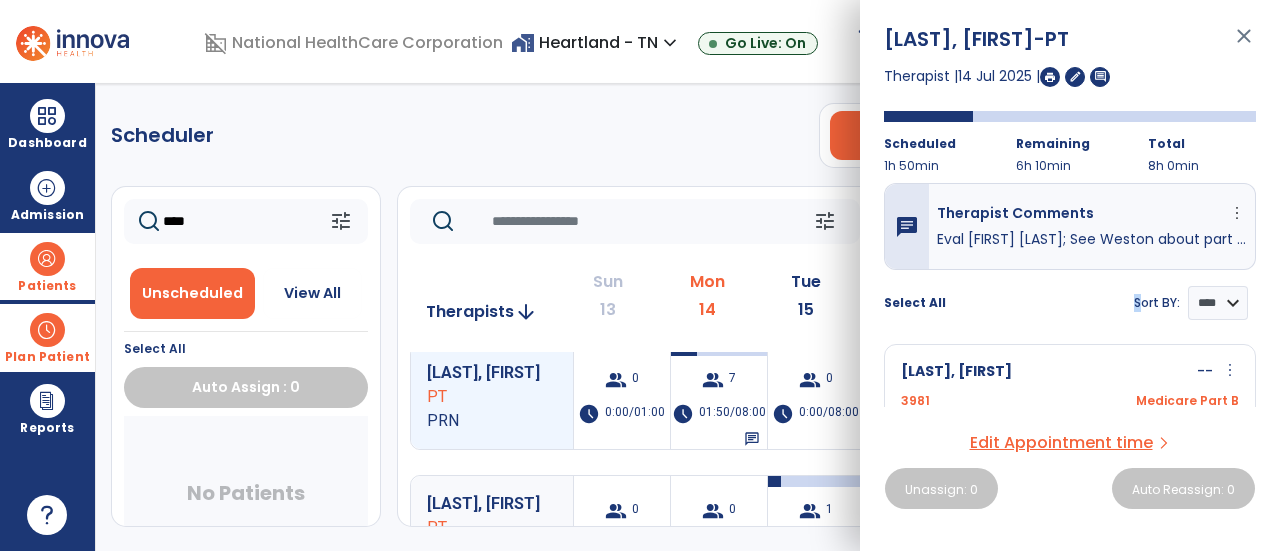 click on "Select All   Sort BY:  **** ****" at bounding box center (1070, 295) 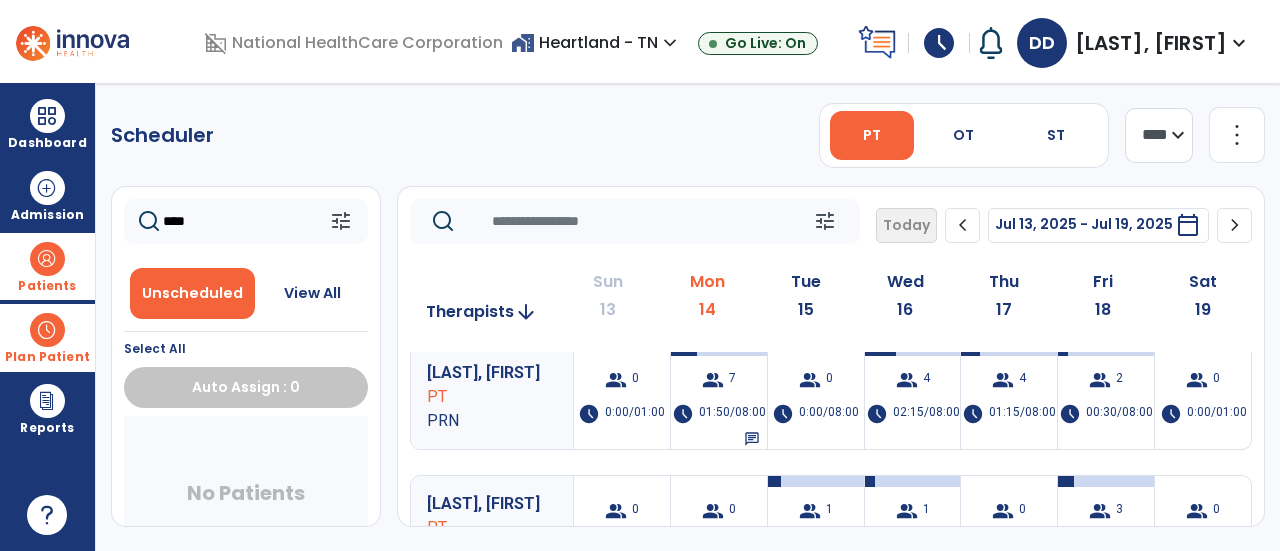 click on "schedule" at bounding box center [939, 43] 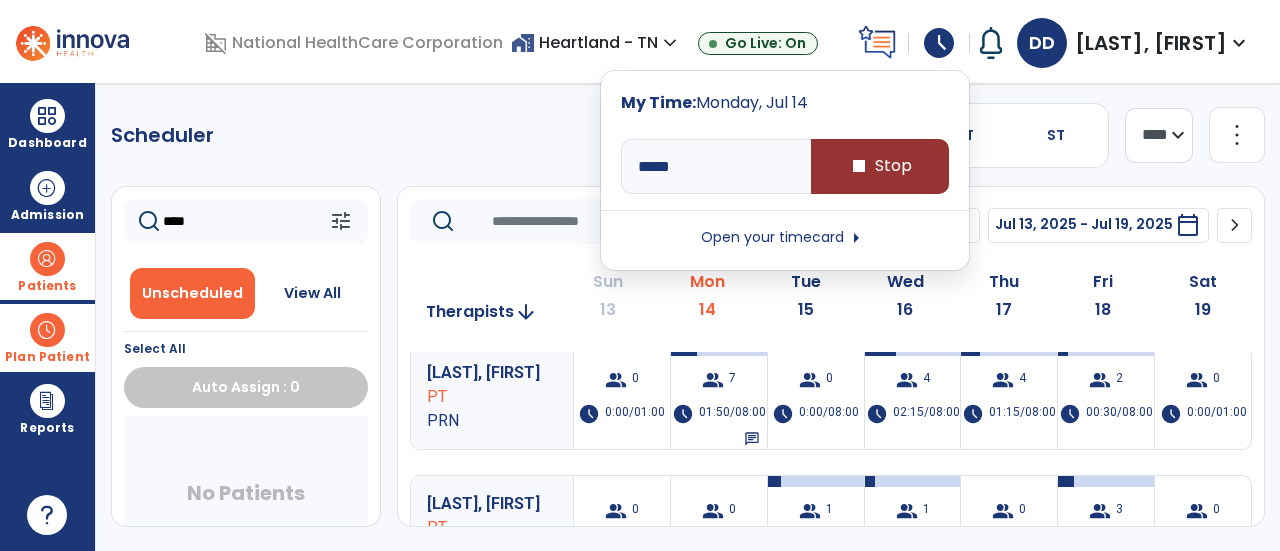 click on "stop  Stop" at bounding box center [880, 166] 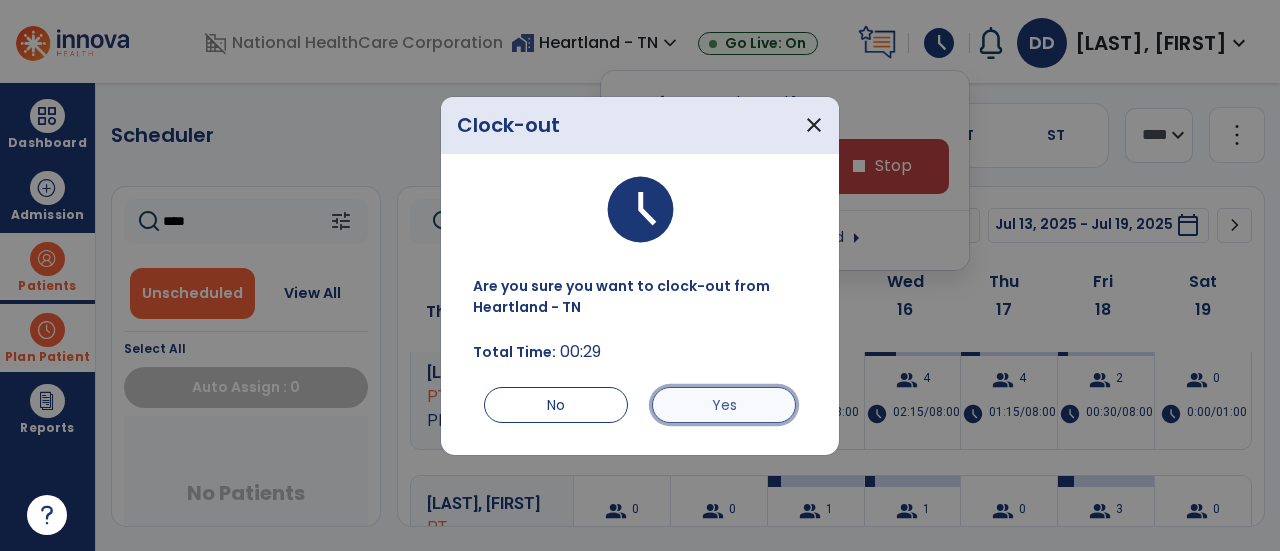 click on "Yes" at bounding box center [724, 405] 